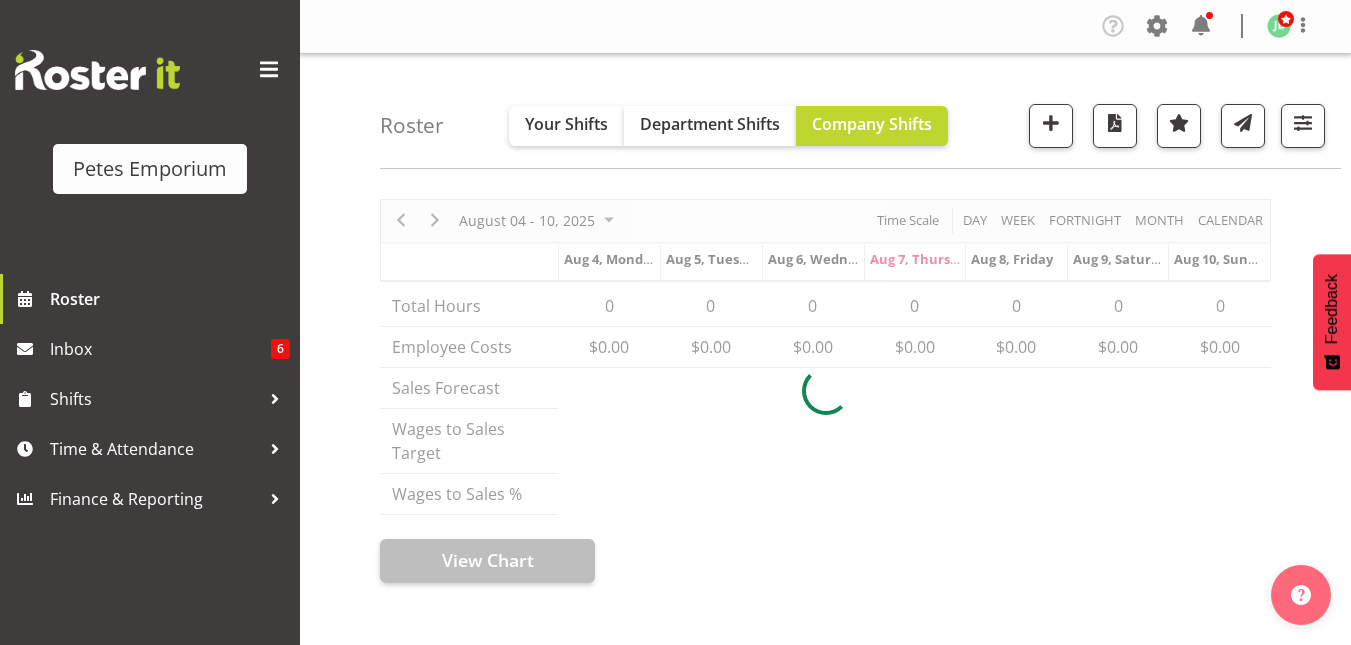 scroll, scrollTop: 0, scrollLeft: 0, axis: both 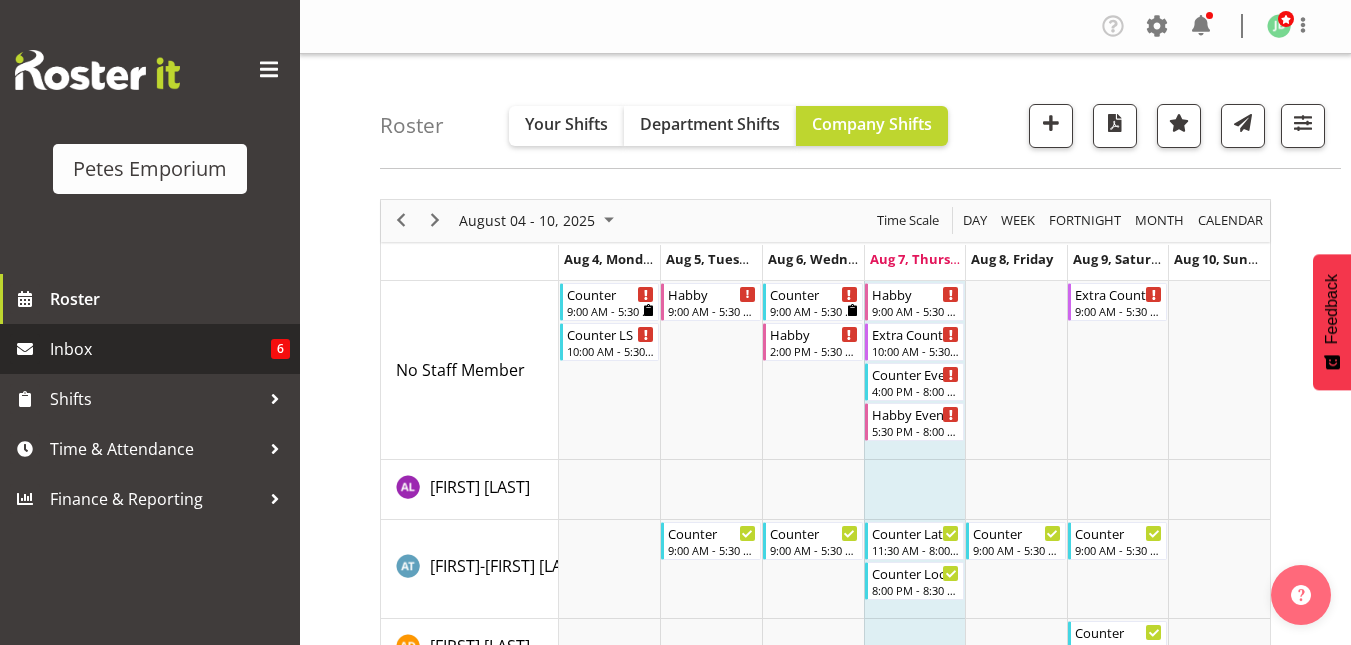 click on "Inbox" at bounding box center [160, 349] 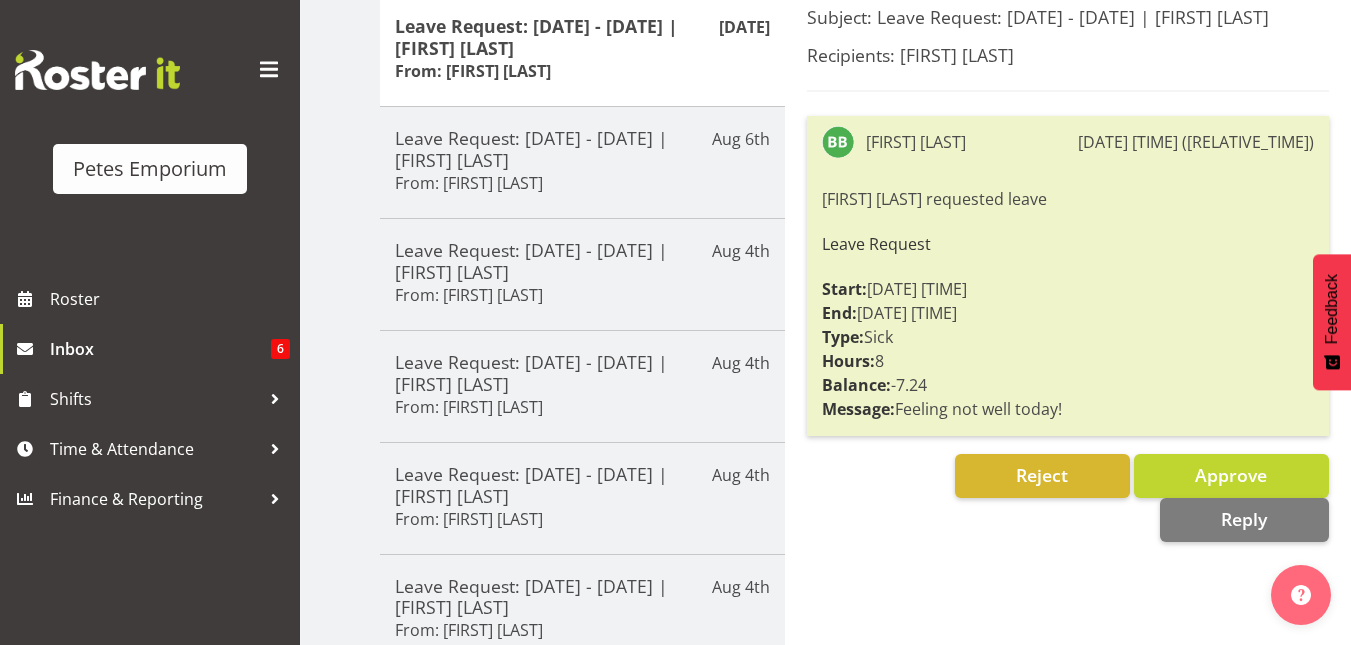 scroll, scrollTop: 279, scrollLeft: 0, axis: vertical 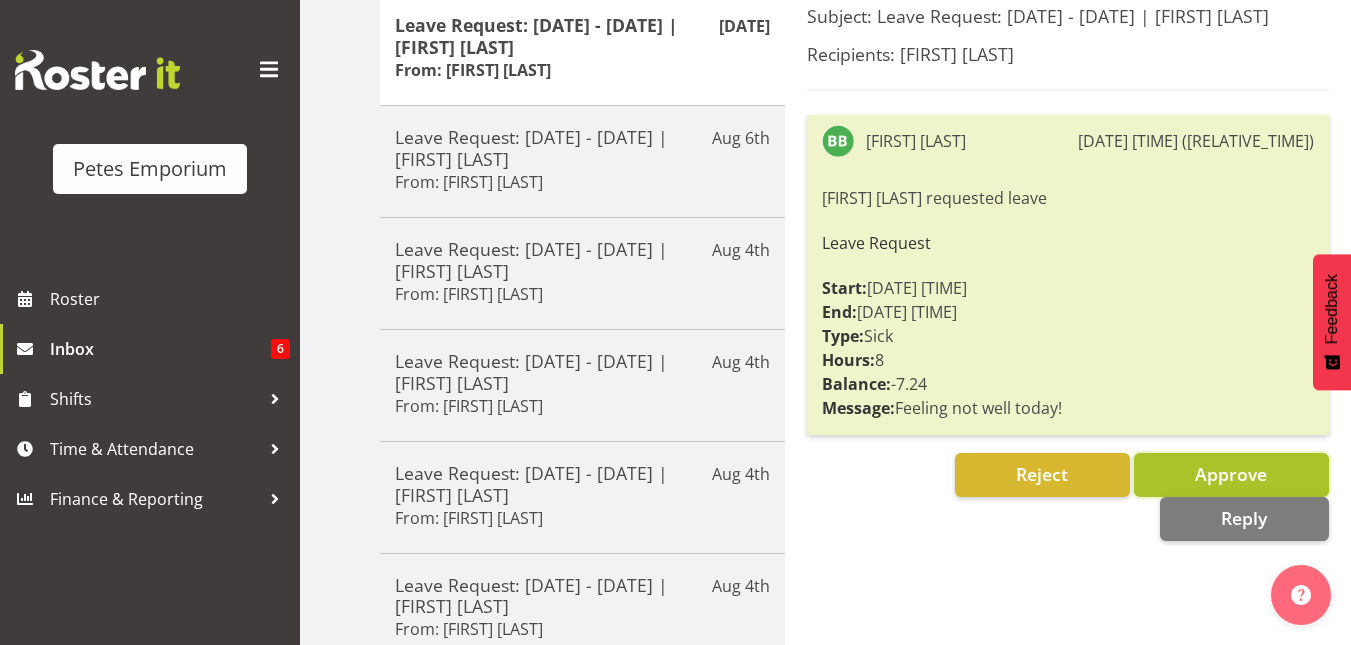 click on "Approve" at bounding box center (1231, 475) 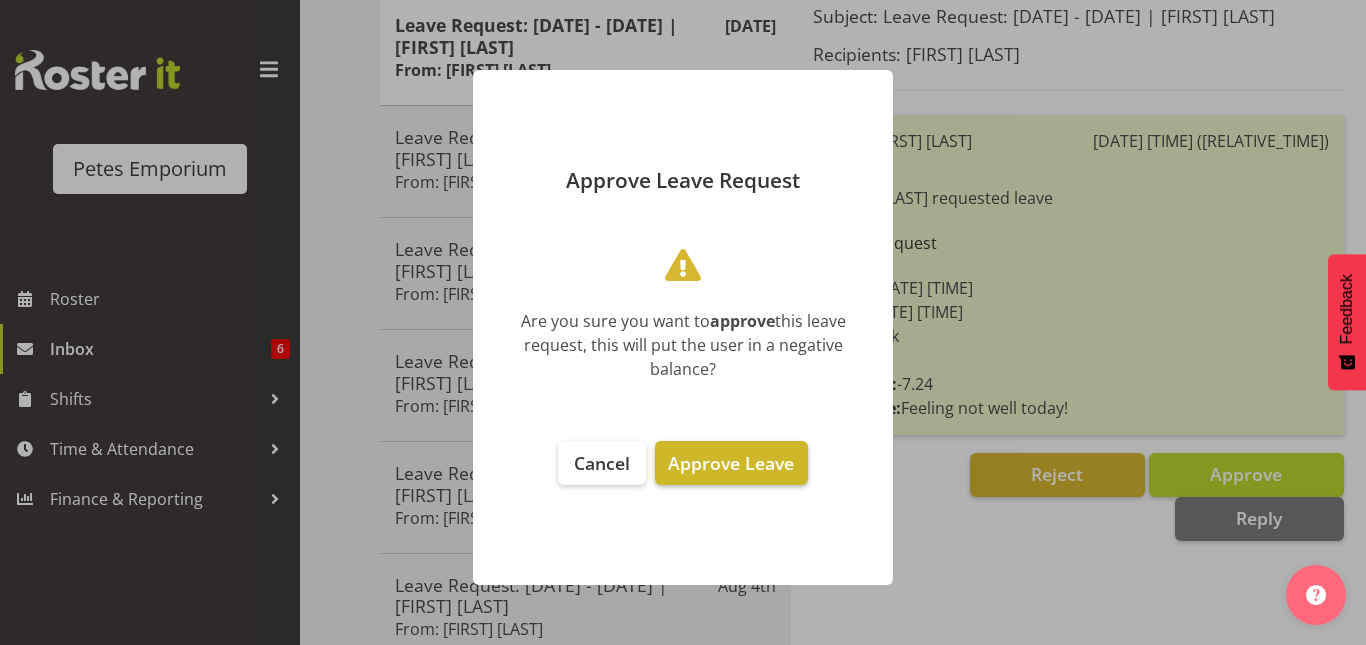 click on "Approve Leave" at bounding box center (731, 463) 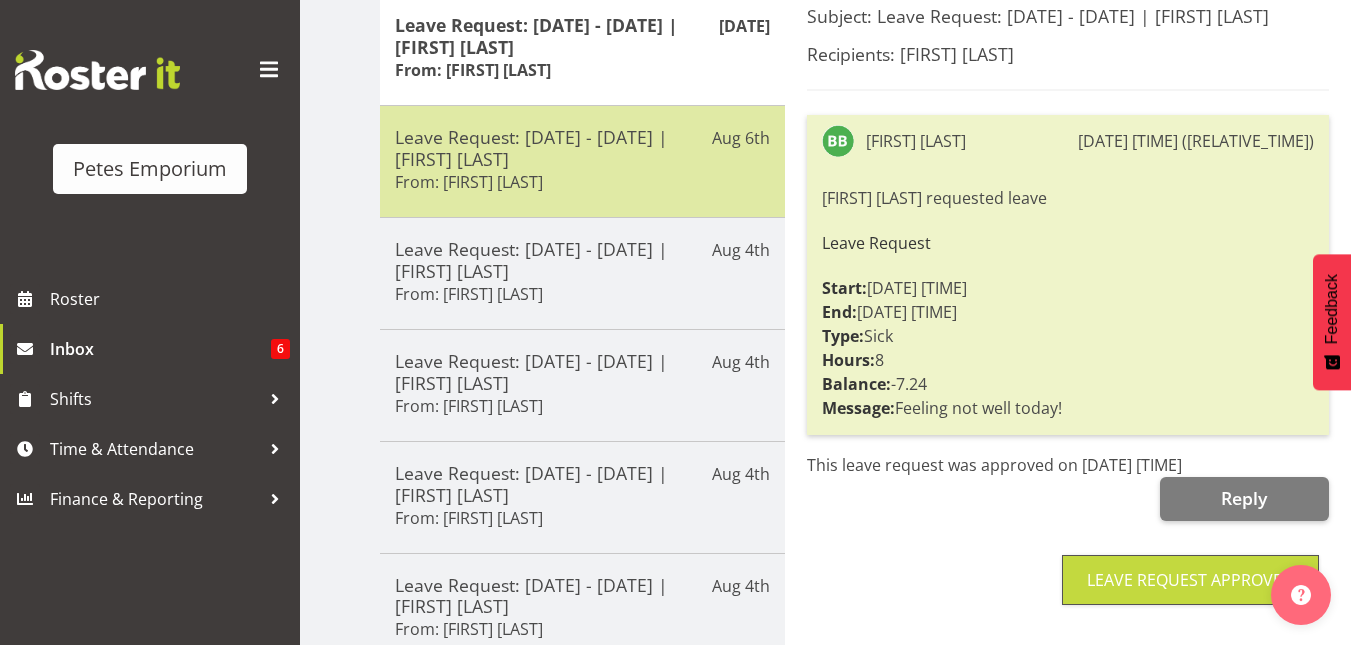 click on "Leave Request: 06/08/25 - 06/08/25 | Reina Puketapu" at bounding box center [582, 148] 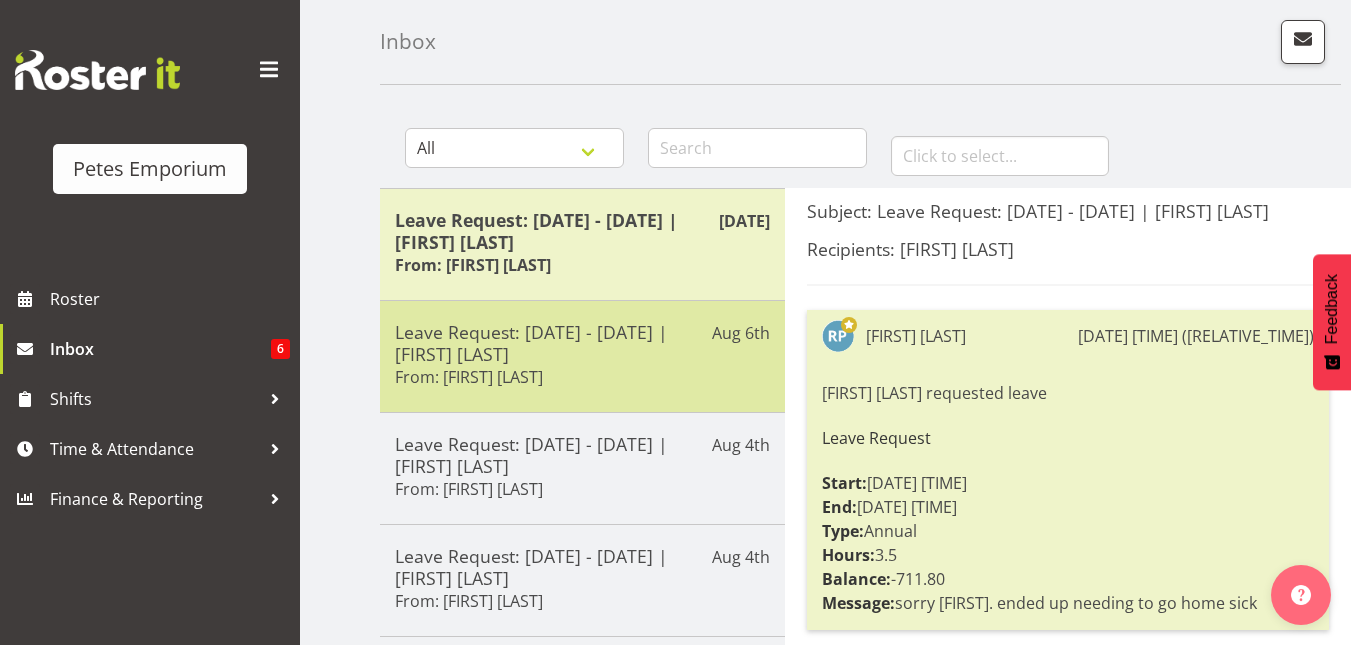 scroll, scrollTop: 83, scrollLeft: 0, axis: vertical 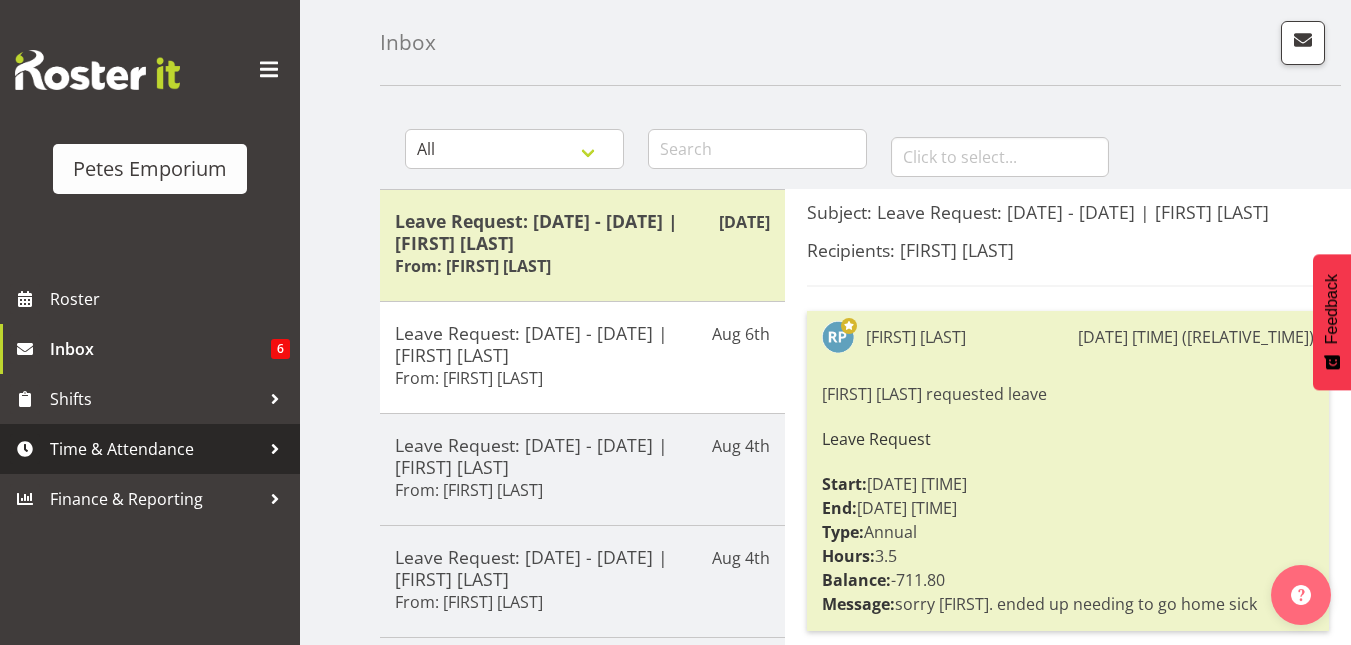 click on "Time & Attendance" at bounding box center (155, 449) 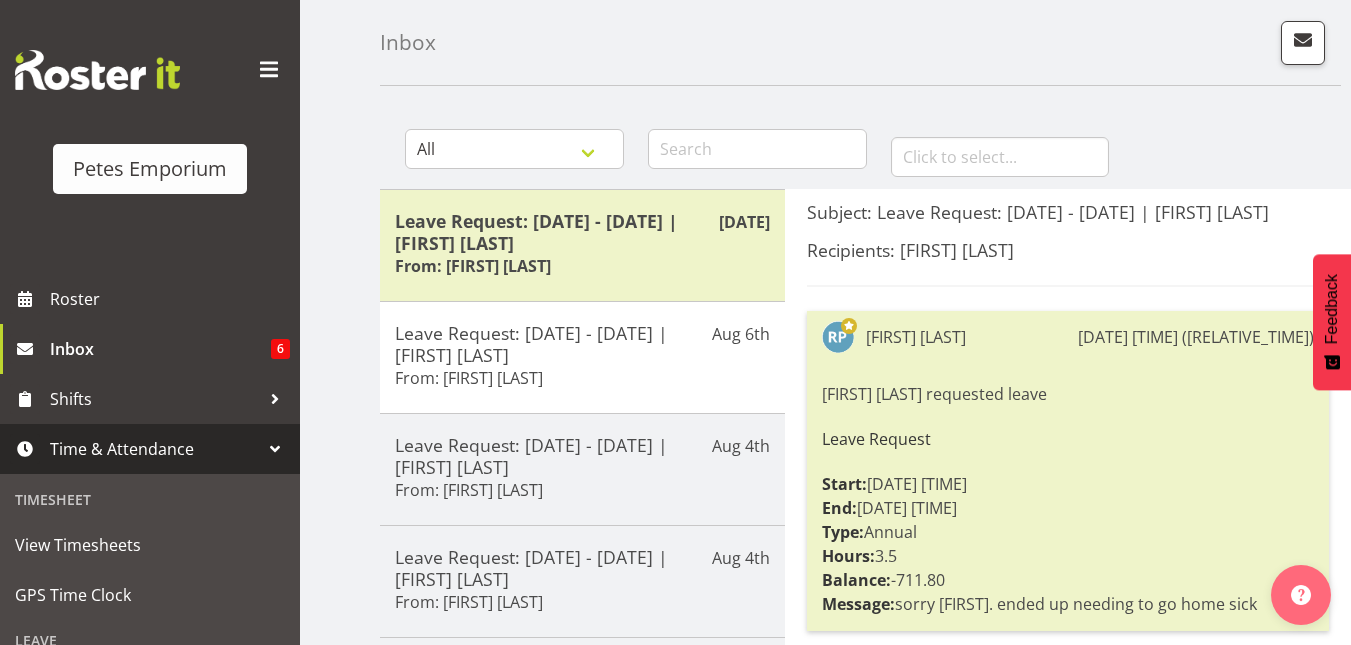 scroll, scrollTop: 271, scrollLeft: 0, axis: vertical 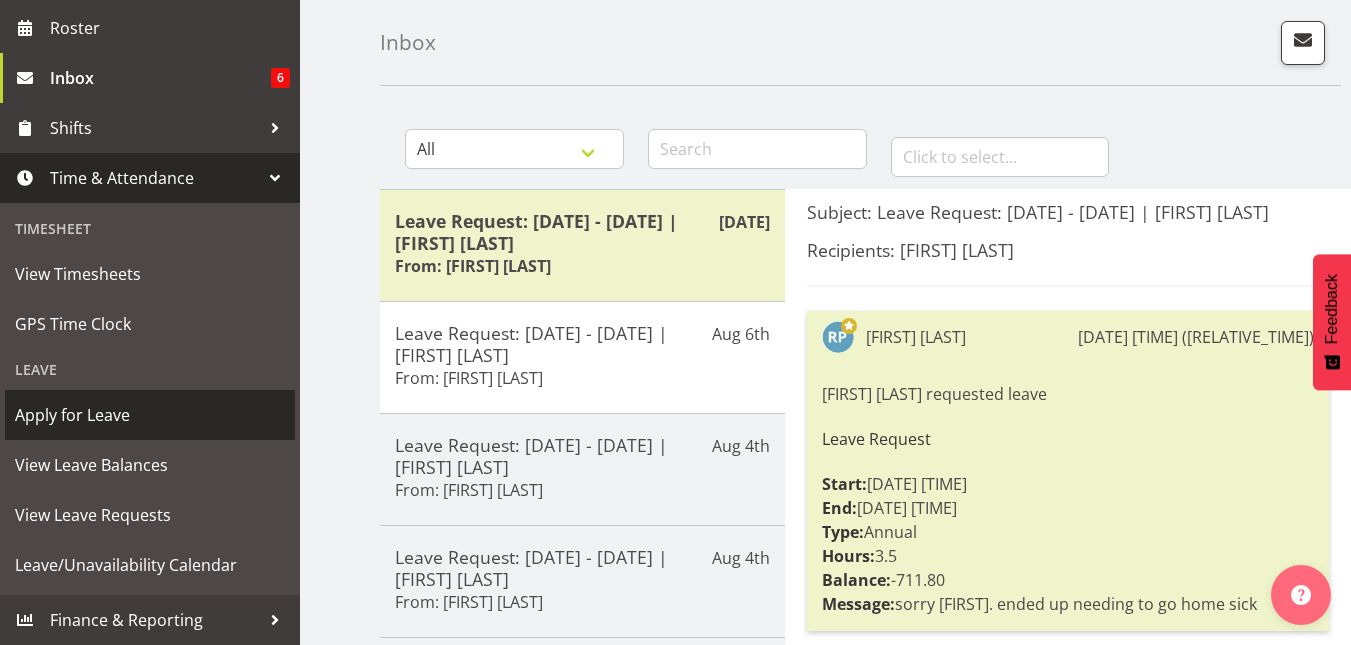 click on "Apply for Leave" at bounding box center (150, 415) 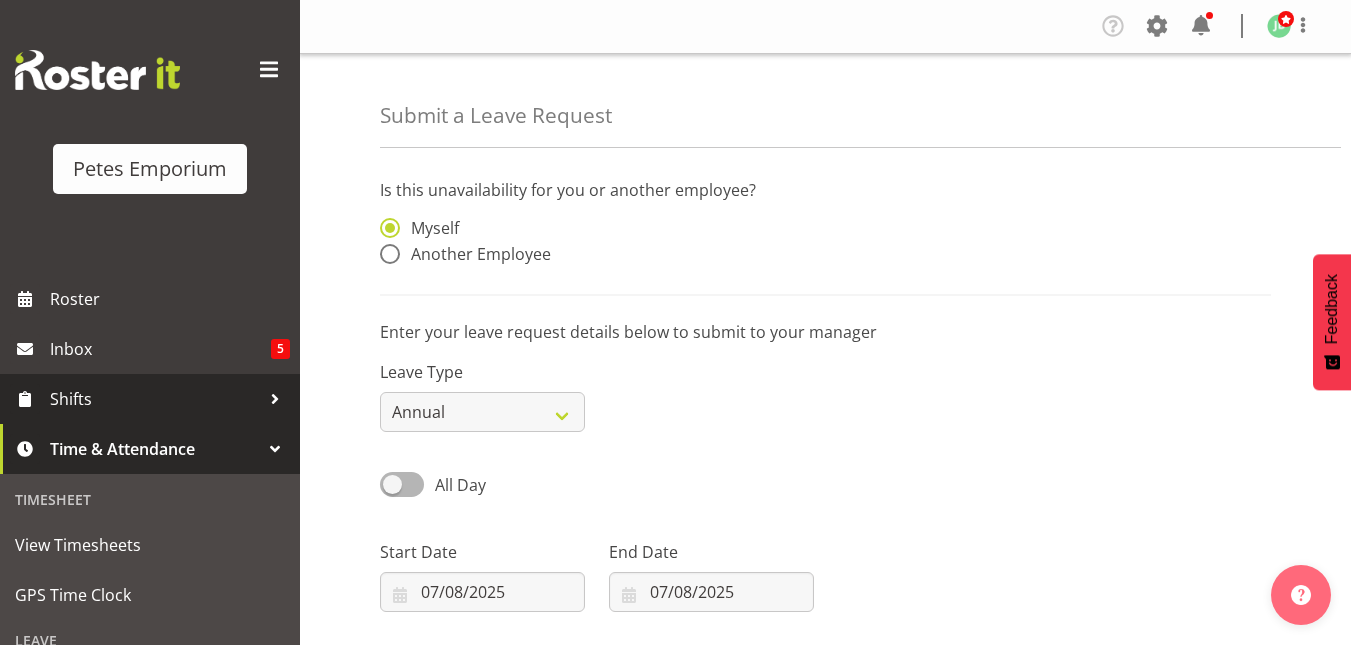 scroll, scrollTop: 0, scrollLeft: 0, axis: both 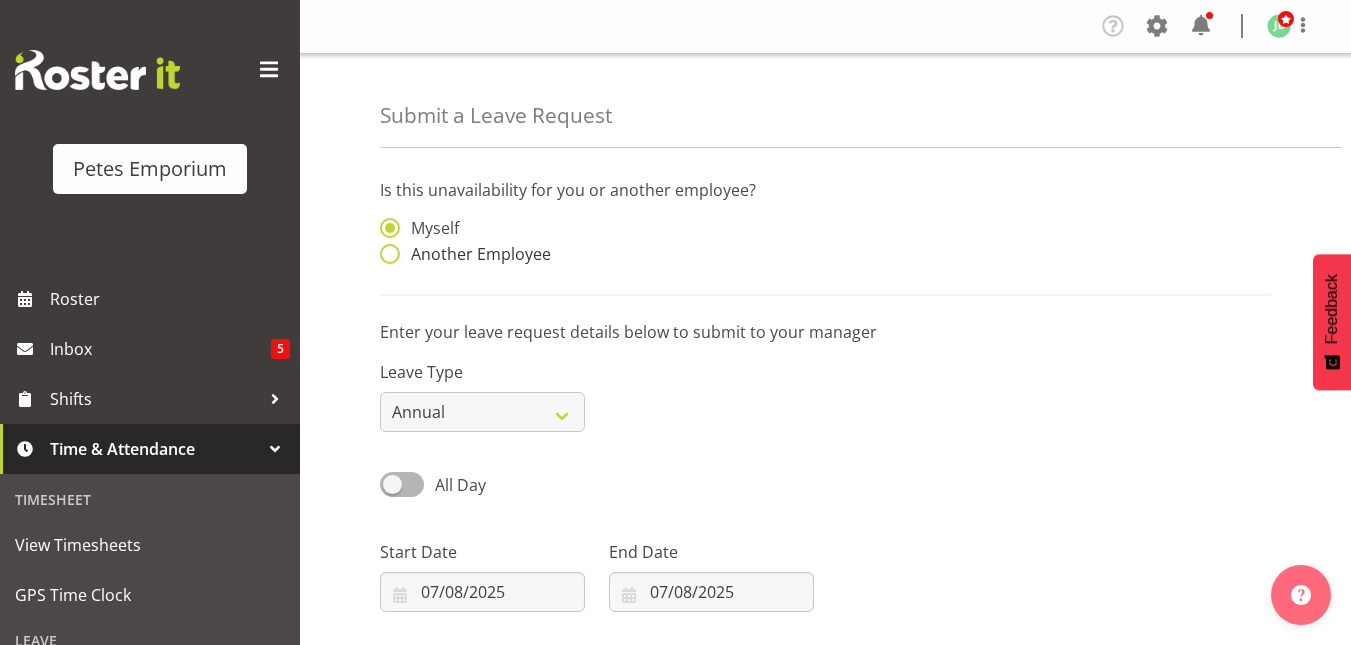 click at bounding box center [390, 254] 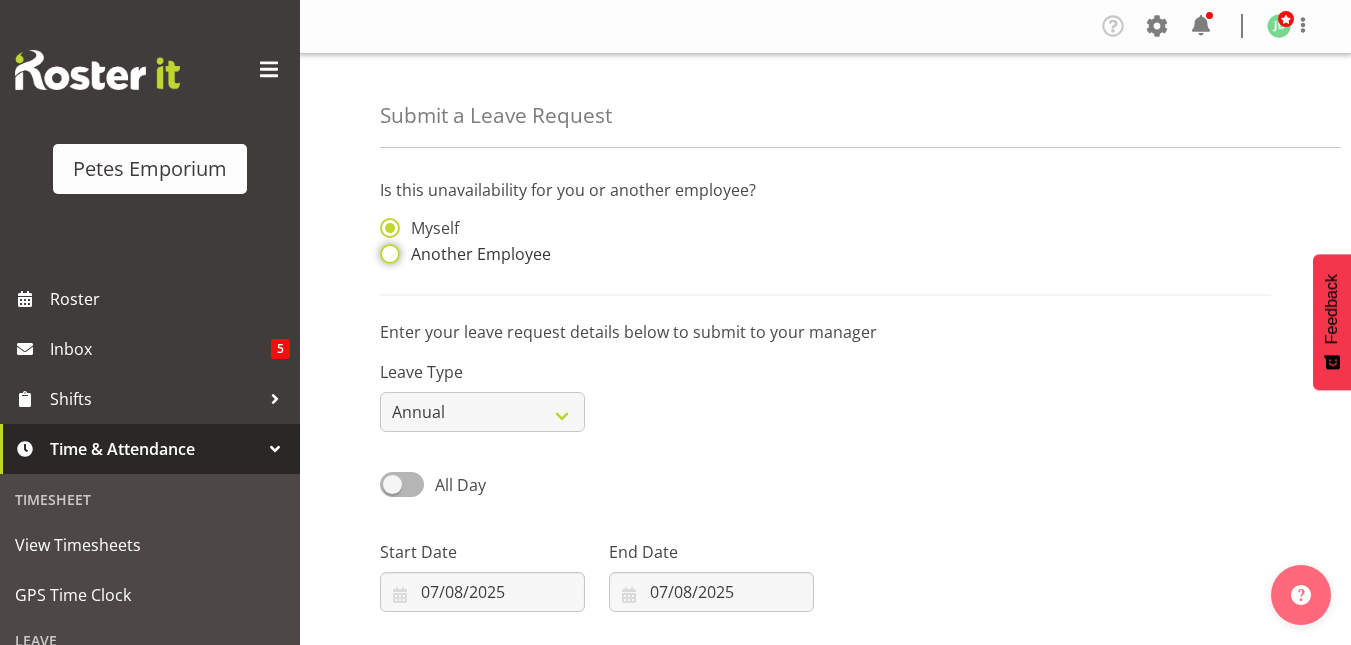 radio on "true" 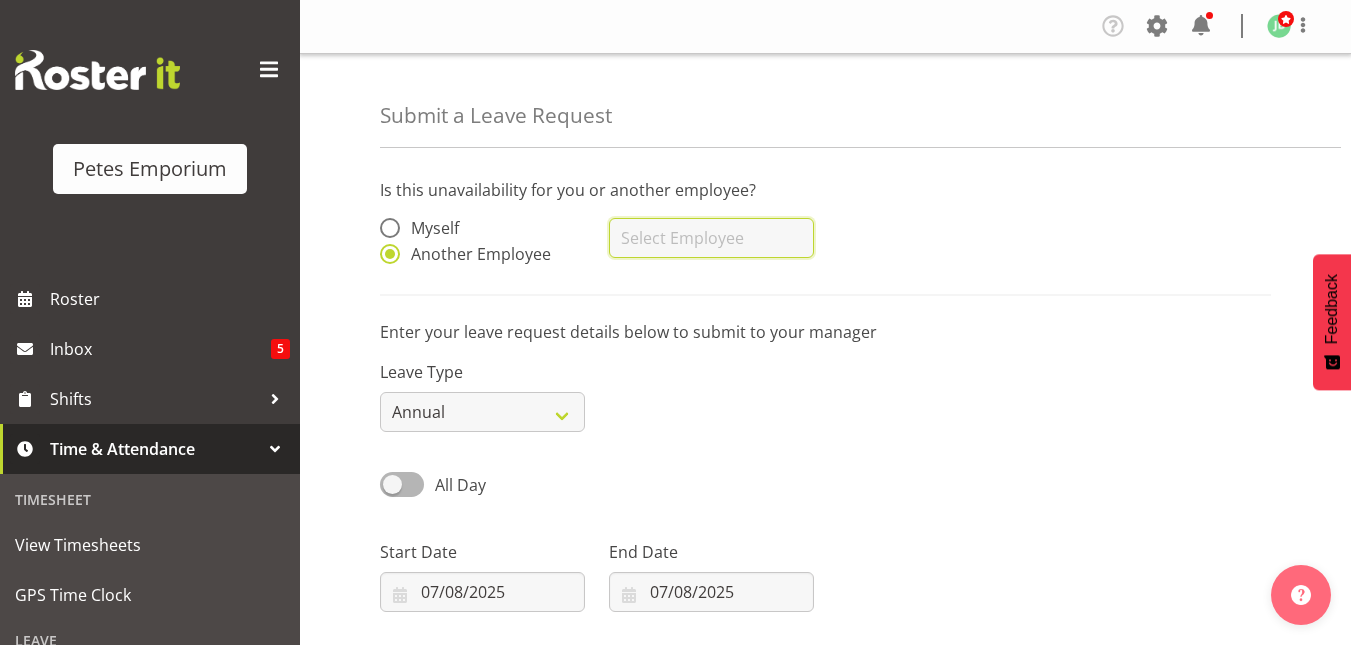 click at bounding box center [711, 238] 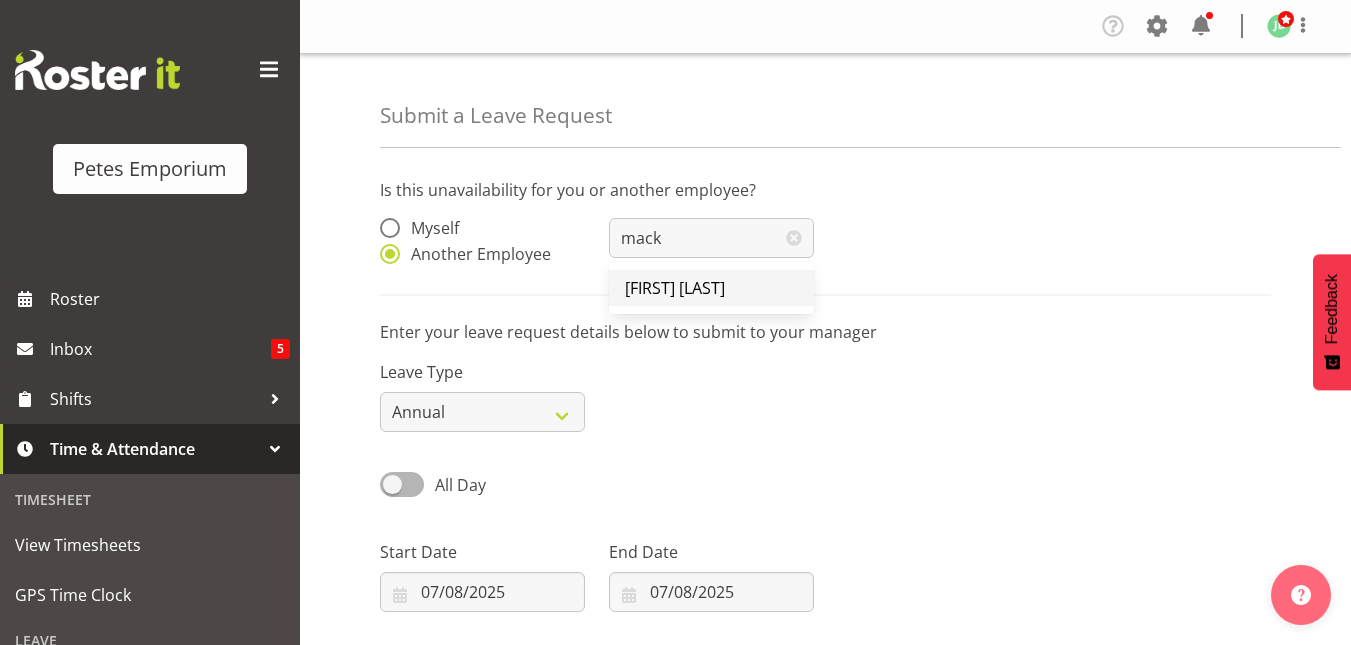 click on "[FIRST] [LAST]" at bounding box center (675, 288) 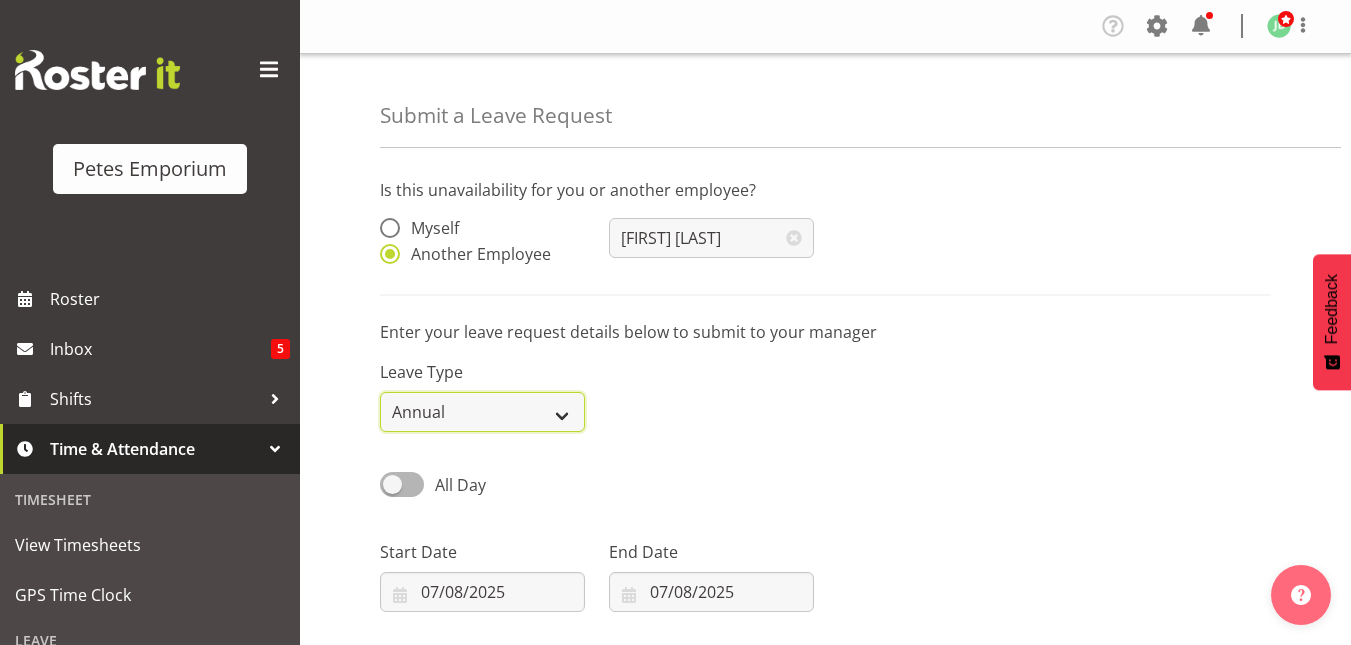 click on "Annual Sick Leave Without Pay Bereavement Domestic Violence Parental Jury Service Day In Lieu   Other" at bounding box center [482, 412] 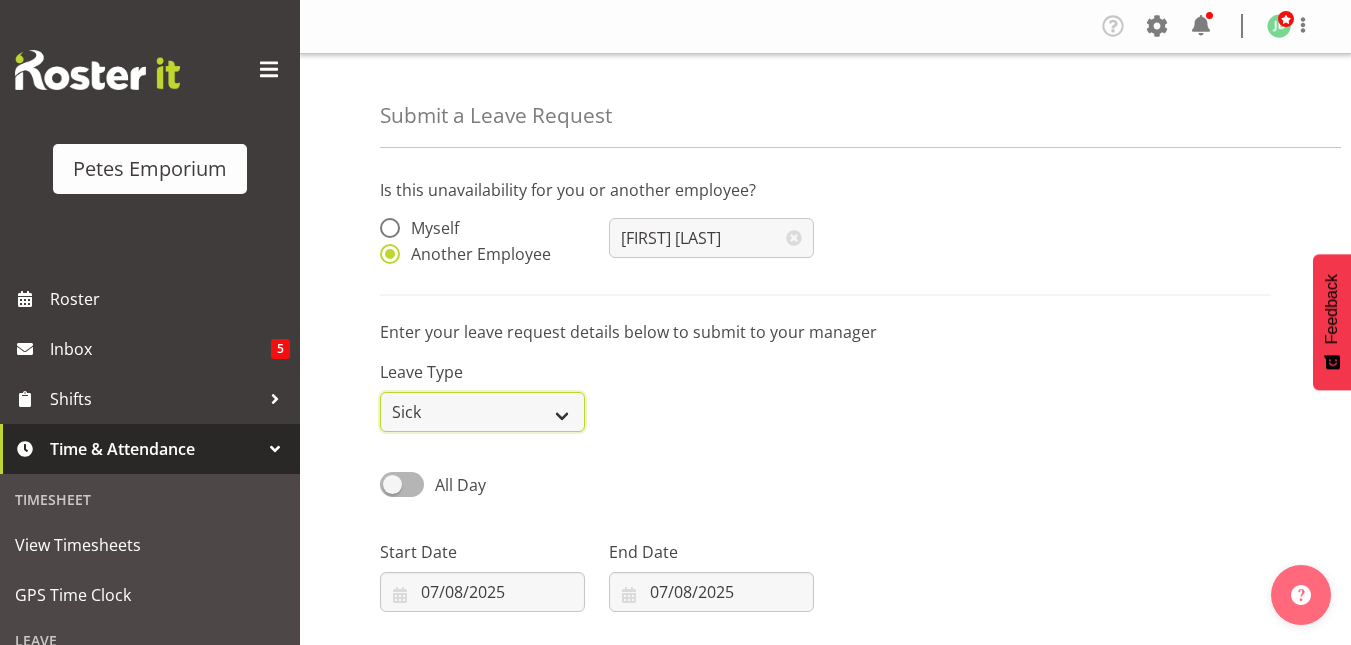 click on "Annual Sick Leave Without Pay Bereavement Domestic Violence Parental Jury Service Day In Lieu   Other" at bounding box center (482, 412) 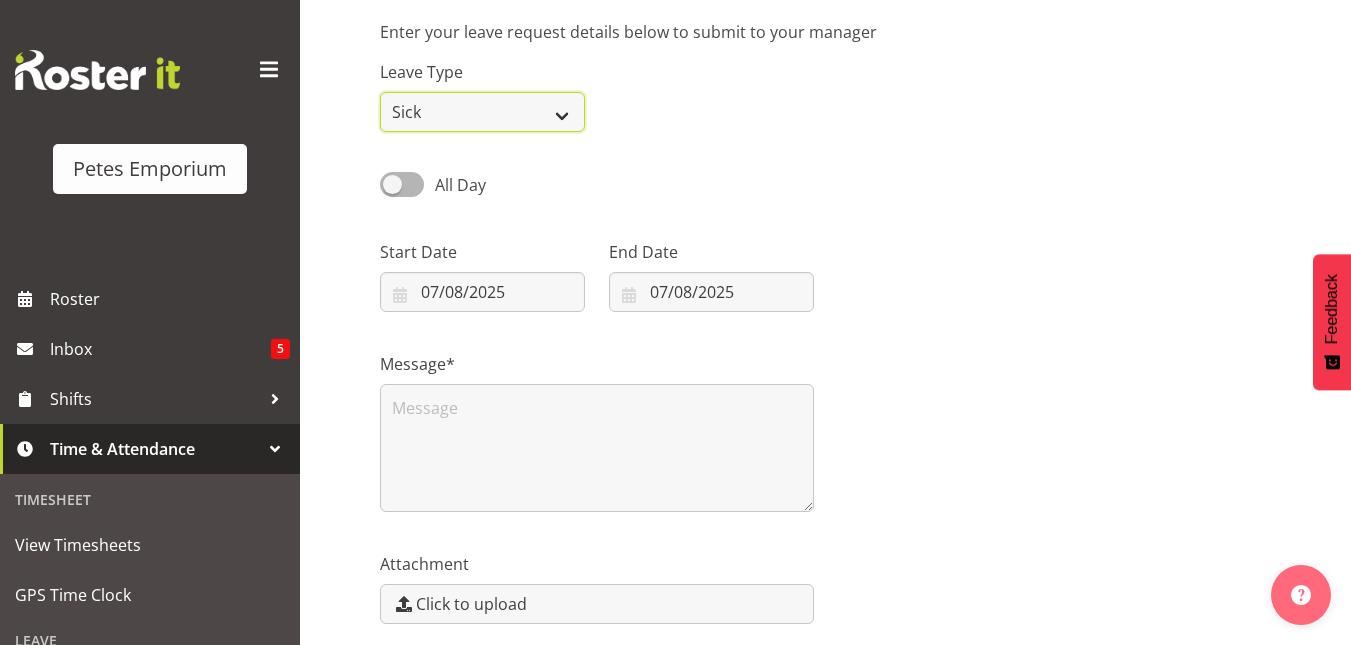 scroll, scrollTop: 340, scrollLeft: 0, axis: vertical 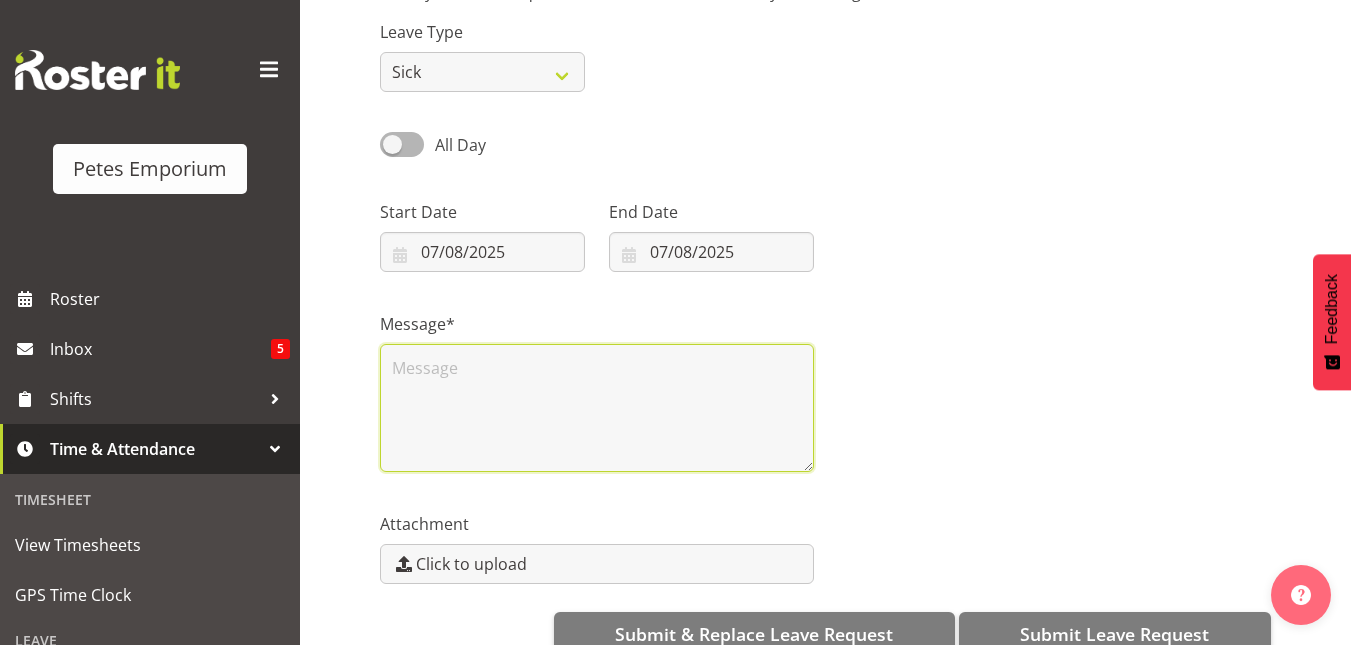 click at bounding box center (597, 408) 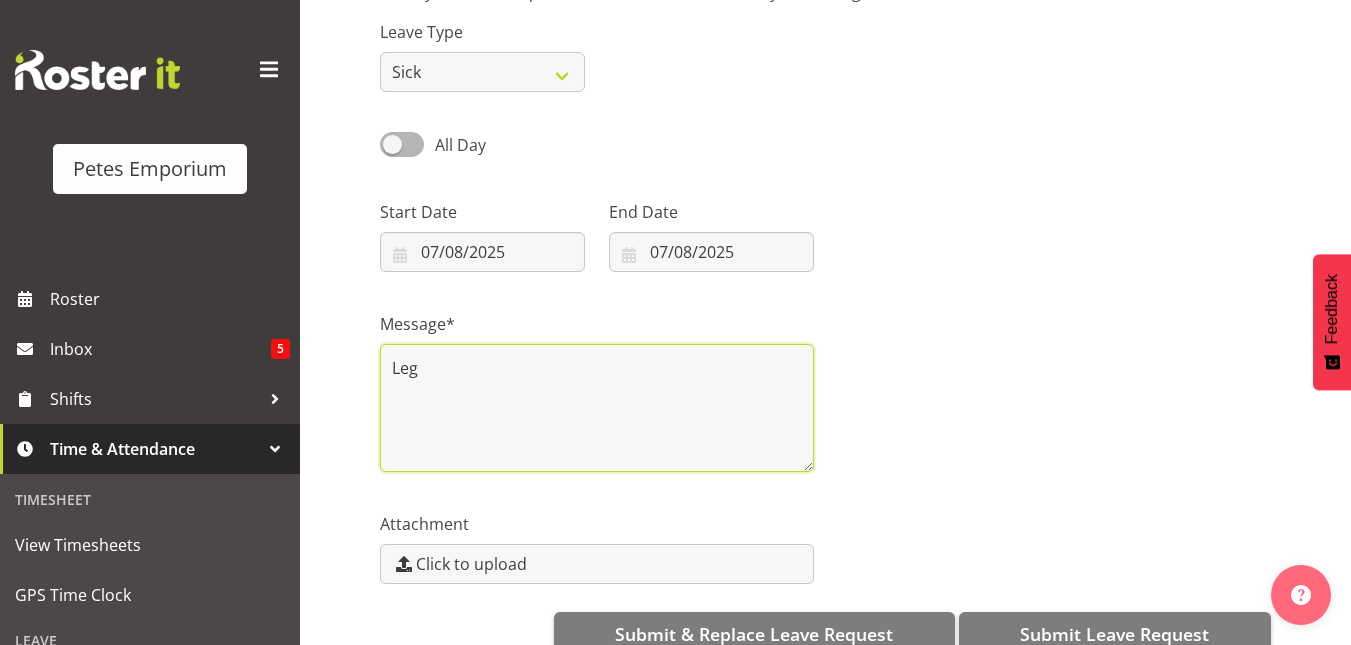 scroll, scrollTop: 381, scrollLeft: 0, axis: vertical 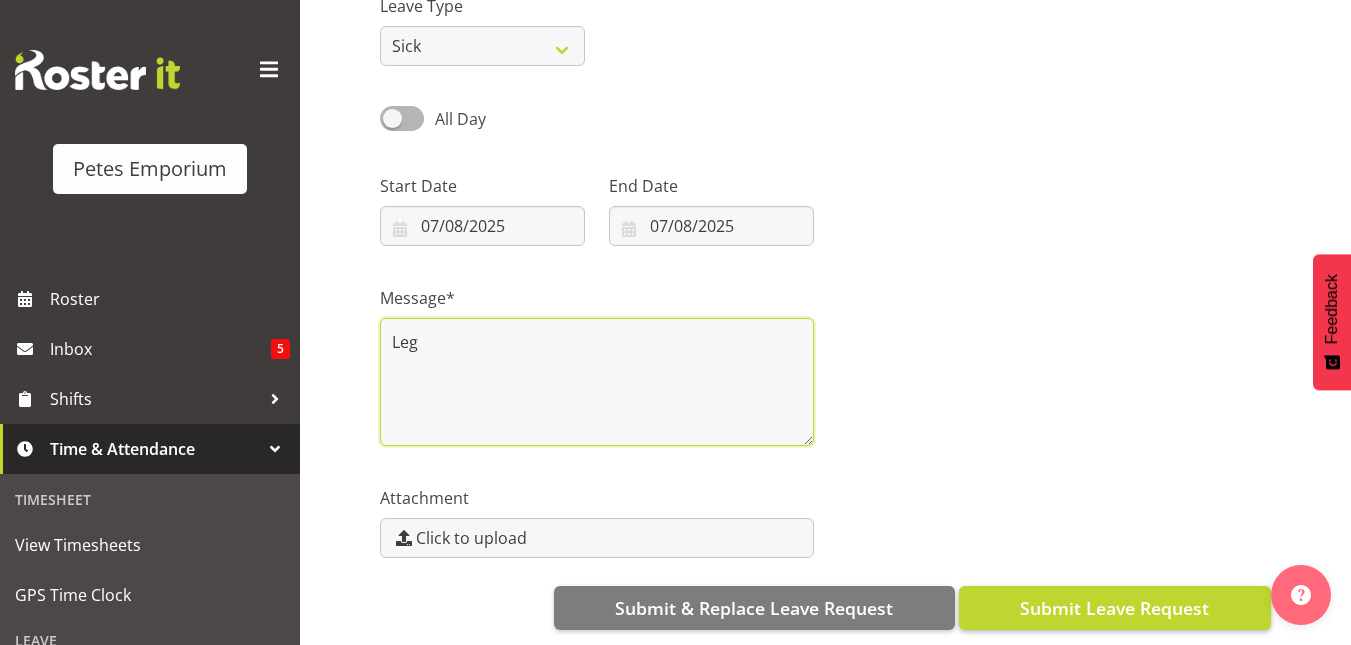 type on "Leg" 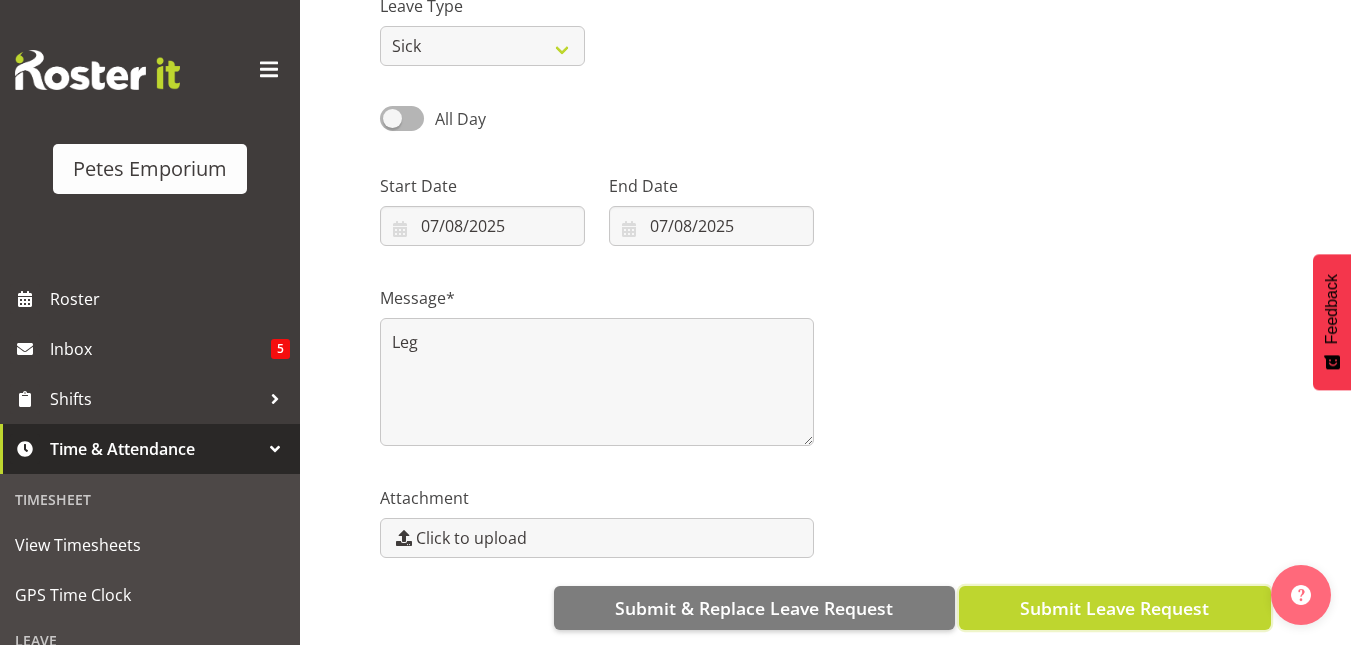 click on "Submit Leave Request" at bounding box center [1114, 608] 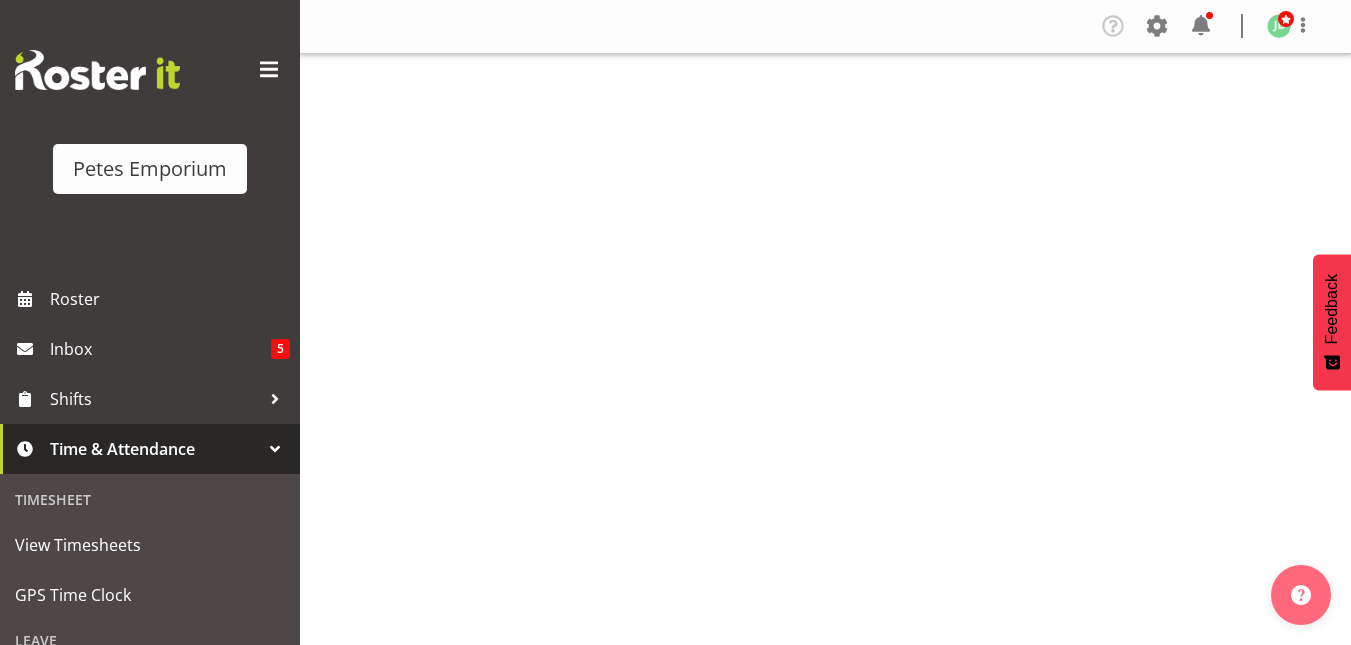 scroll, scrollTop: 0, scrollLeft: 0, axis: both 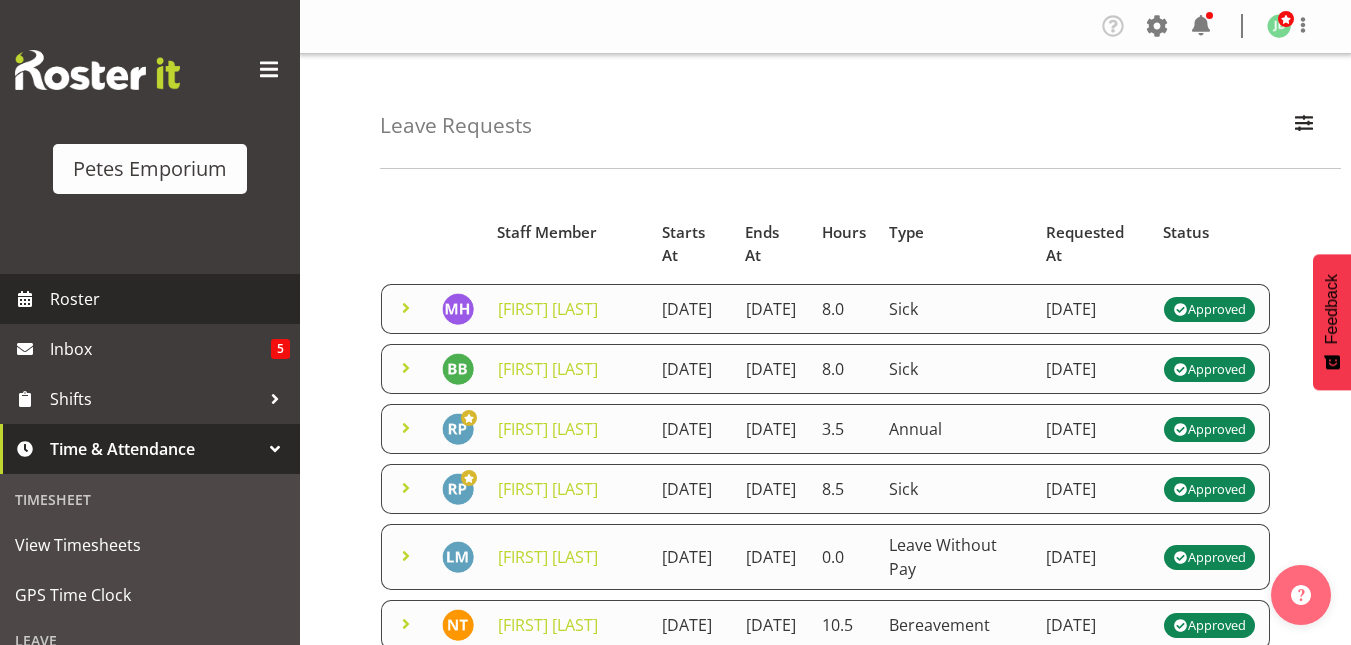 click on "Roster" at bounding box center (170, 299) 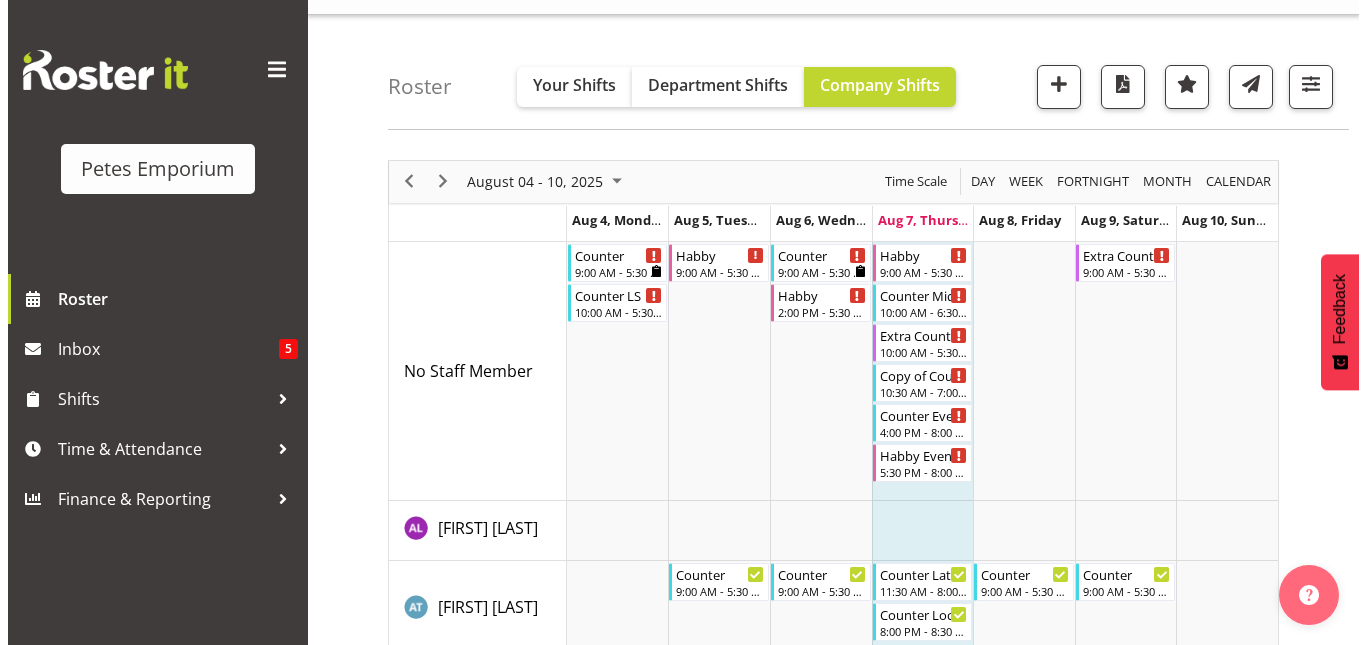 scroll, scrollTop: 38, scrollLeft: 0, axis: vertical 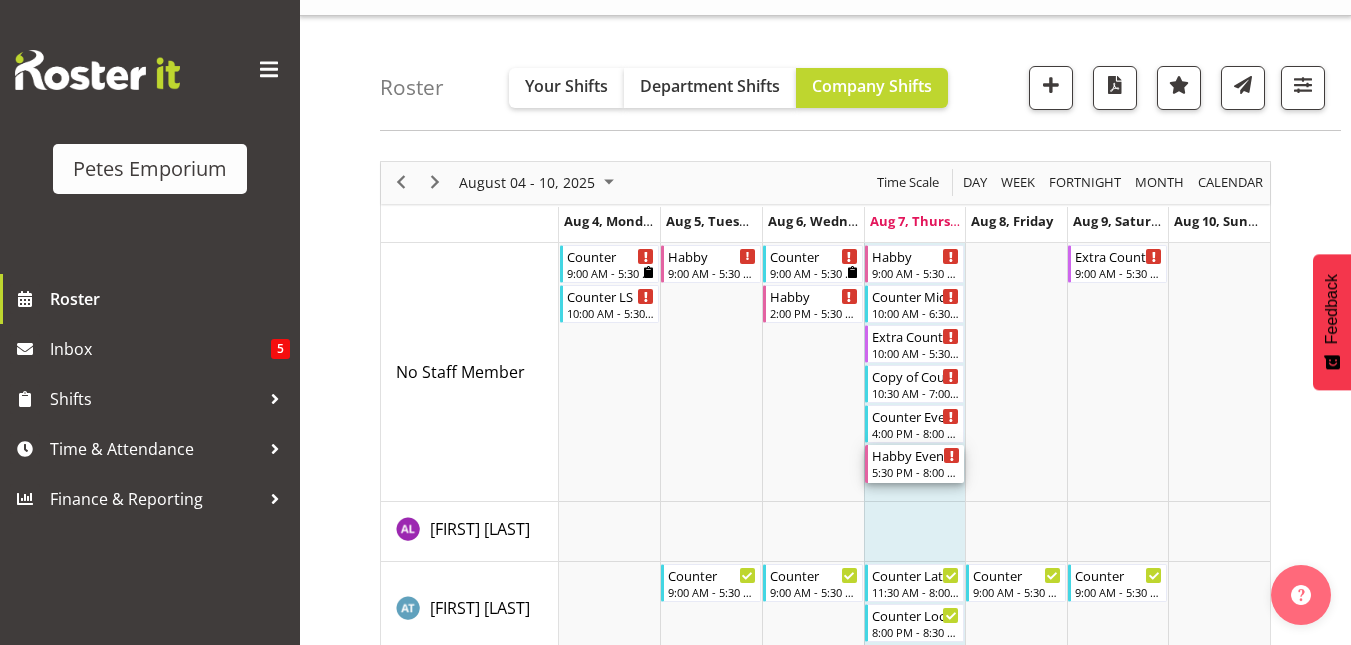 click on "5:30 PM - 8:00 PM" at bounding box center [916, 472] 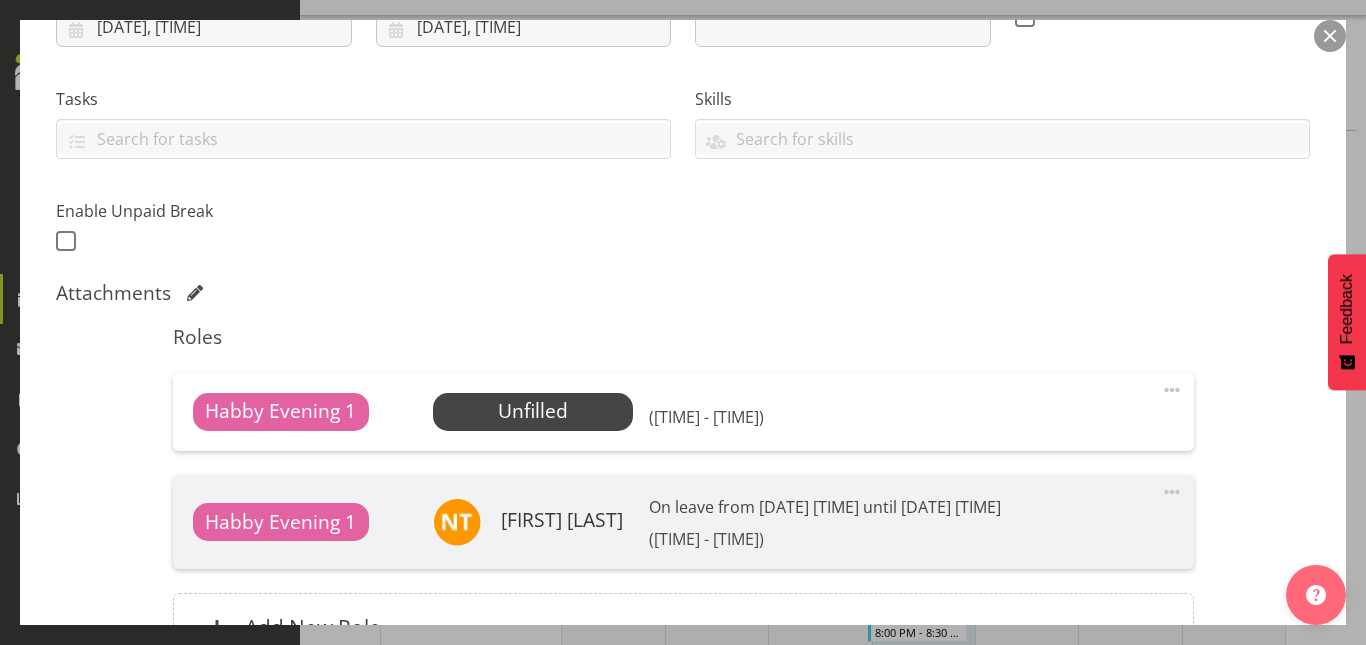 scroll, scrollTop: 386, scrollLeft: 0, axis: vertical 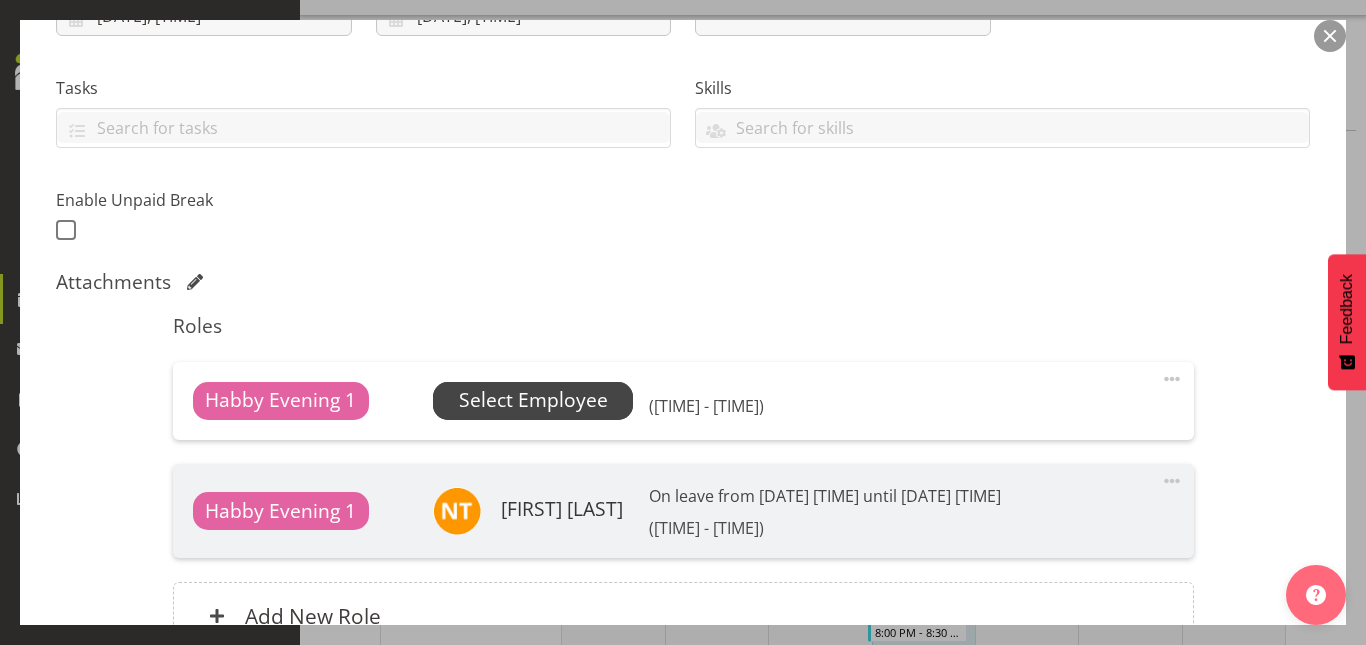 click on "Select Employee" at bounding box center [533, 400] 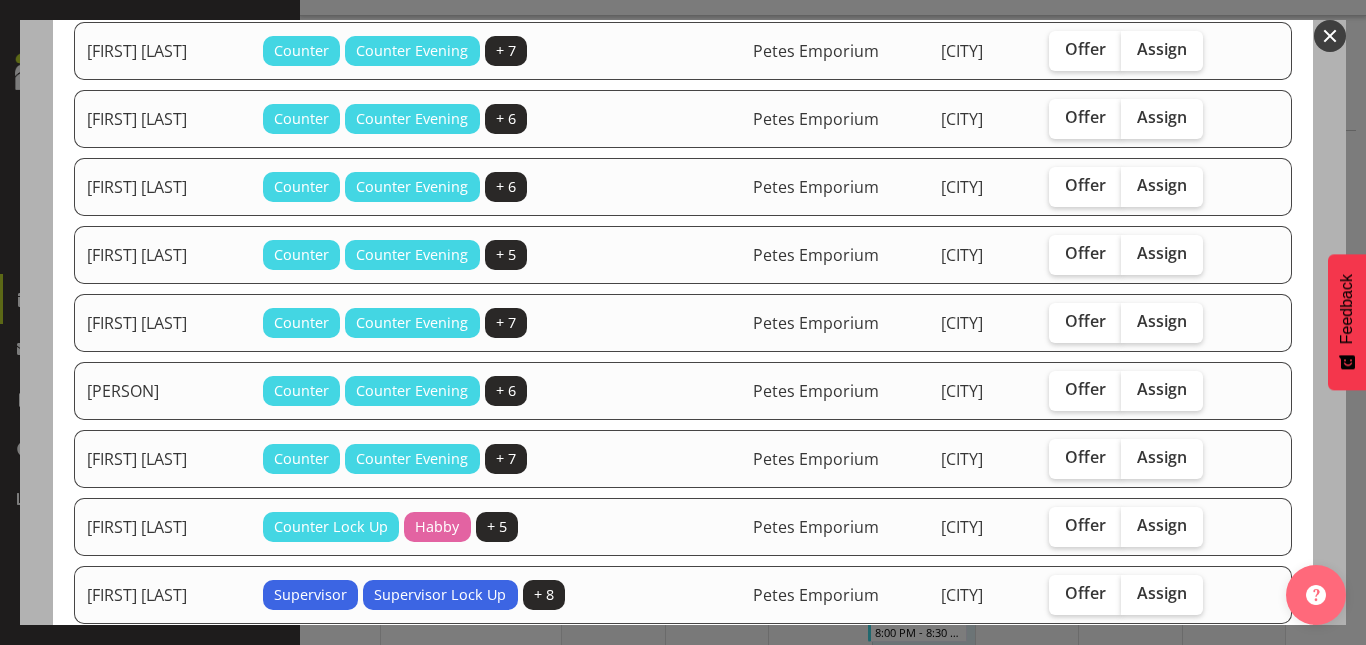 scroll, scrollTop: 271, scrollLeft: 0, axis: vertical 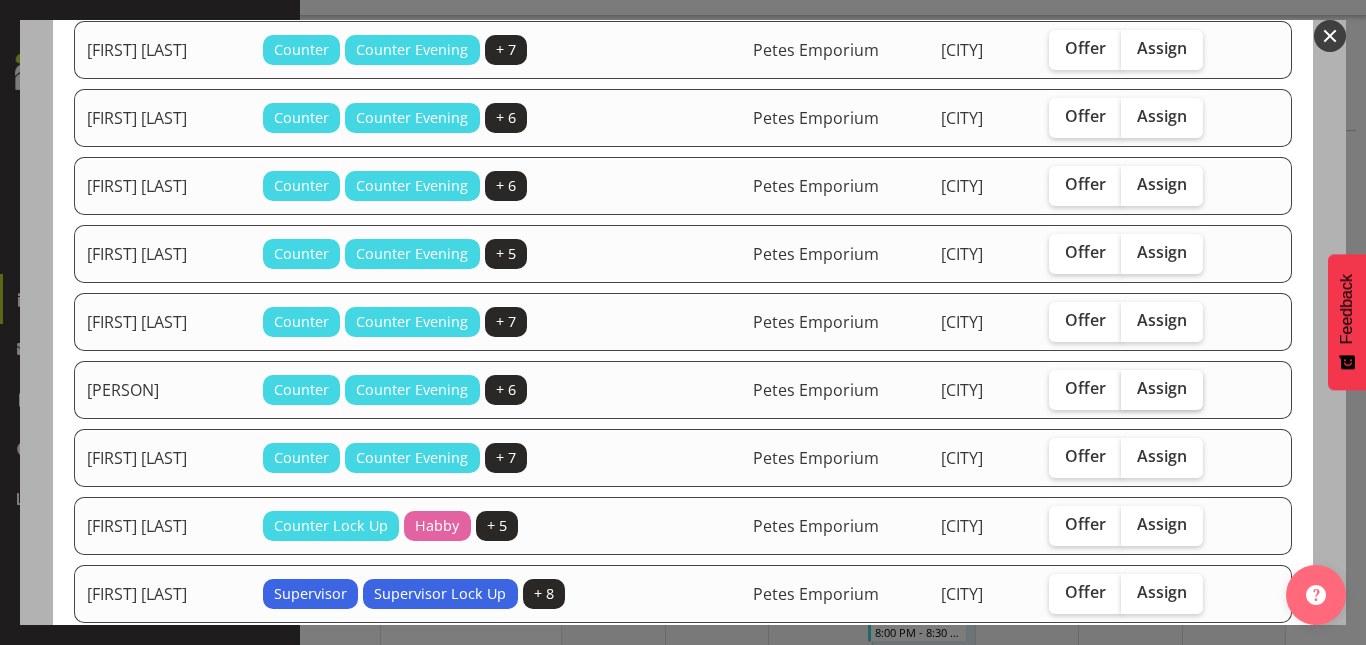 click on "Assign" at bounding box center (1162, 388) 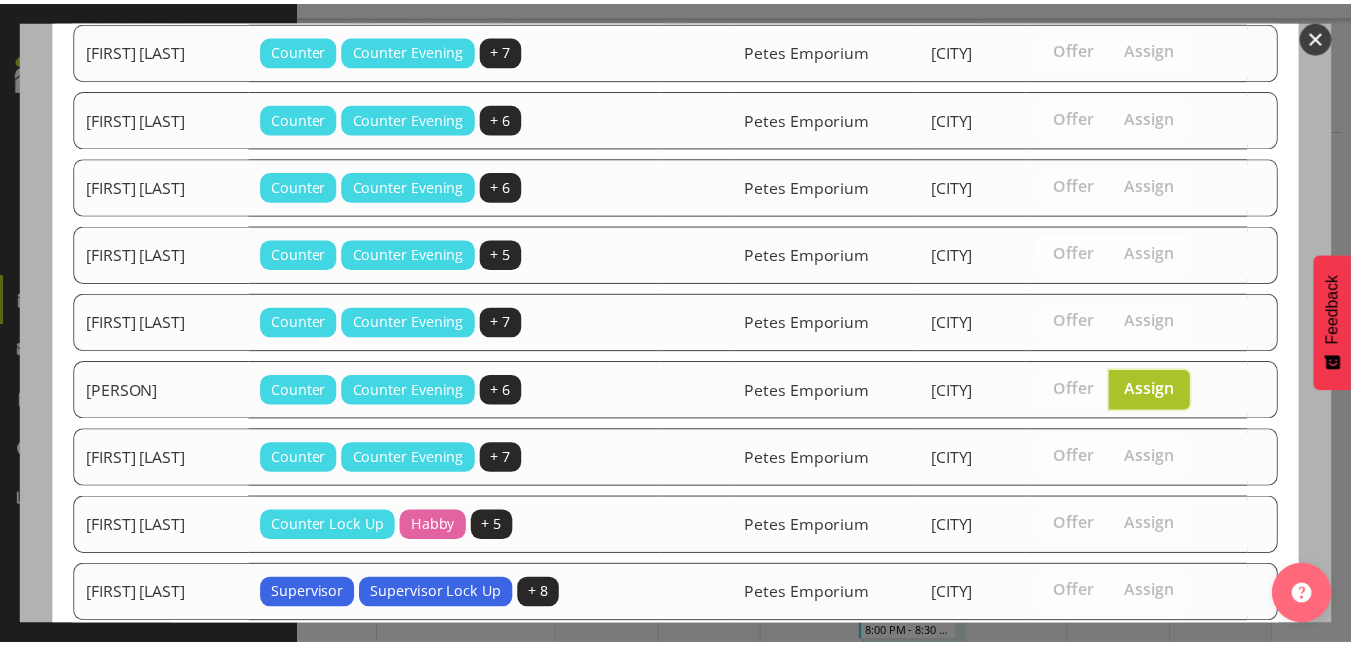 scroll, scrollTop: 530, scrollLeft: 0, axis: vertical 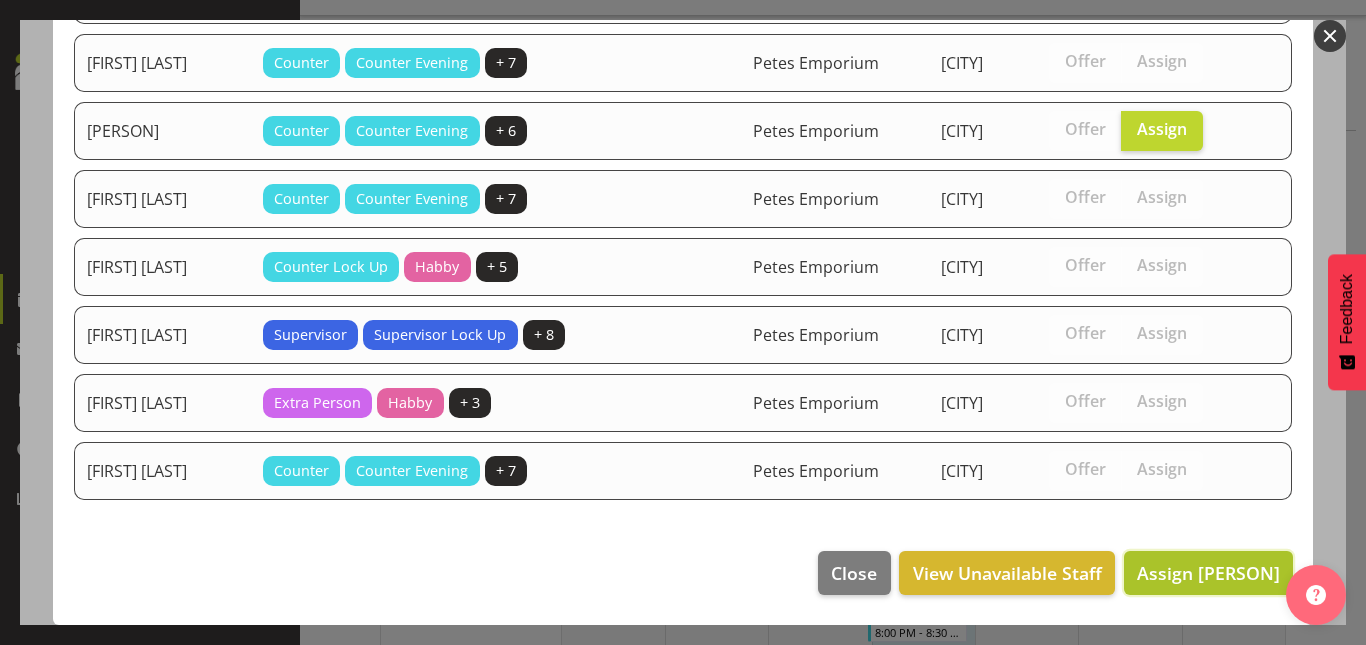click on "Assign Maureen Sellwood" at bounding box center (1208, 573) 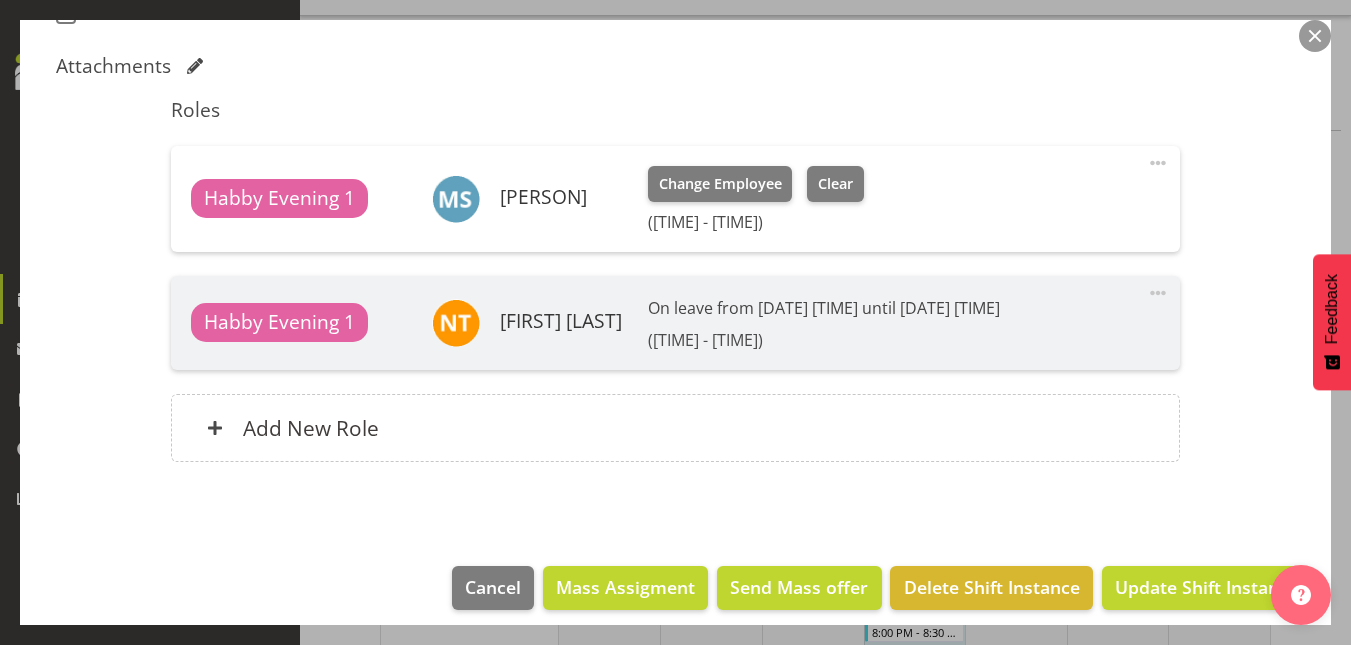 scroll, scrollTop: 617, scrollLeft: 0, axis: vertical 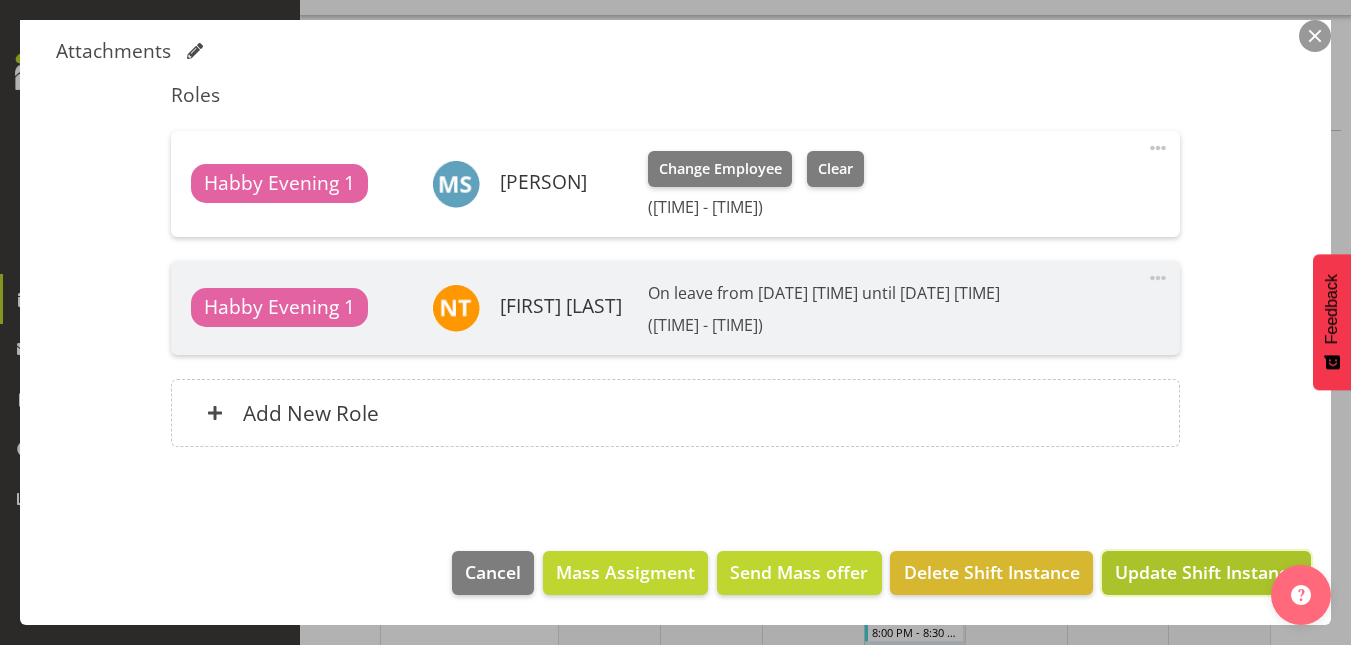 click on "Update Shift Instance" at bounding box center (1206, 572) 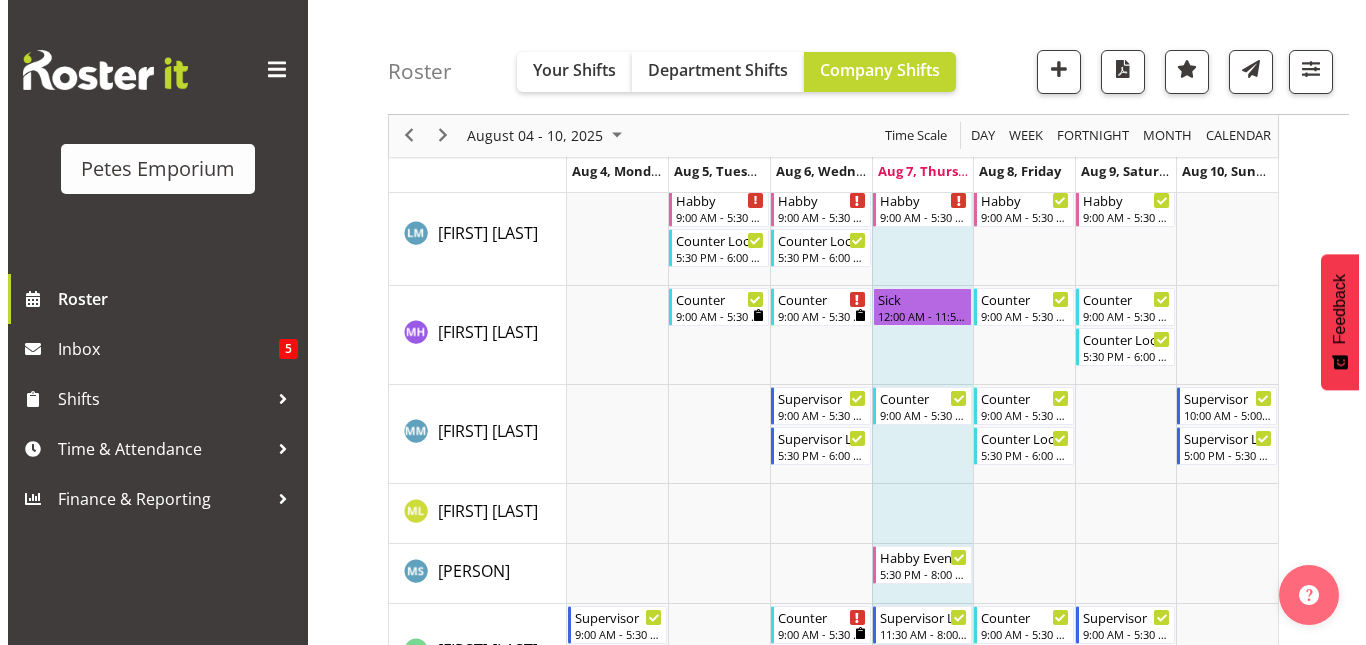 scroll, scrollTop: 1528, scrollLeft: 0, axis: vertical 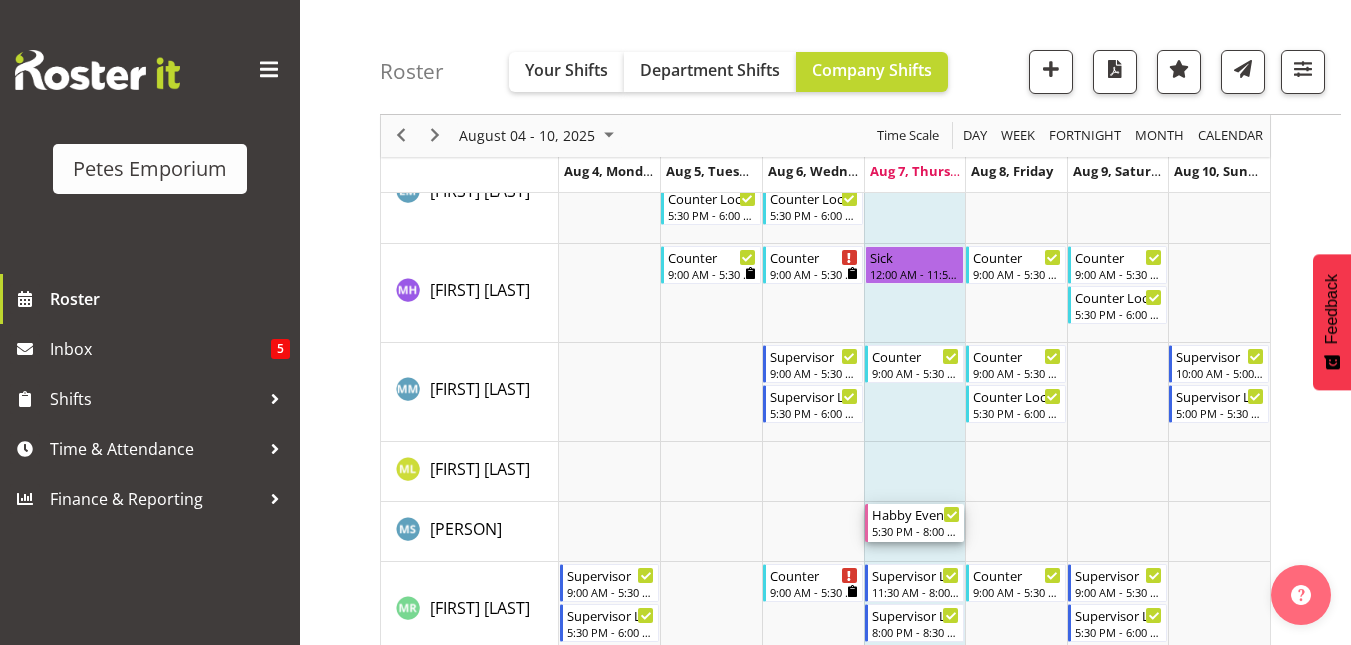 click on "5:30 PM - 8:00 PM" at bounding box center [916, 531] 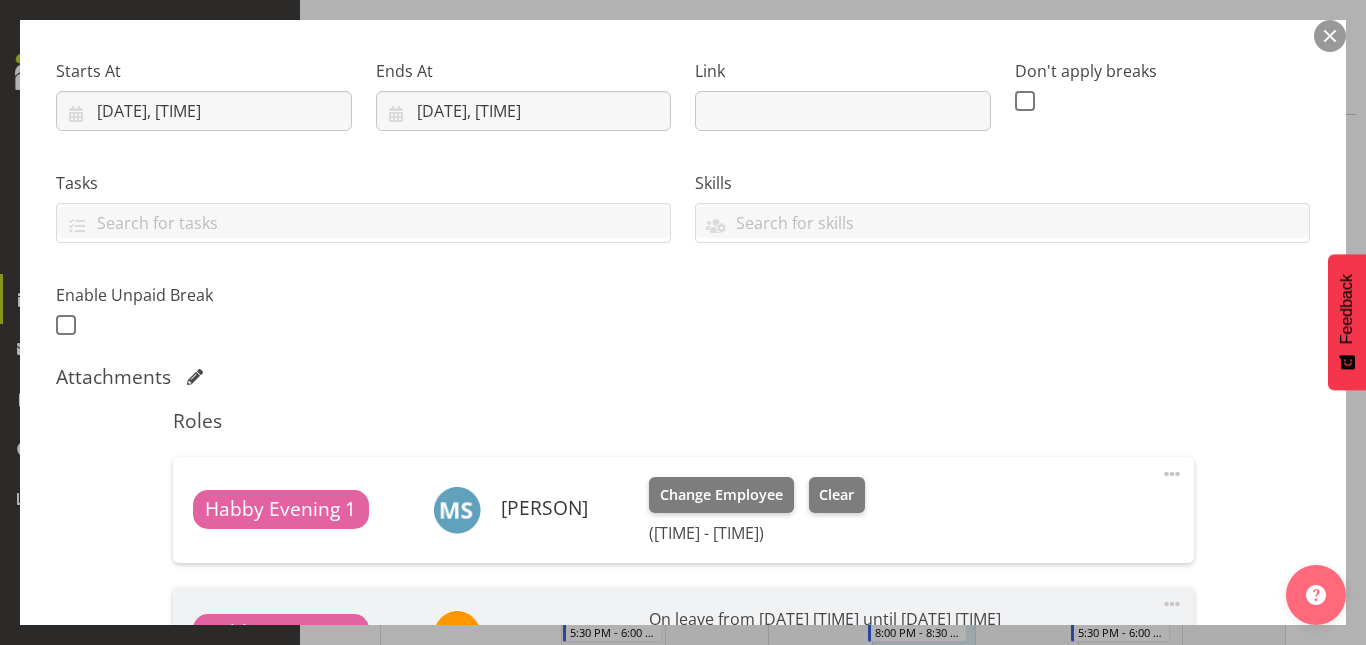 scroll, scrollTop: 292, scrollLeft: 0, axis: vertical 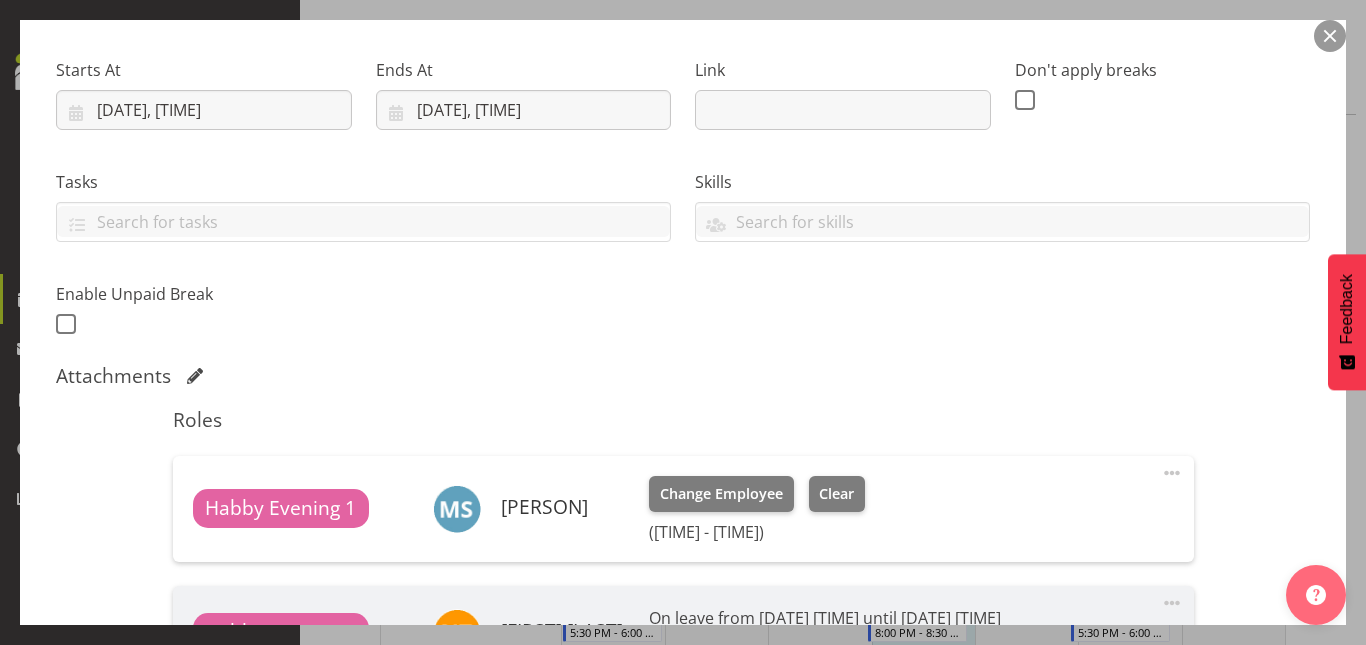 click at bounding box center (1172, 473) 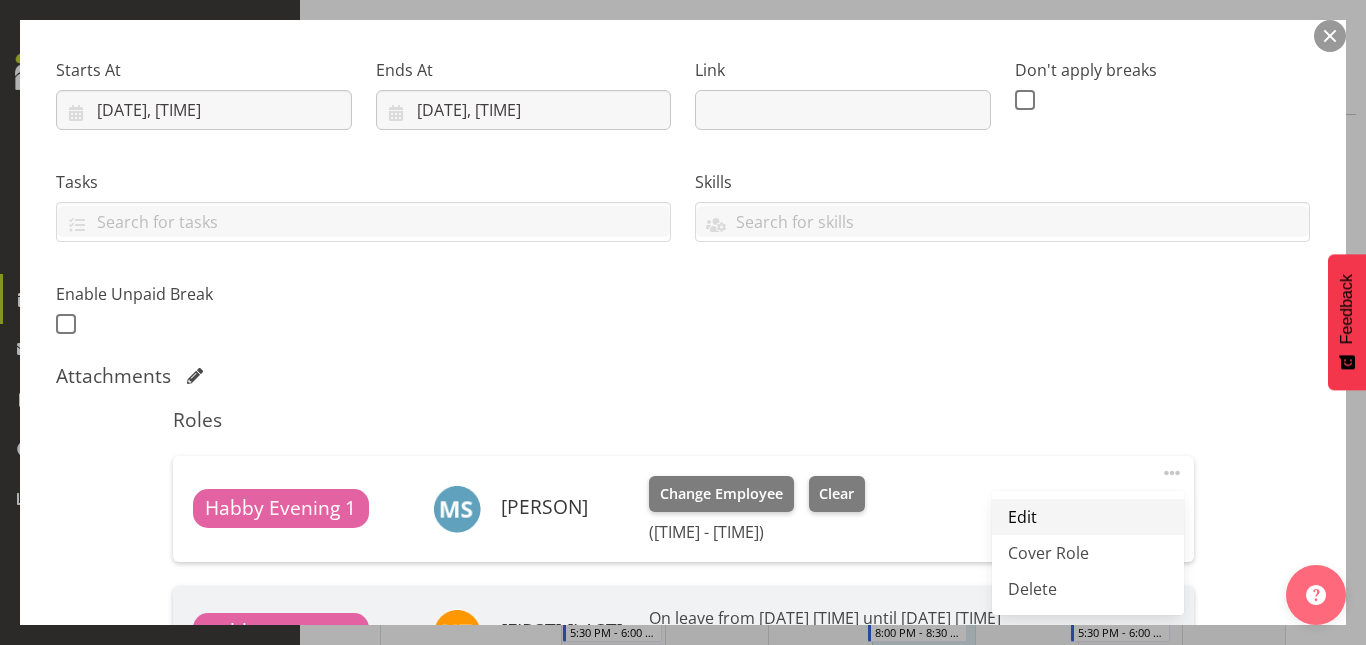 click on "Edit" at bounding box center (1088, 517) 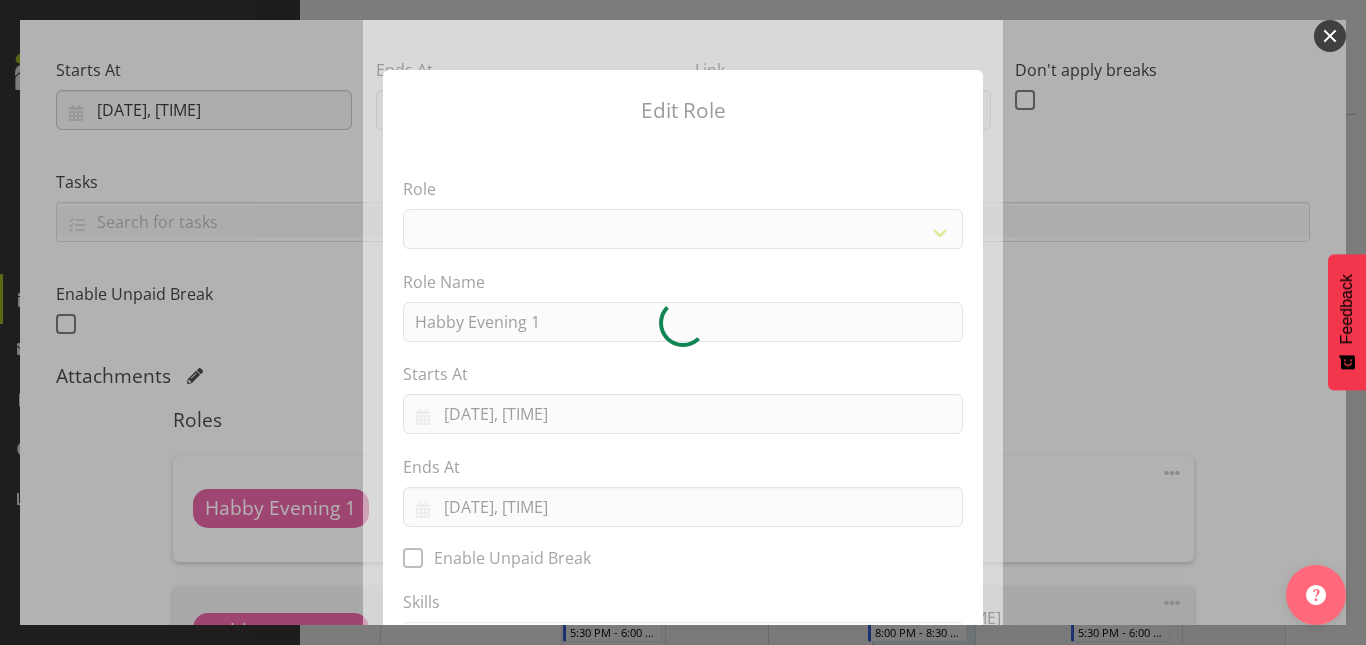 select on "156" 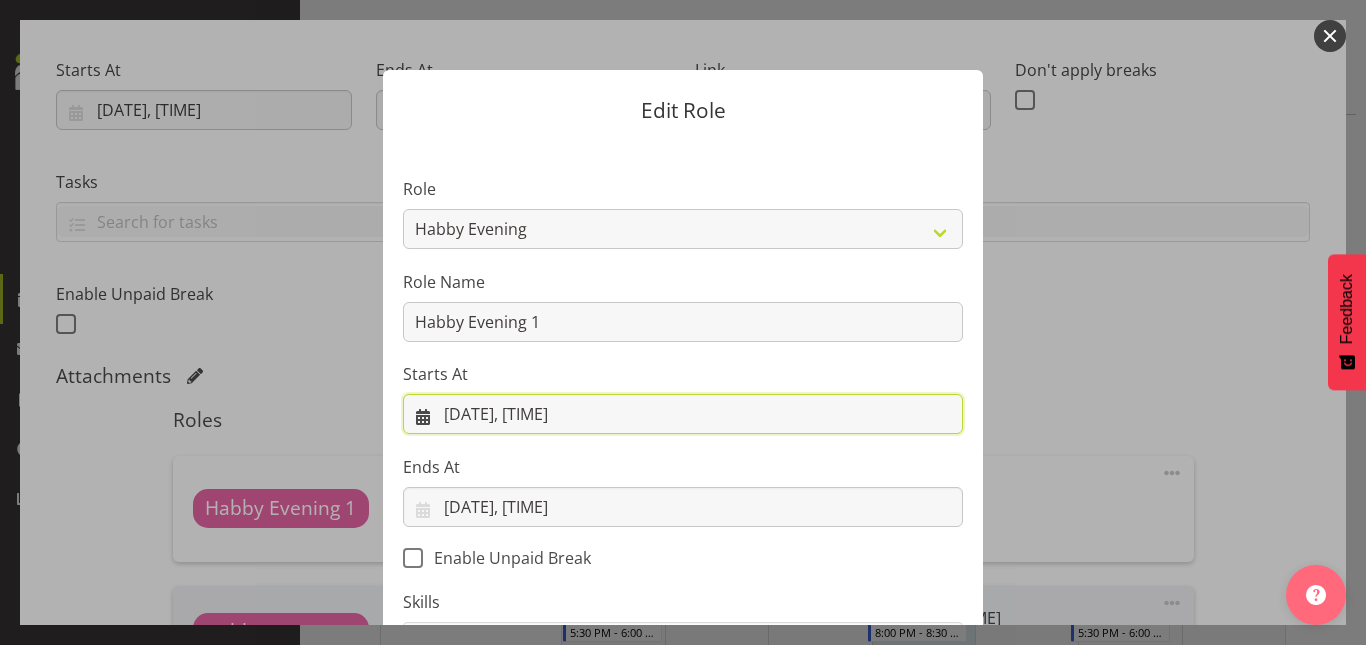 click on "07/08/2025, 17:30" at bounding box center [683, 414] 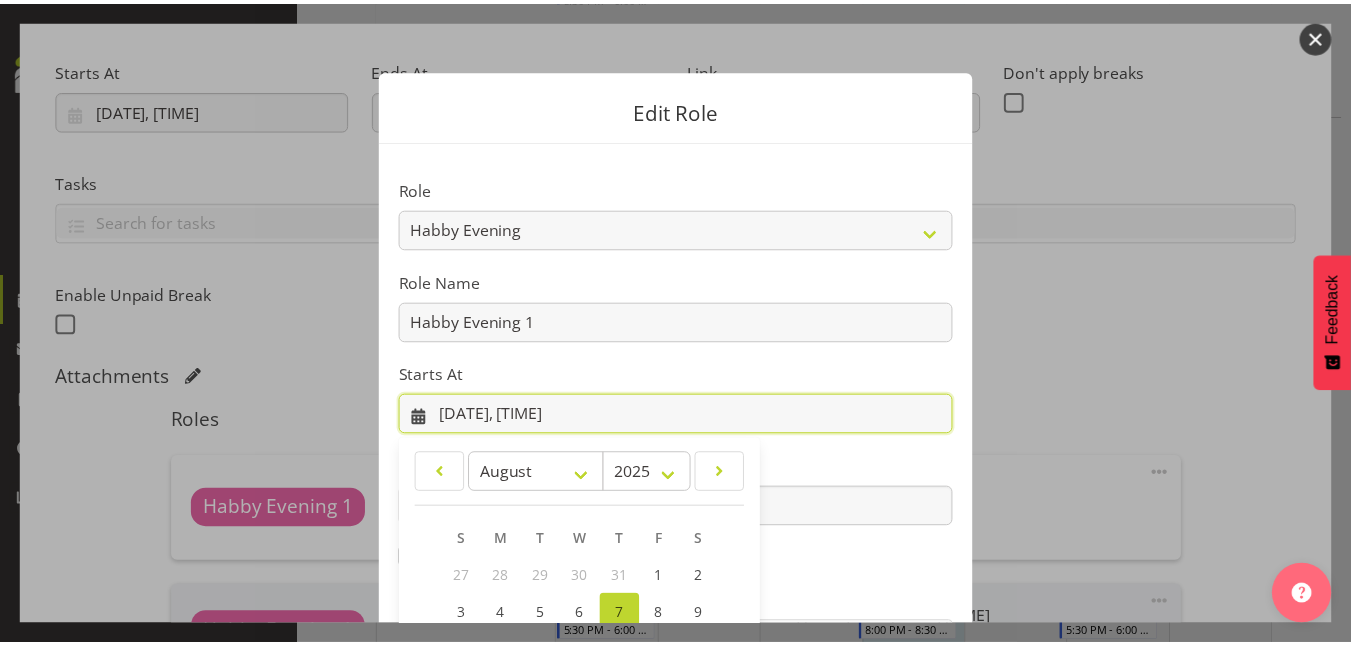 scroll, scrollTop: 266, scrollLeft: 0, axis: vertical 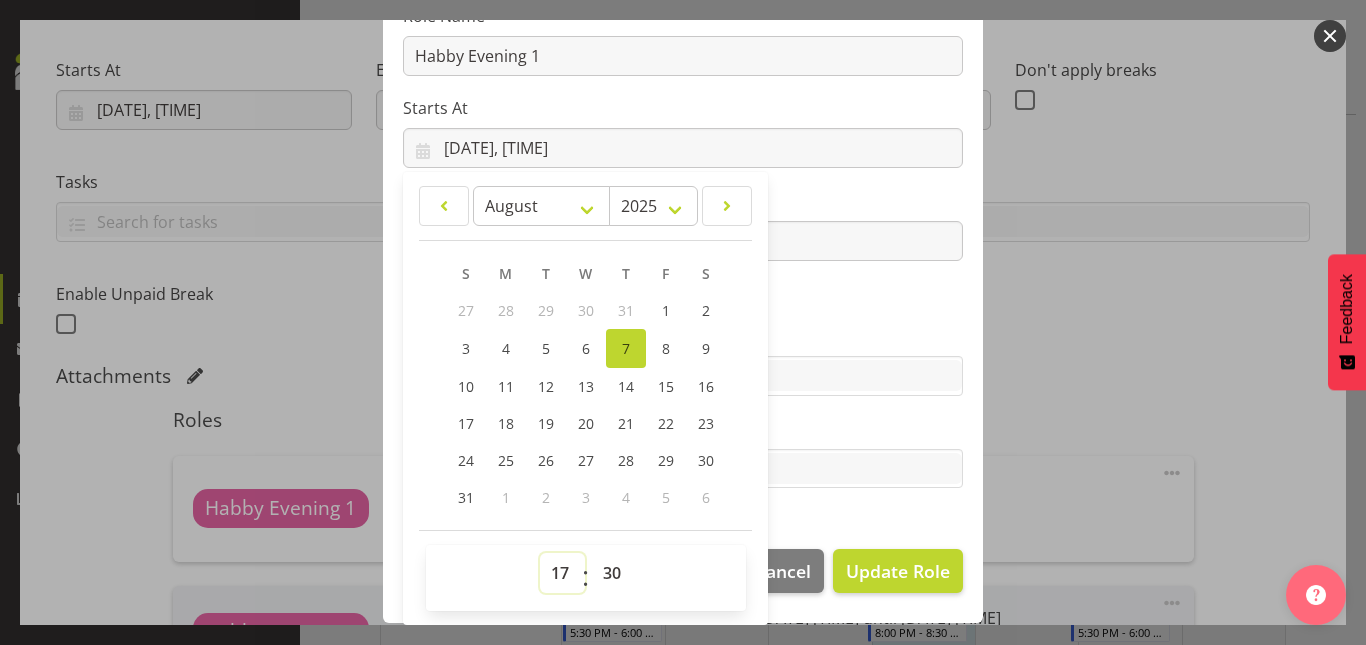 click on "00   01   02   03   04   05   06   07   08   09   10   11   12   13   14   15   16   17   18   19   20   21   22   23" at bounding box center (562, 573) 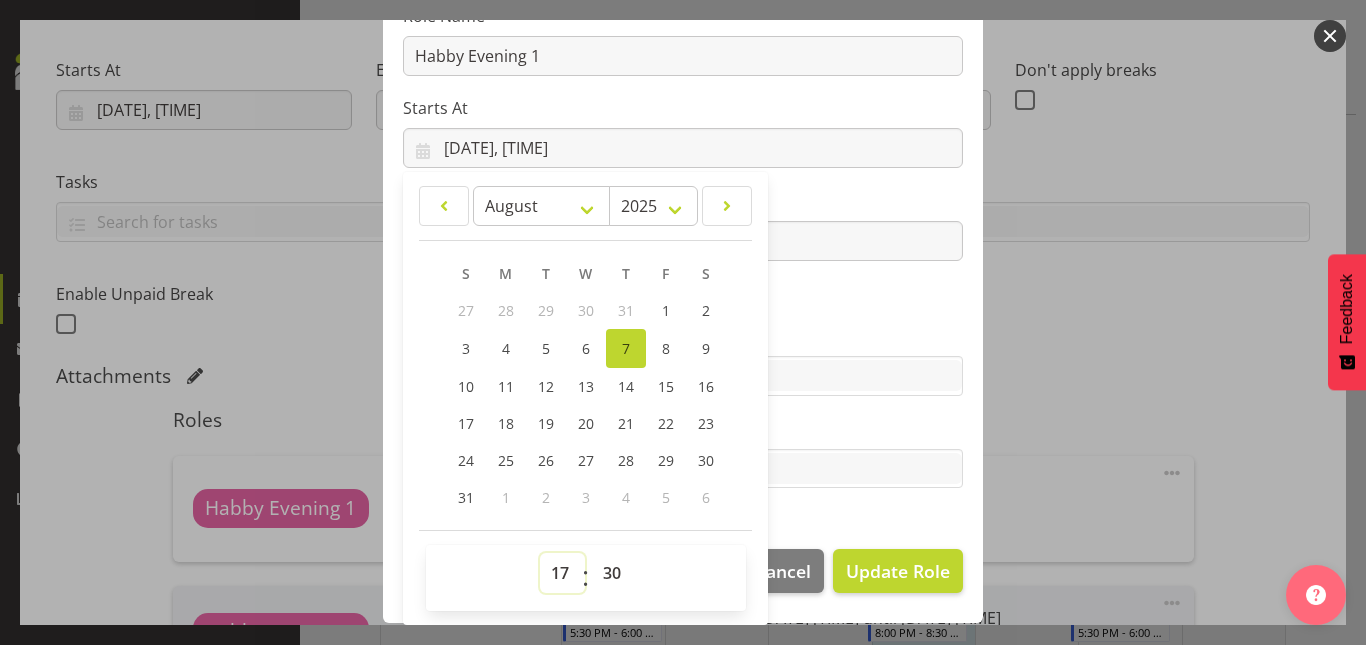 select on "16" 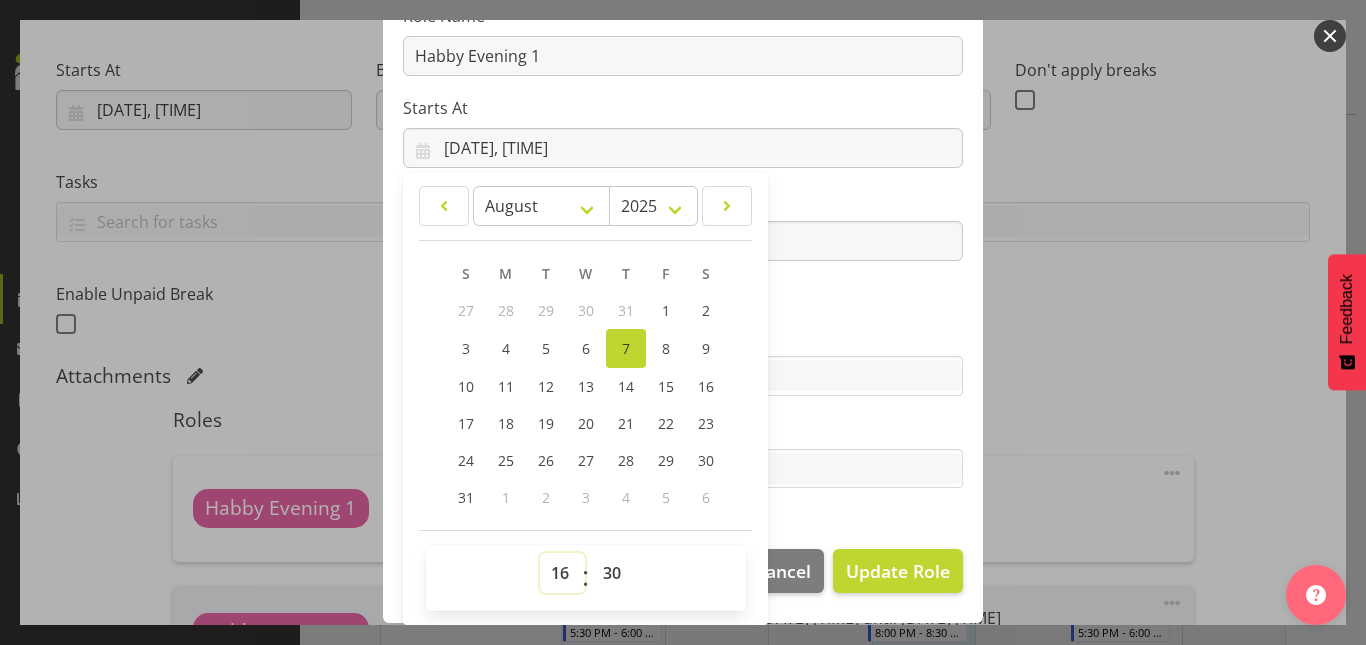 click on "00   01   02   03   04   05   06   07   08   09   10   11   12   13   14   15   16   17   18   19   20   21   22   23" at bounding box center [562, 573] 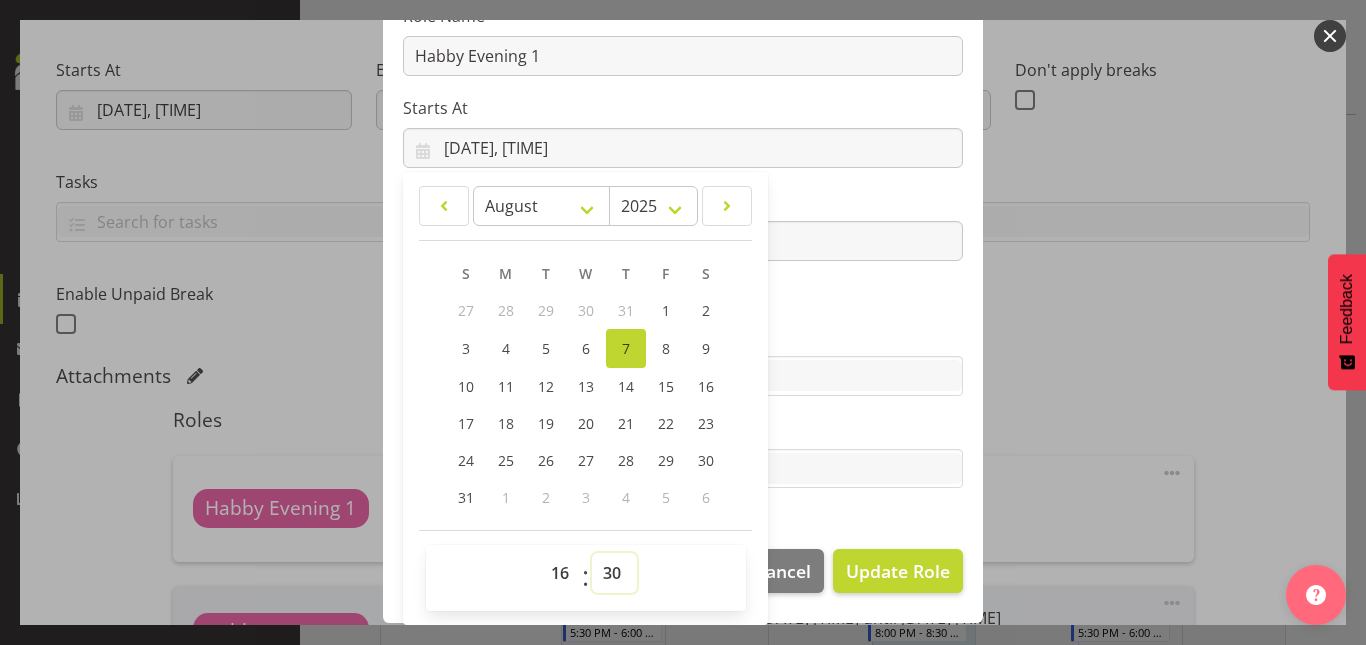 click on "00   01   02   03   04   05   06   07   08   09   10   11   12   13   14   15   16   17   18   19   20   21   22   23   24   25   26   27   28   29   30   31   32   33   34   35   36   37   38   39   40   41   42   43   44   45   46   47   48   49   50   51   52   53   54   55   56   57   58   59" at bounding box center [614, 573] 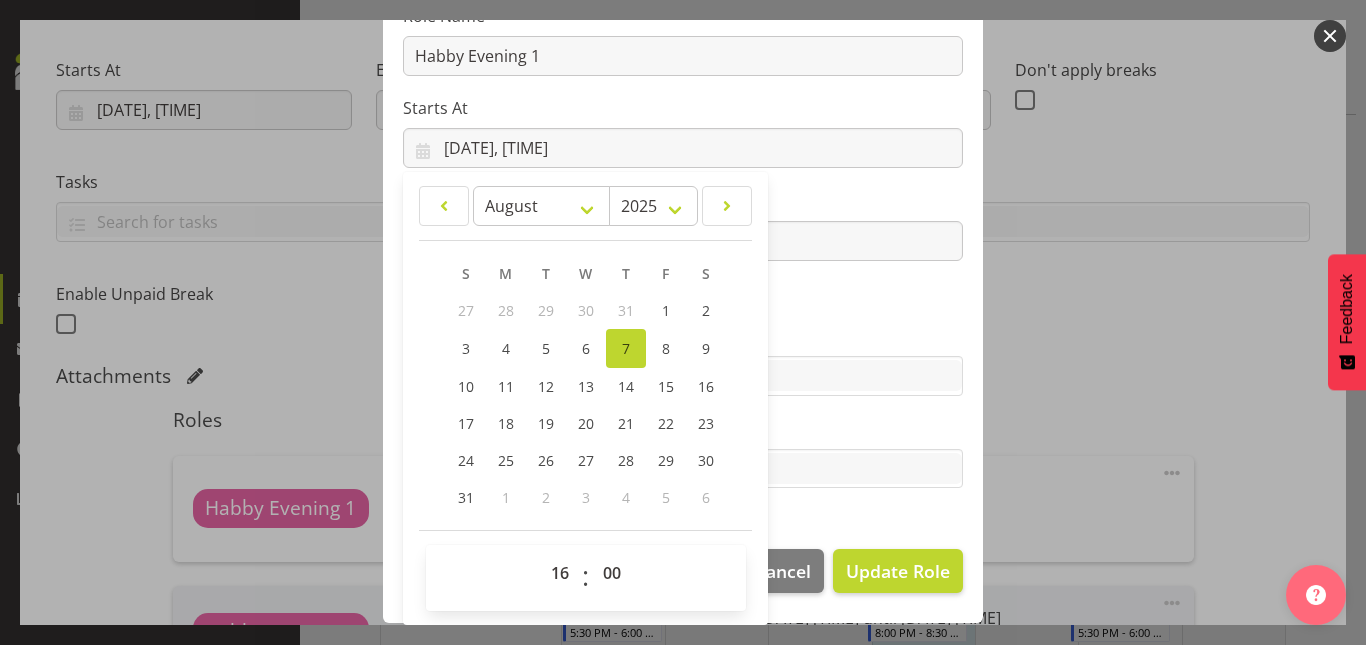 type on "07/08/2025, 16:00" 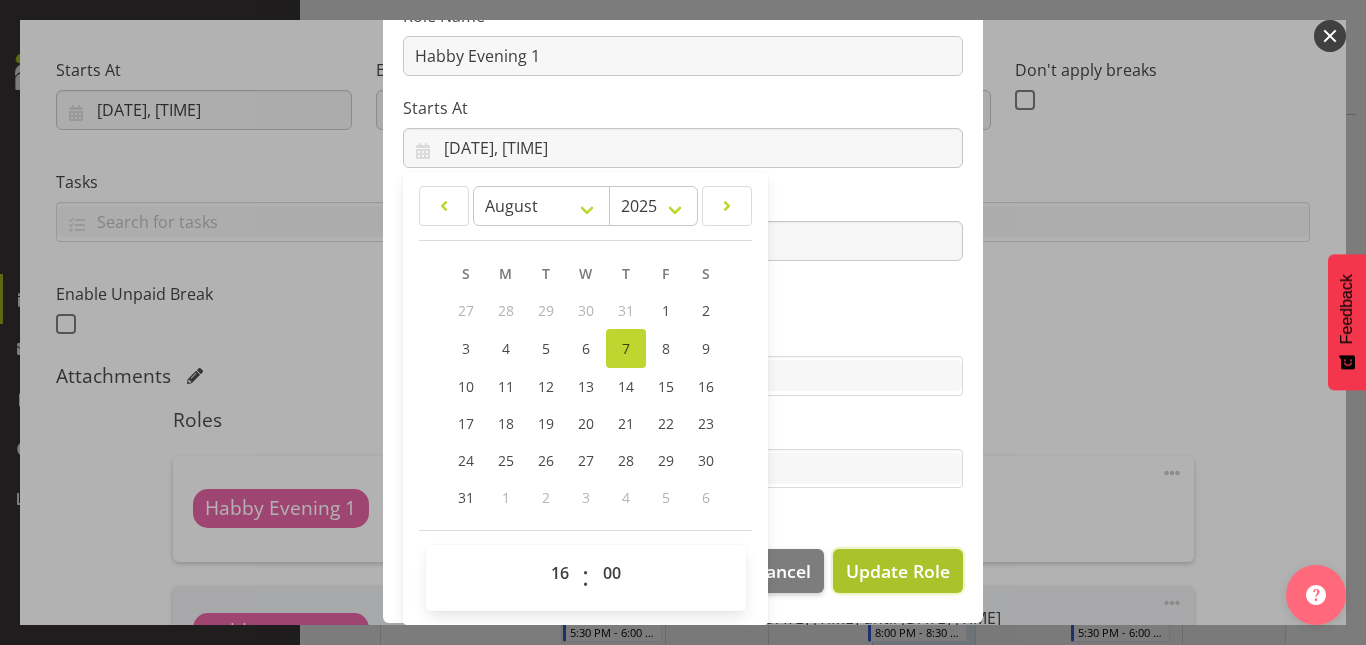 click on "Update Role" at bounding box center (898, 571) 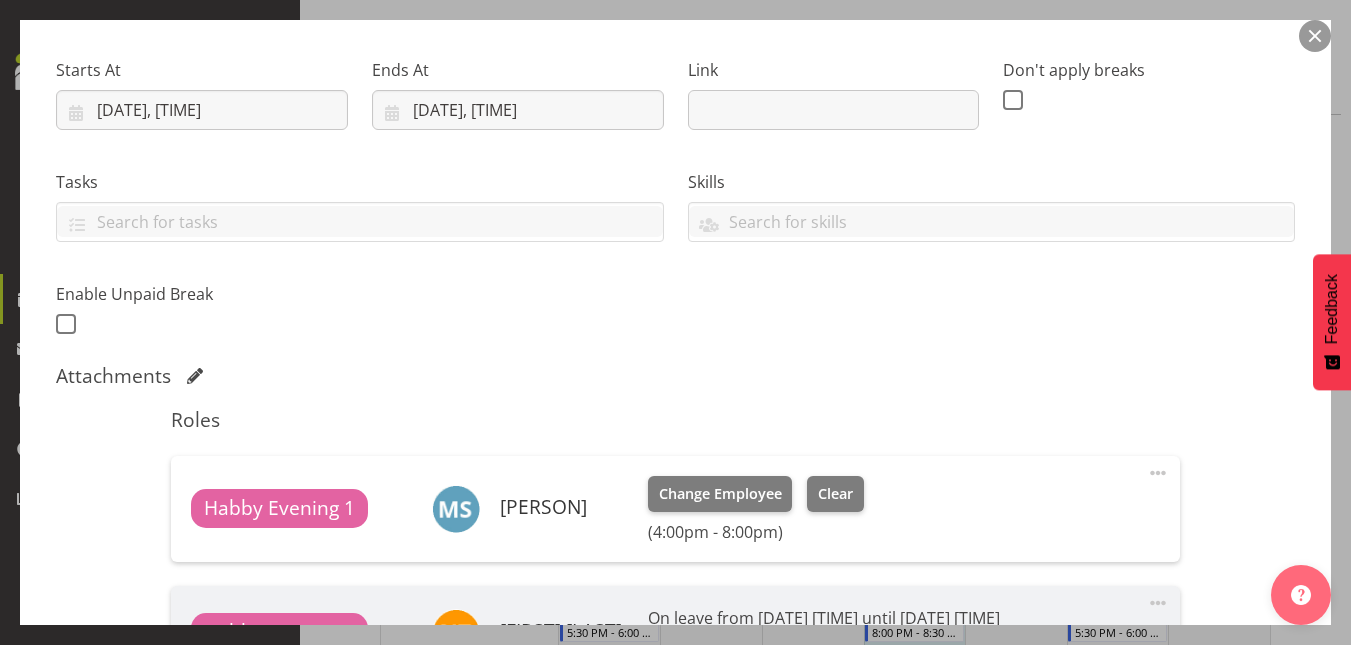 scroll, scrollTop: 264, scrollLeft: 0, axis: vertical 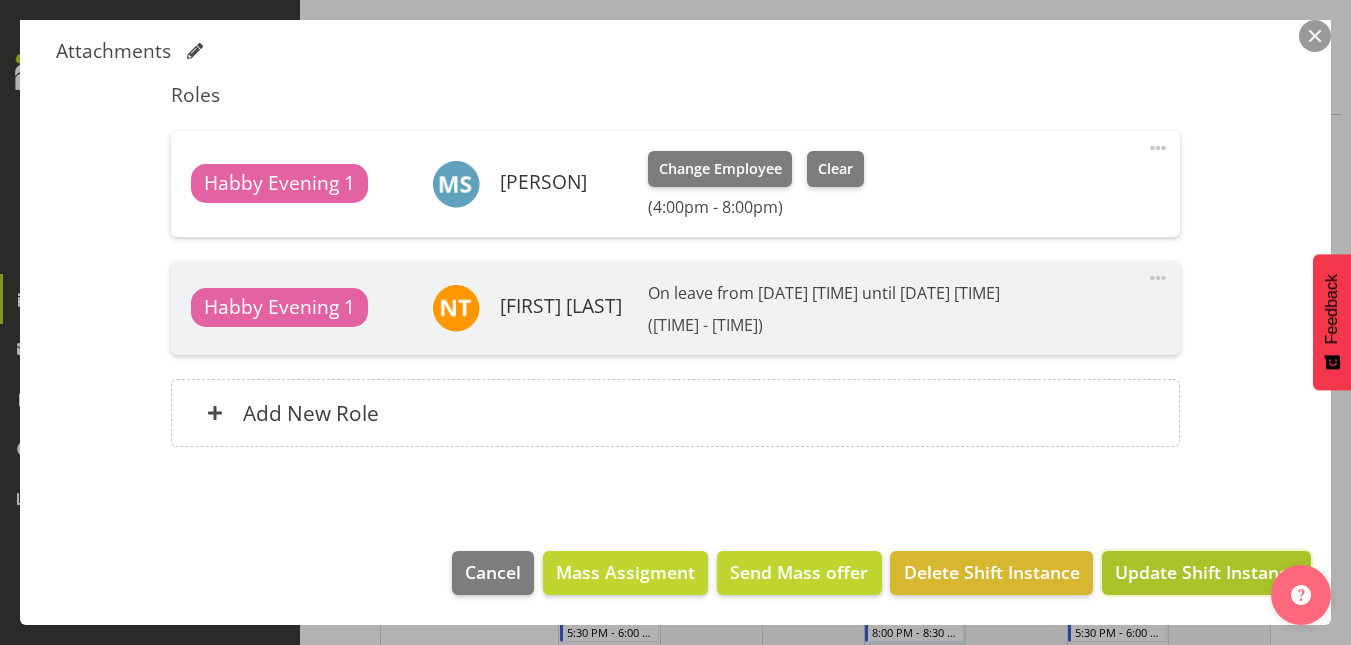 click on "Update Shift Instance" at bounding box center [1206, 572] 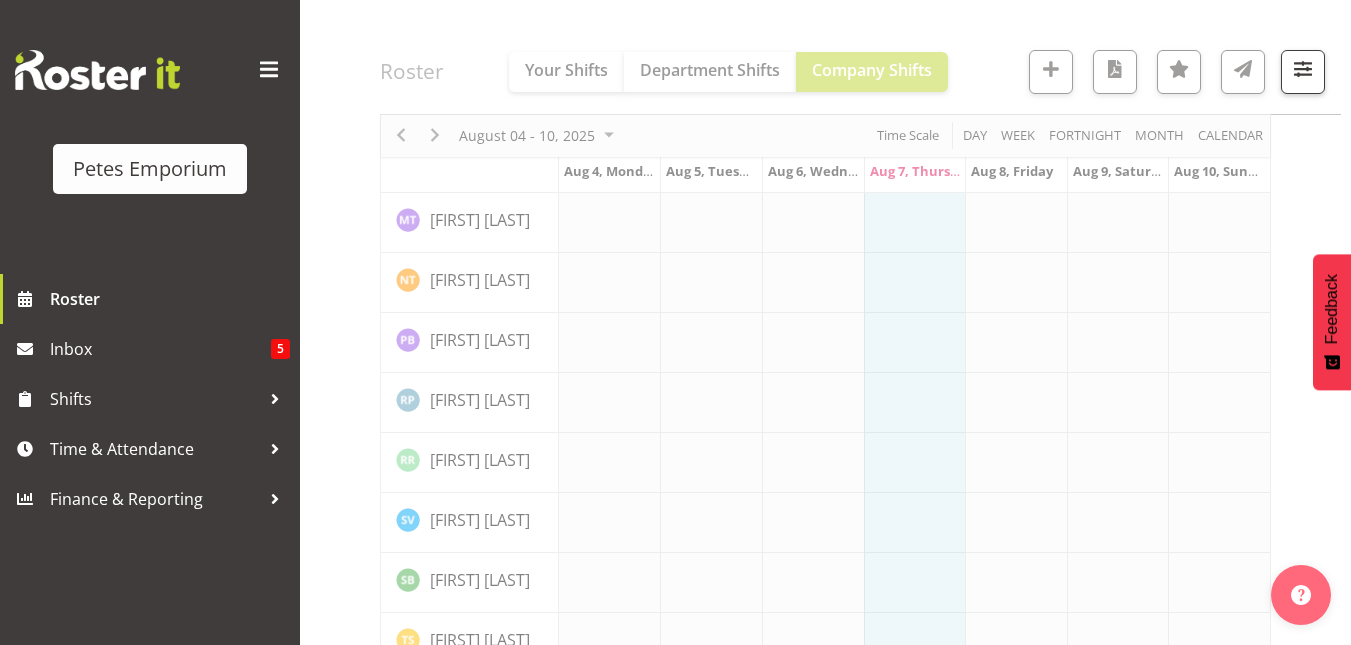 scroll, scrollTop: 2077, scrollLeft: 0, axis: vertical 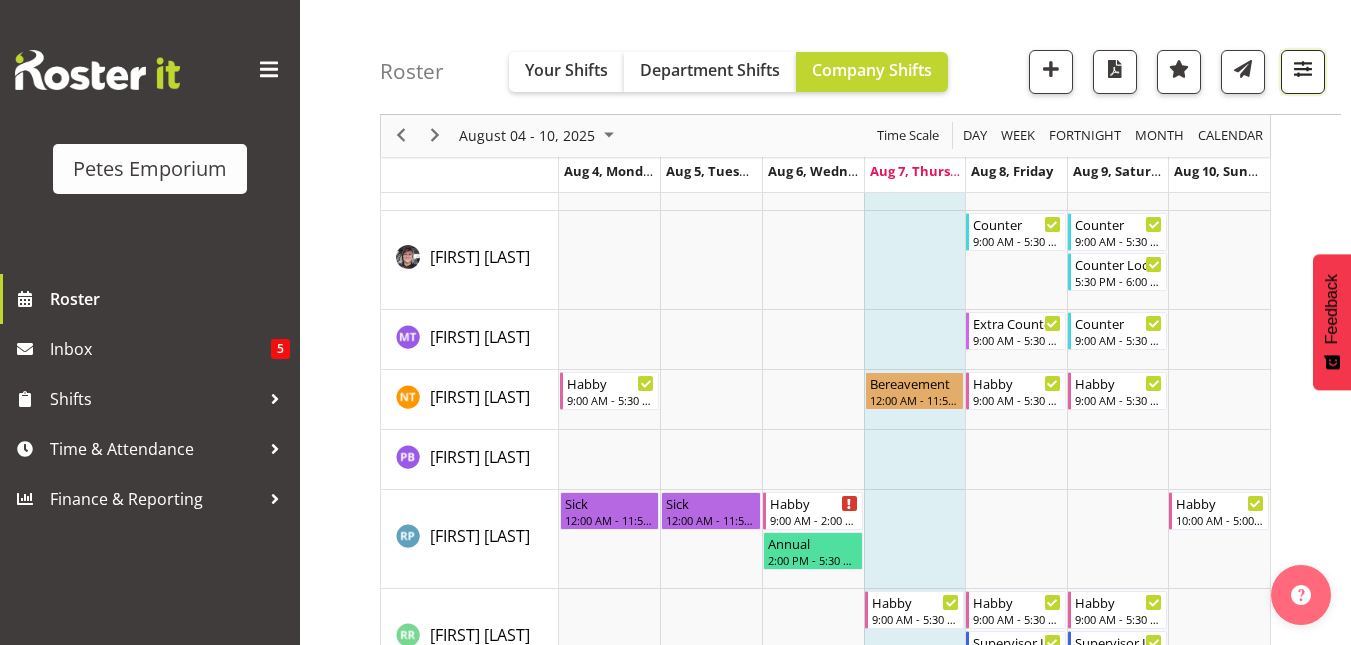 click at bounding box center (1303, 69) 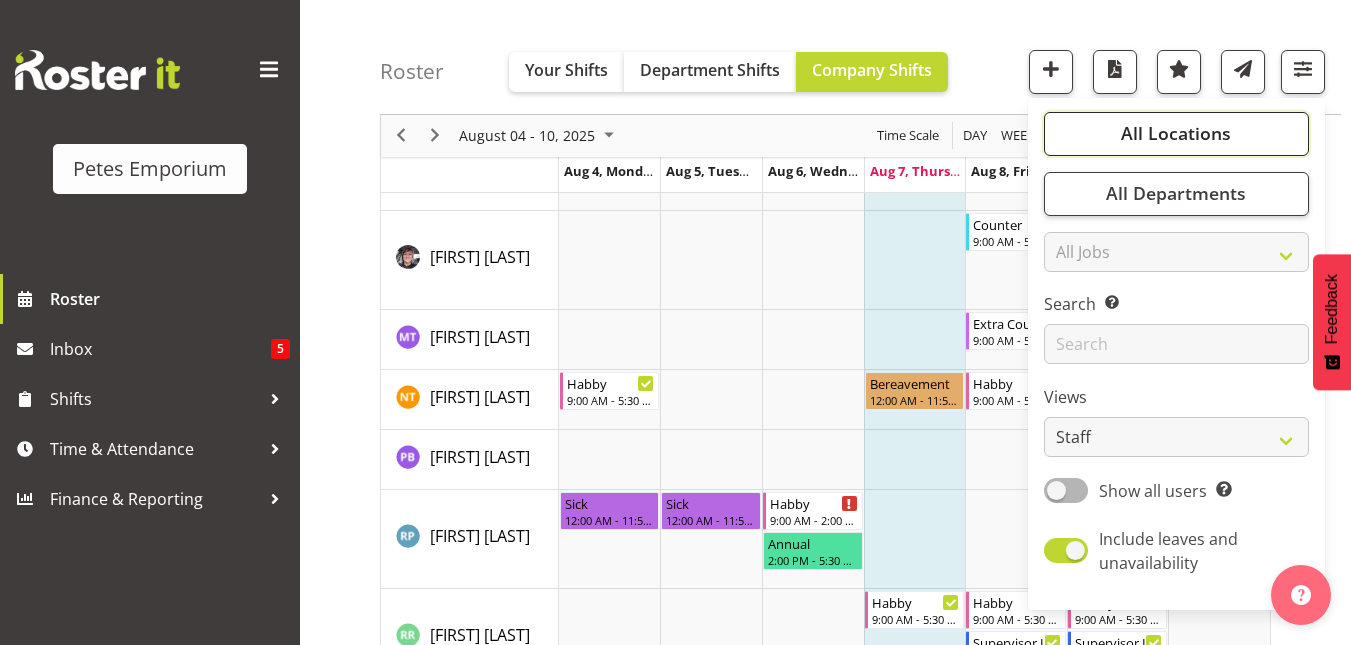click on "All Locations" at bounding box center [1176, 134] 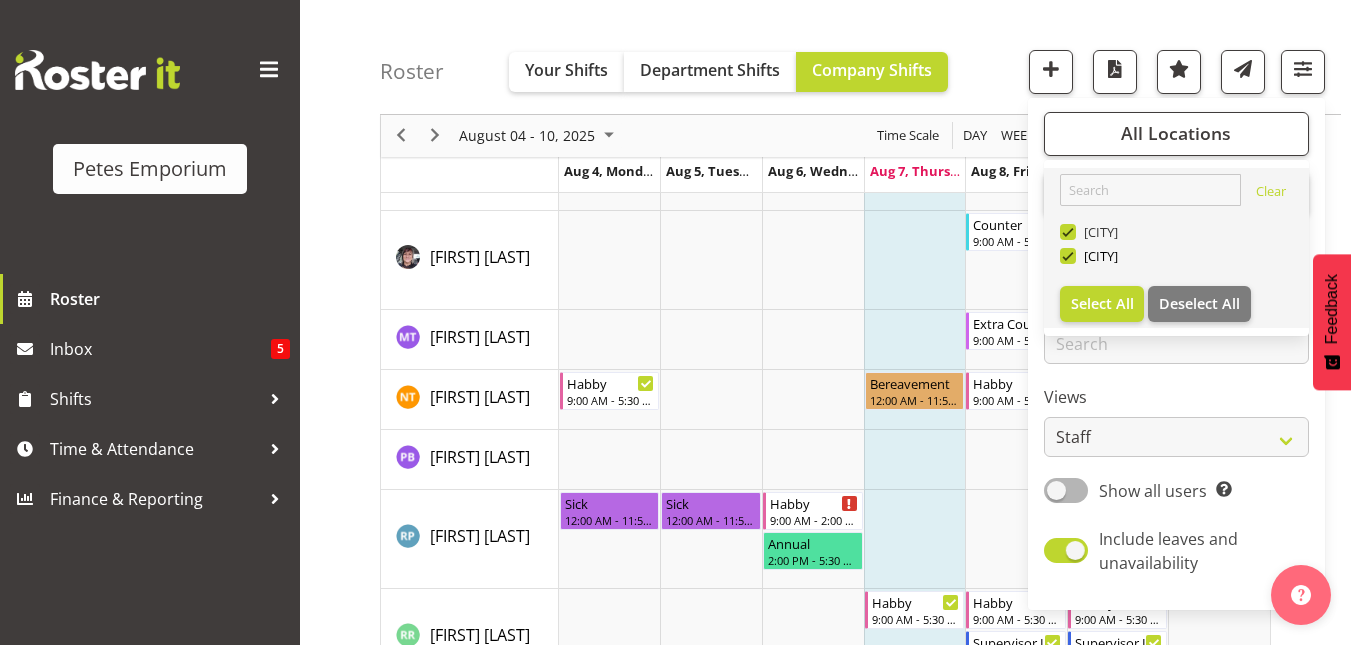 click at bounding box center [1068, 232] 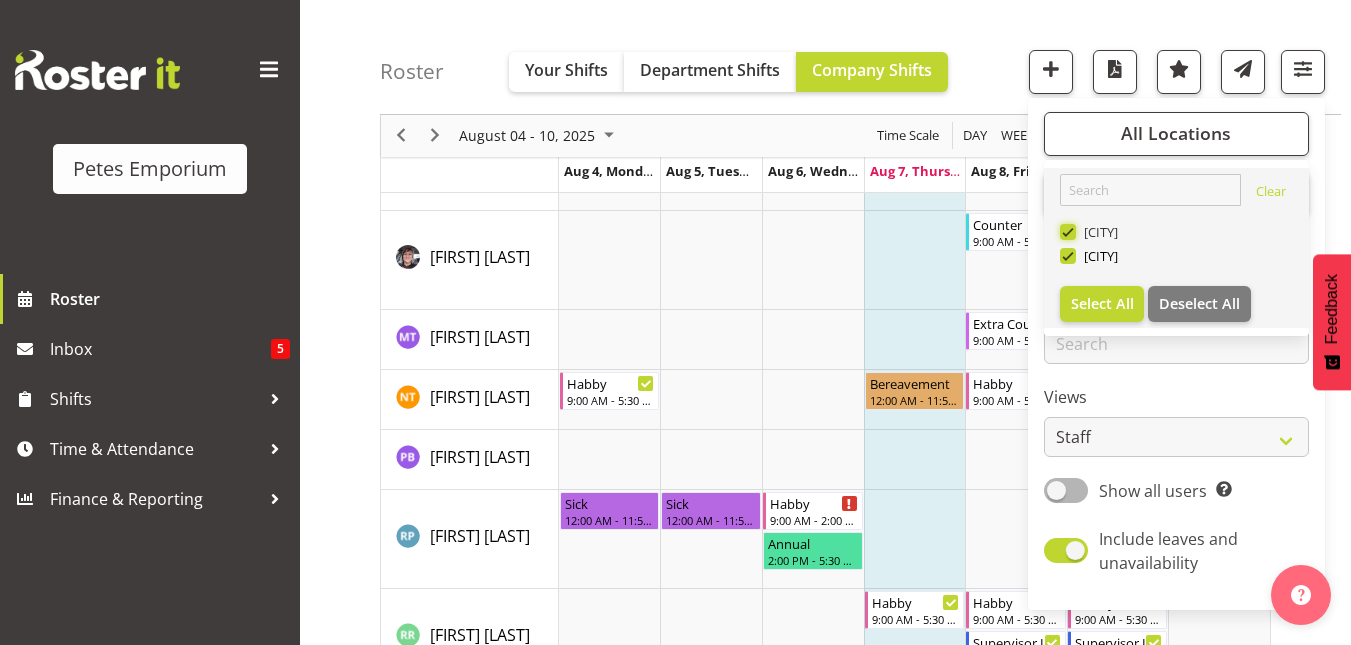 click on "Lower Hutt" at bounding box center (1066, 232) 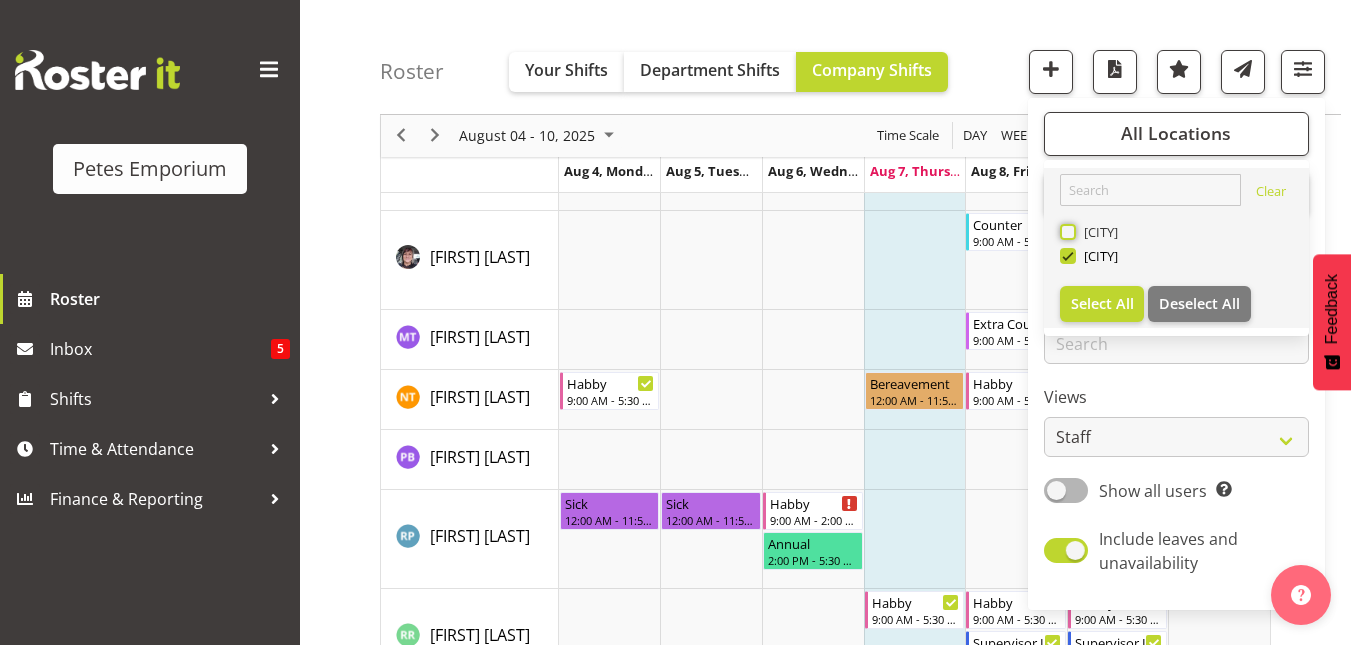 scroll, scrollTop: 1680, scrollLeft: 0, axis: vertical 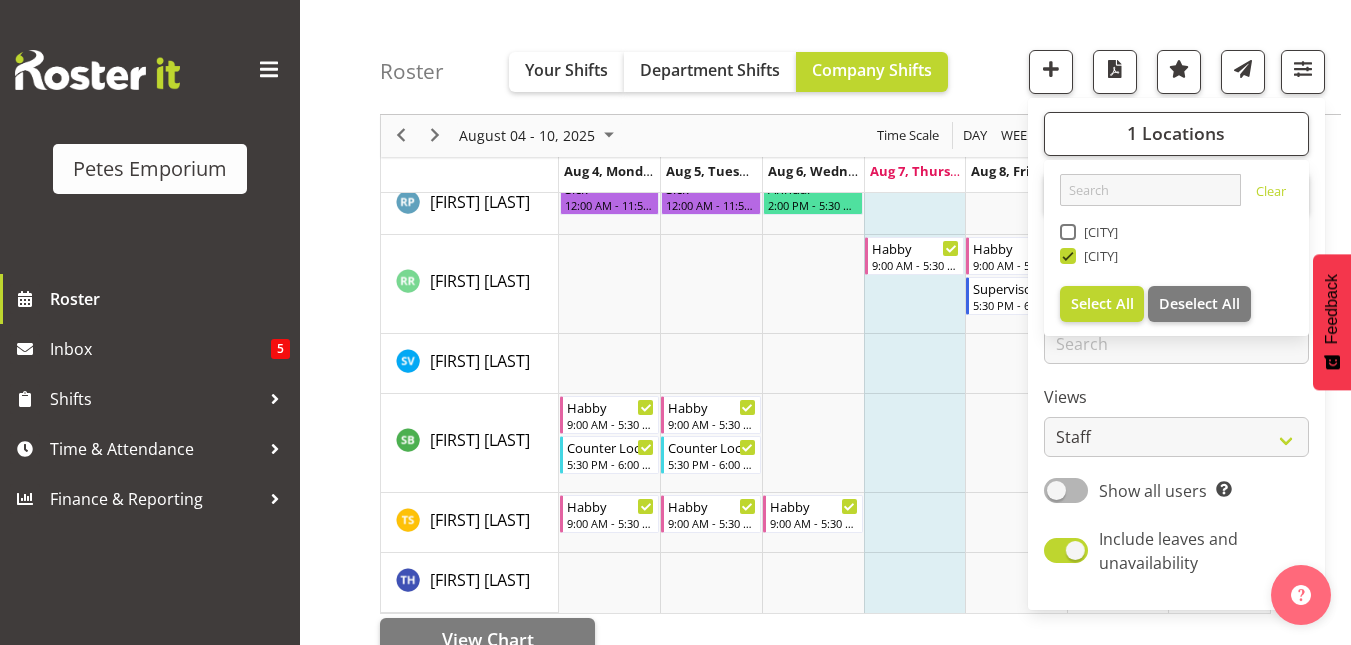 click at bounding box center (825, -608) 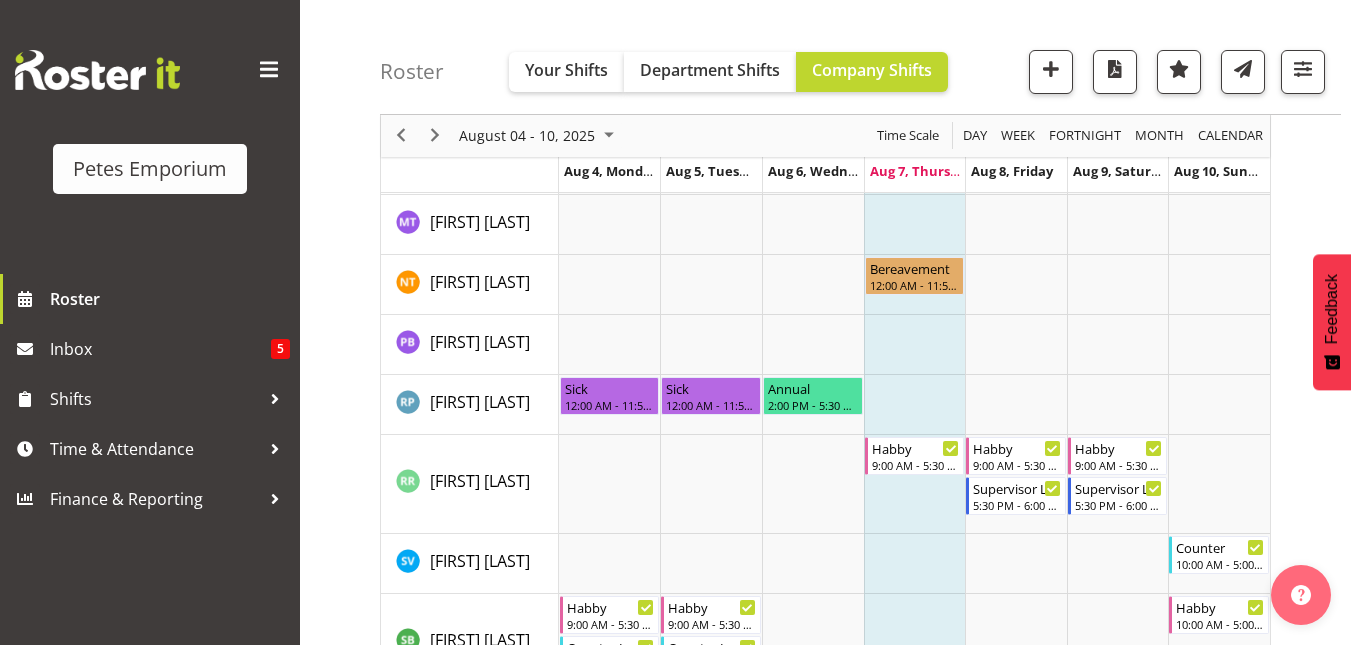 scroll, scrollTop: 1876, scrollLeft: 0, axis: vertical 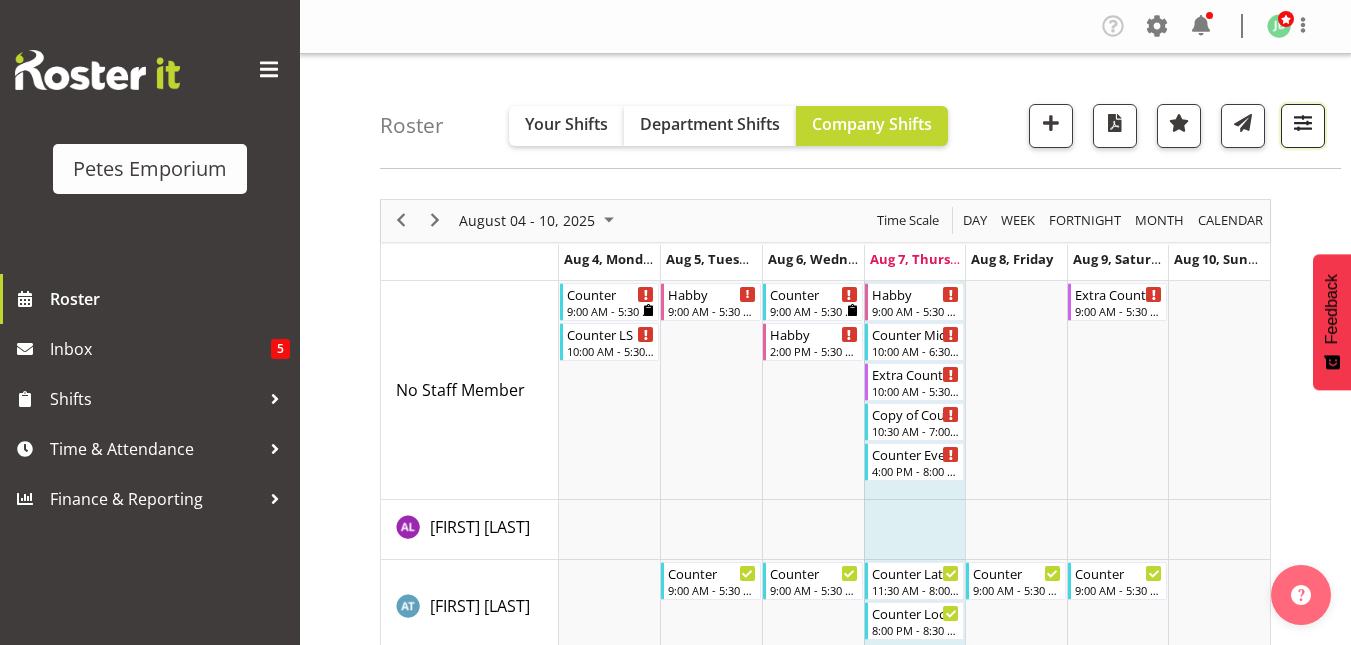click at bounding box center [1303, 123] 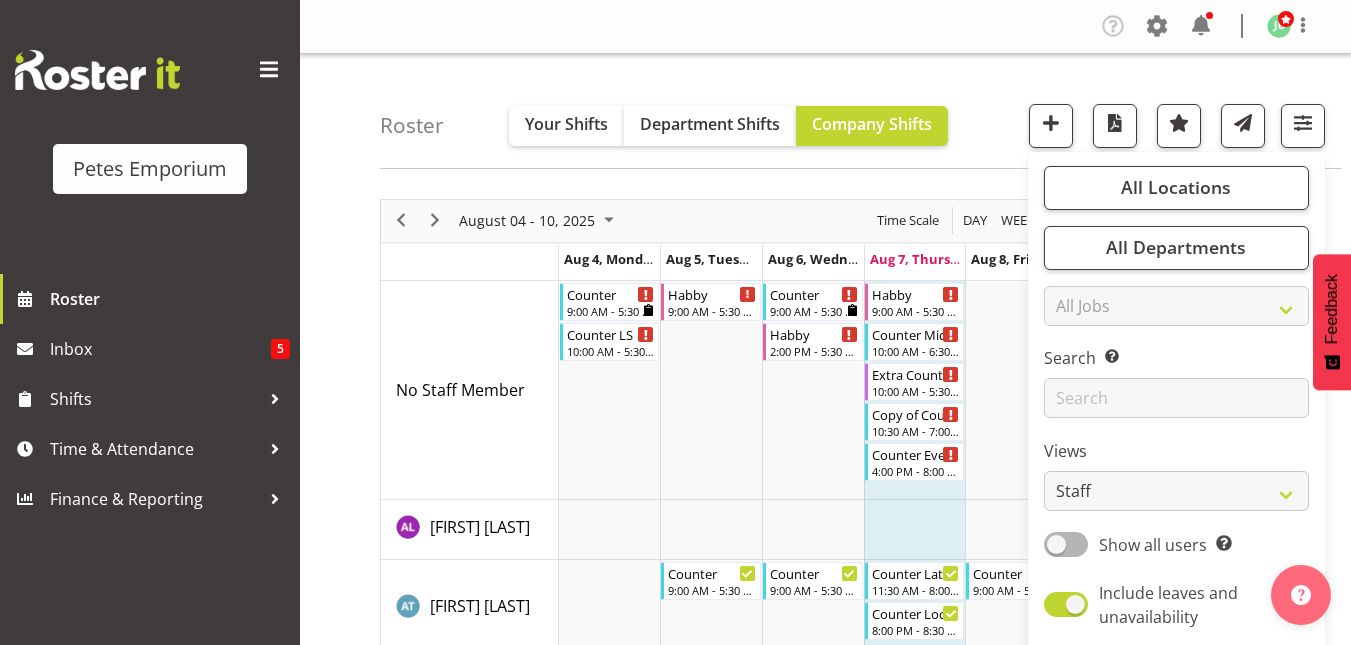 click on "Roster   Your Shifts
Department Shifts
Company Shifts
All Locations
Clear
[CITY]
[CITY]
Select All
Deselect All
All Departments
Clear
[BRAND]
Select All
All Jobs  All Jobs     Search for a particular employee" at bounding box center [860, 111] 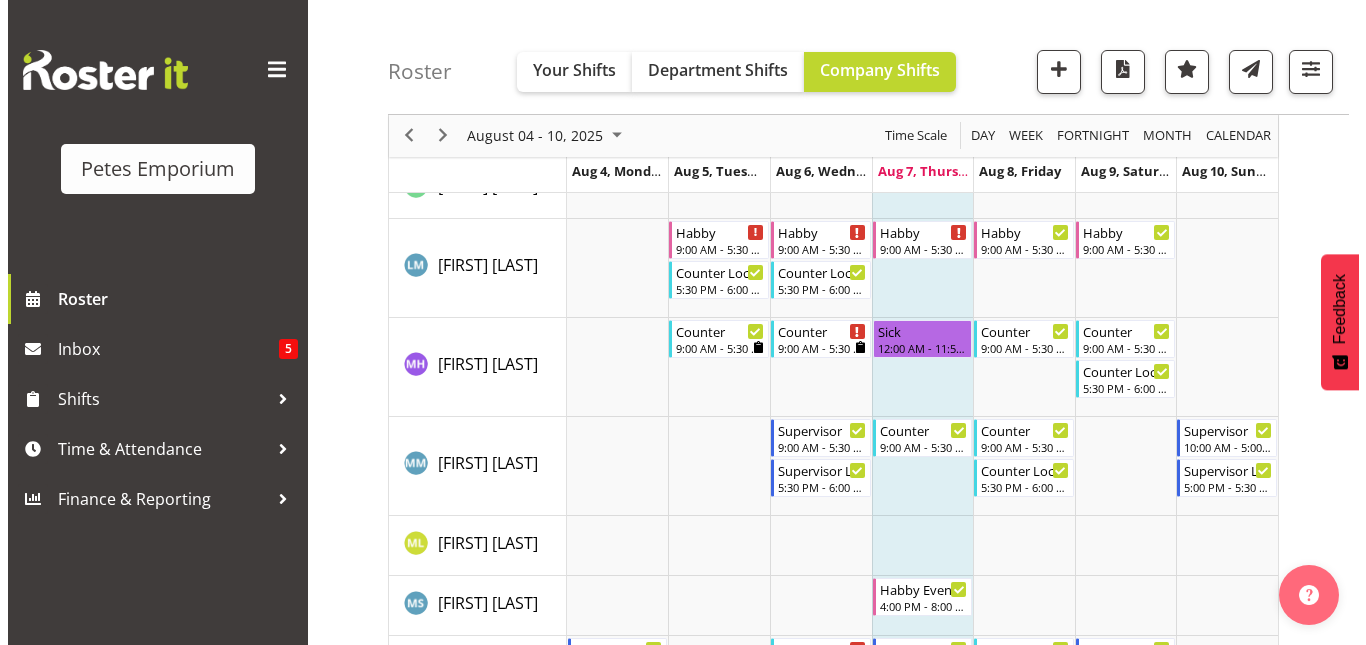 scroll, scrollTop: 1456, scrollLeft: 0, axis: vertical 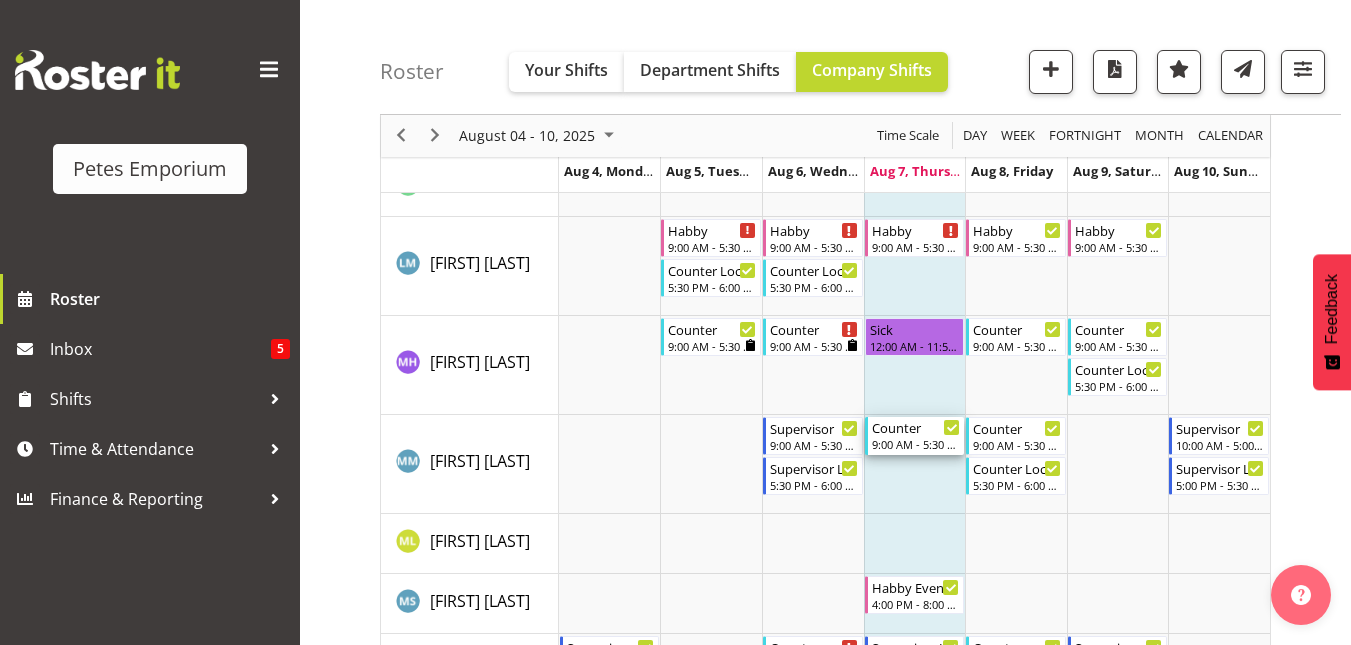 click on "Counter 9:00 AM - 5:30 PM" at bounding box center [916, 436] 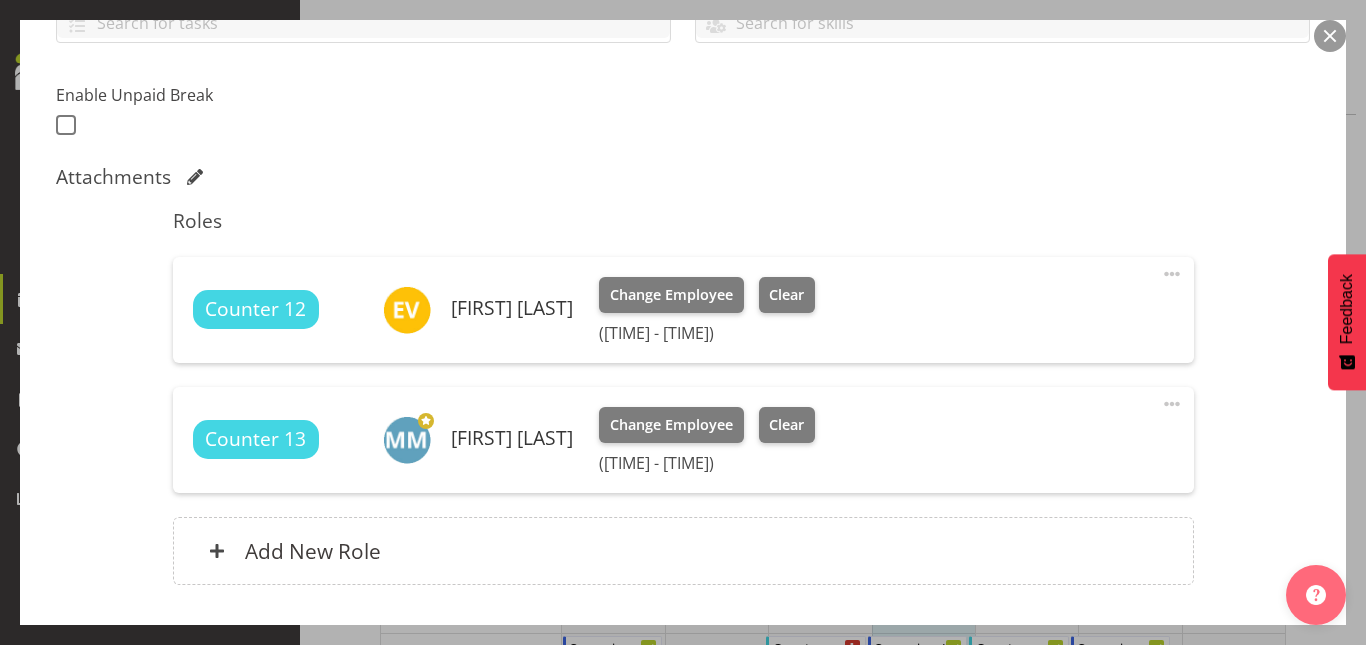 scroll, scrollTop: 509, scrollLeft: 0, axis: vertical 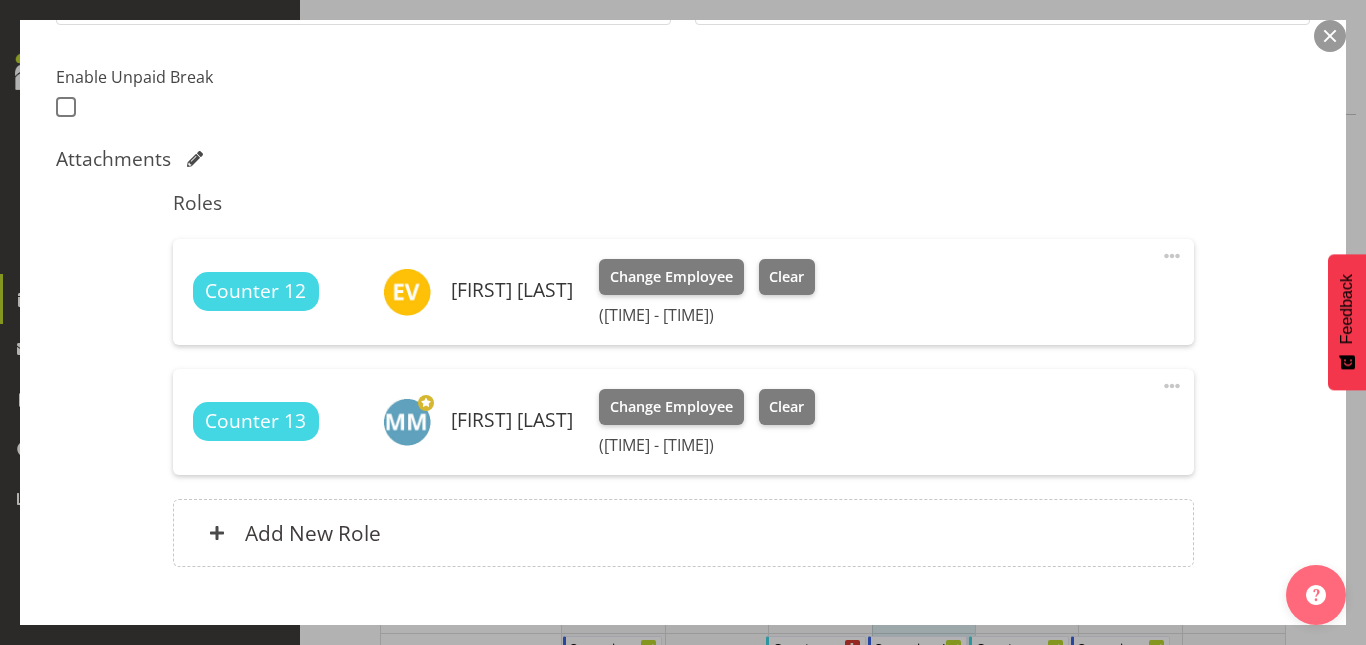 click at bounding box center [1172, 386] 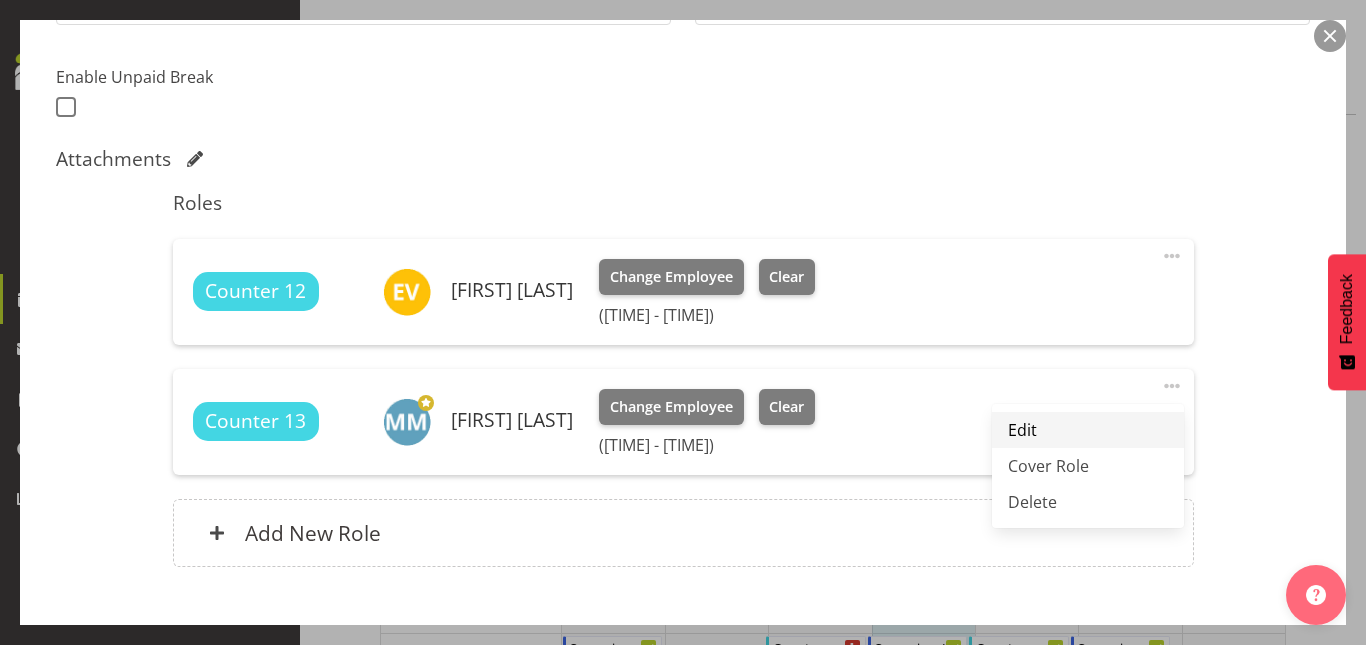 click on "Edit" at bounding box center [1088, 430] 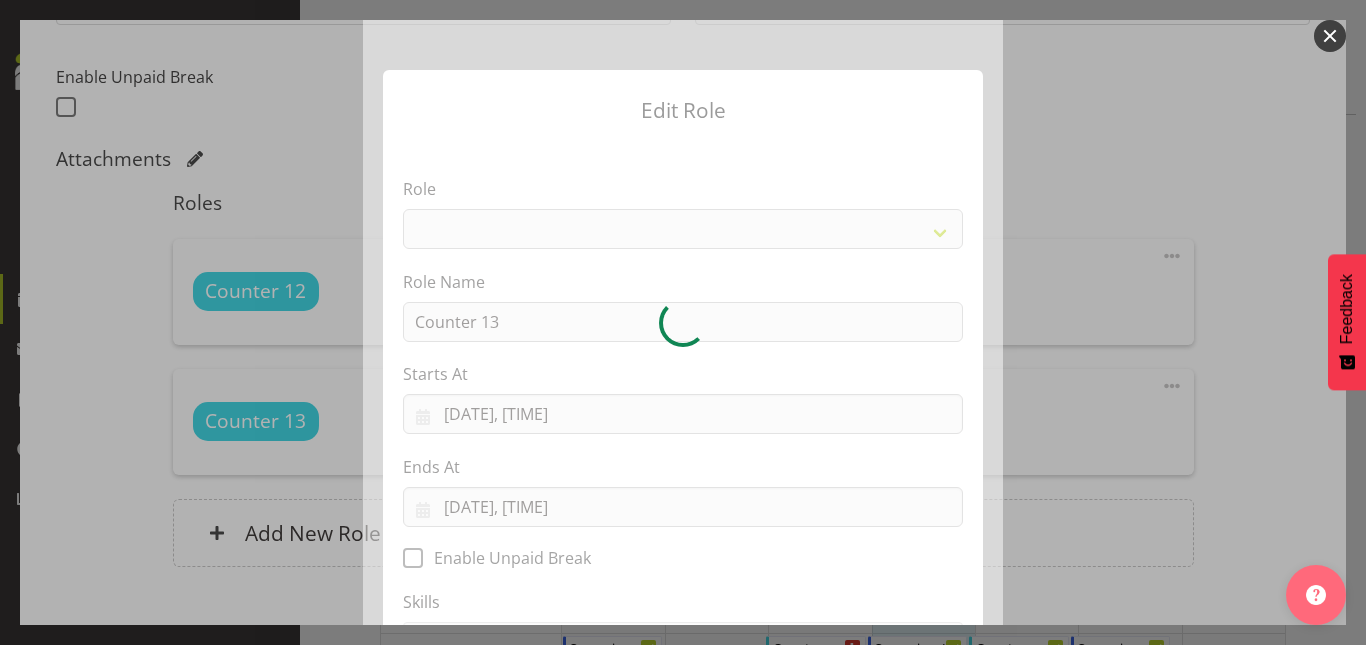 select 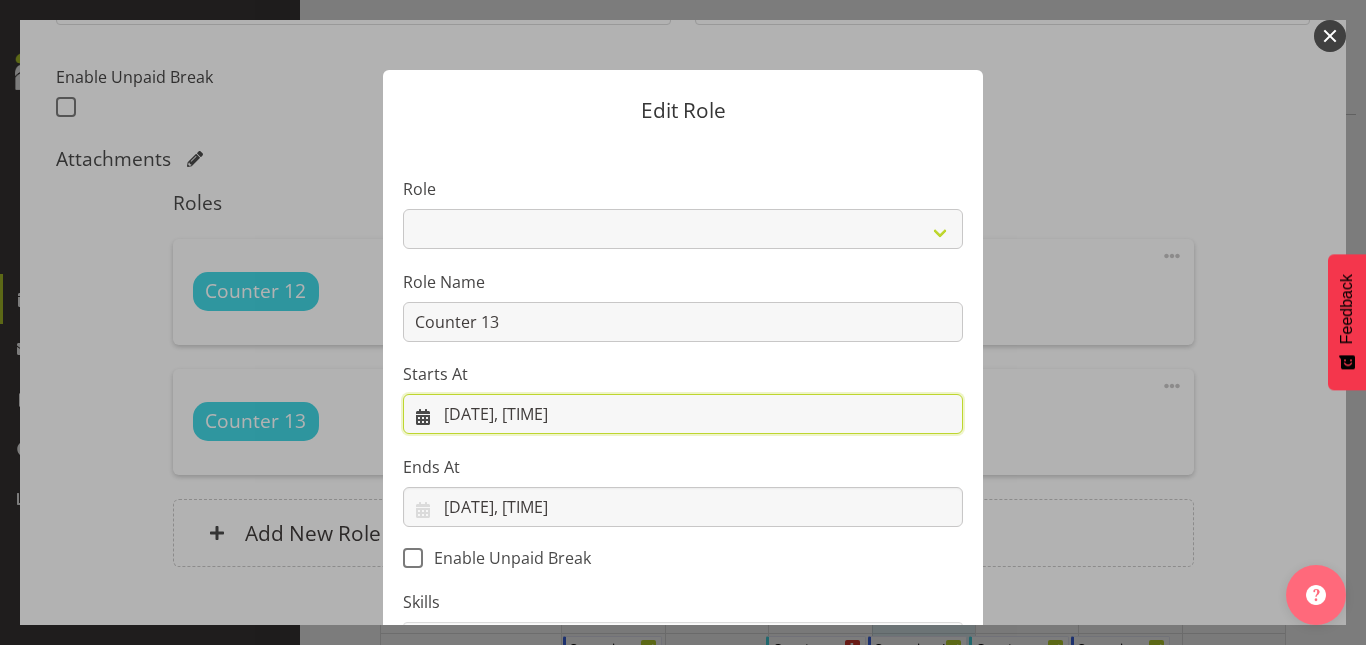 click on "07/08/2025, 09:00" at bounding box center (683, 414) 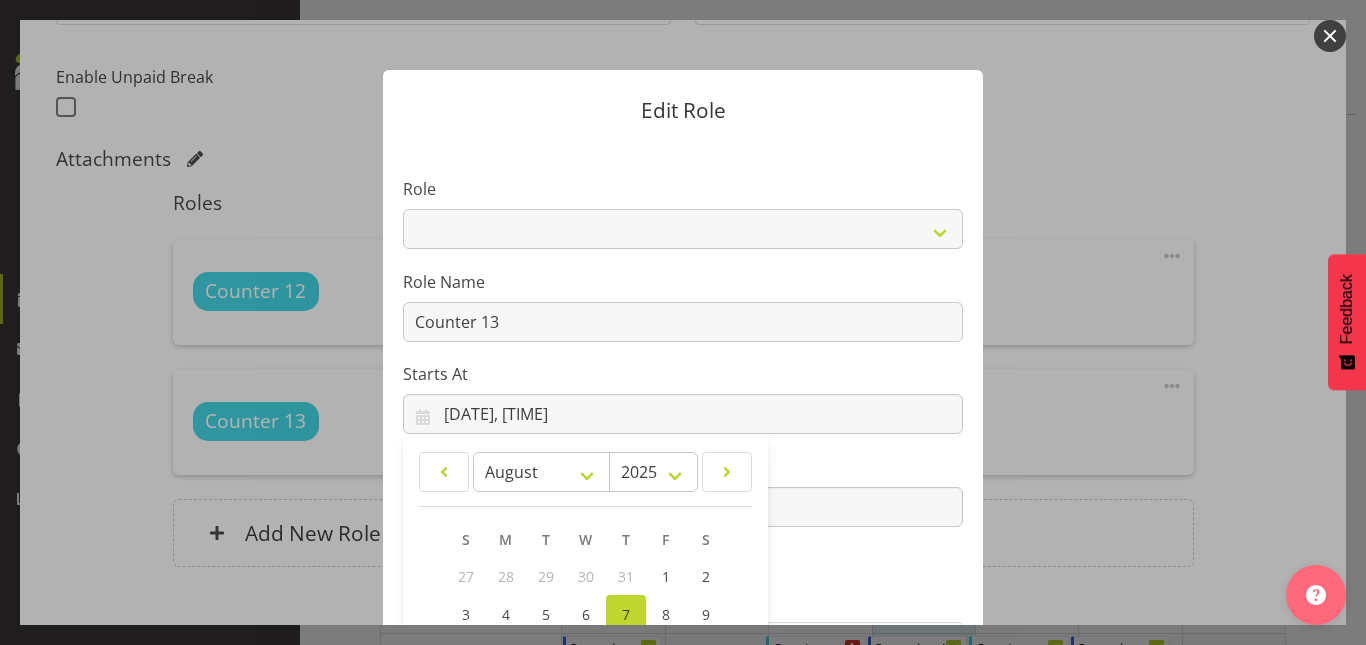 click on "Role Counter Counter Evening Counter Late Shift Counter Lock Up Counter Mid Shift Extra Person Habby Habby Evening Meeting Merchandiser Storeman Supervisor Supervisor Lock Up   Role Name Counter 13
Starts At
07/08/2025, 09:00  January   February   March   April   May   June   July   August   September   October   November   December   2035   2034   2033   2032   2031   2030   2029   2028   2027   2026   2025   2024   2023   2022   2021   2020   2019   2018   2017   2016   2015   2014   2013   2012   2011   2010   2009   2008   2007   2006   2005   2004   2003   2002   2001   2000   1999   1998   1997   1996   1995   1994   1993   1992   1991   1990   1989   1988   1987   1986   1985   1984   1983   1982   1981   1980   1979   1978   1977   1976   1975   1974   1973   1972   1971   1970   1969   1968   1967   1966   1965   1964   1963   1962   1961   1960   1959   1958   1957   1956   1955   1954   1953   1952   1951   1950   1949   1948   1947   1946   1945   1944   1943   1942   1941  S" at bounding box center [683, 468] 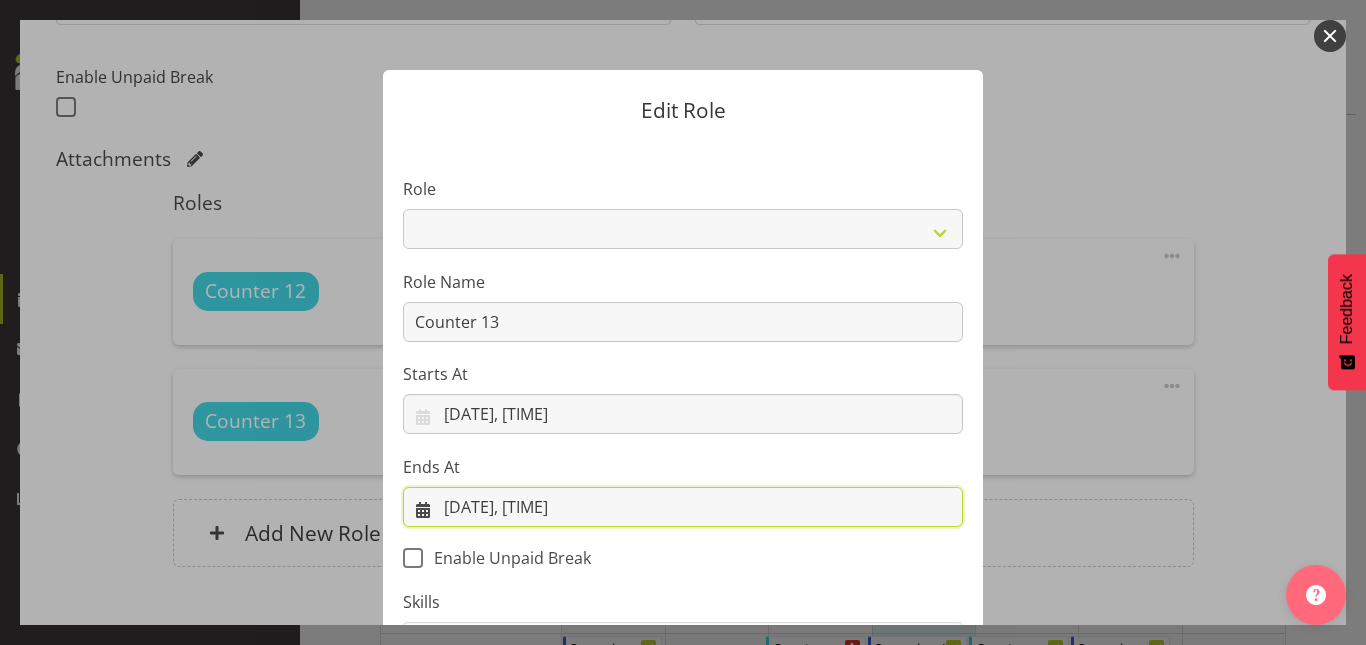 click on "07/08/2025, 17:30" at bounding box center [683, 507] 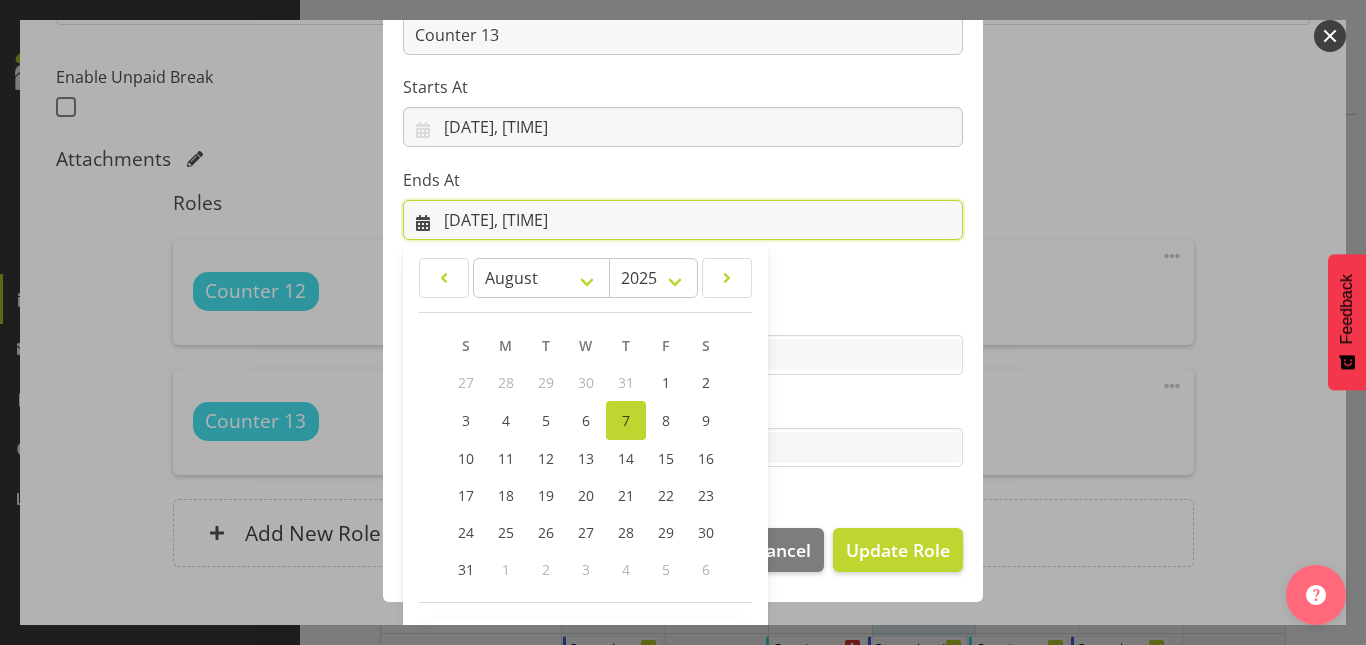 scroll, scrollTop: 359, scrollLeft: 0, axis: vertical 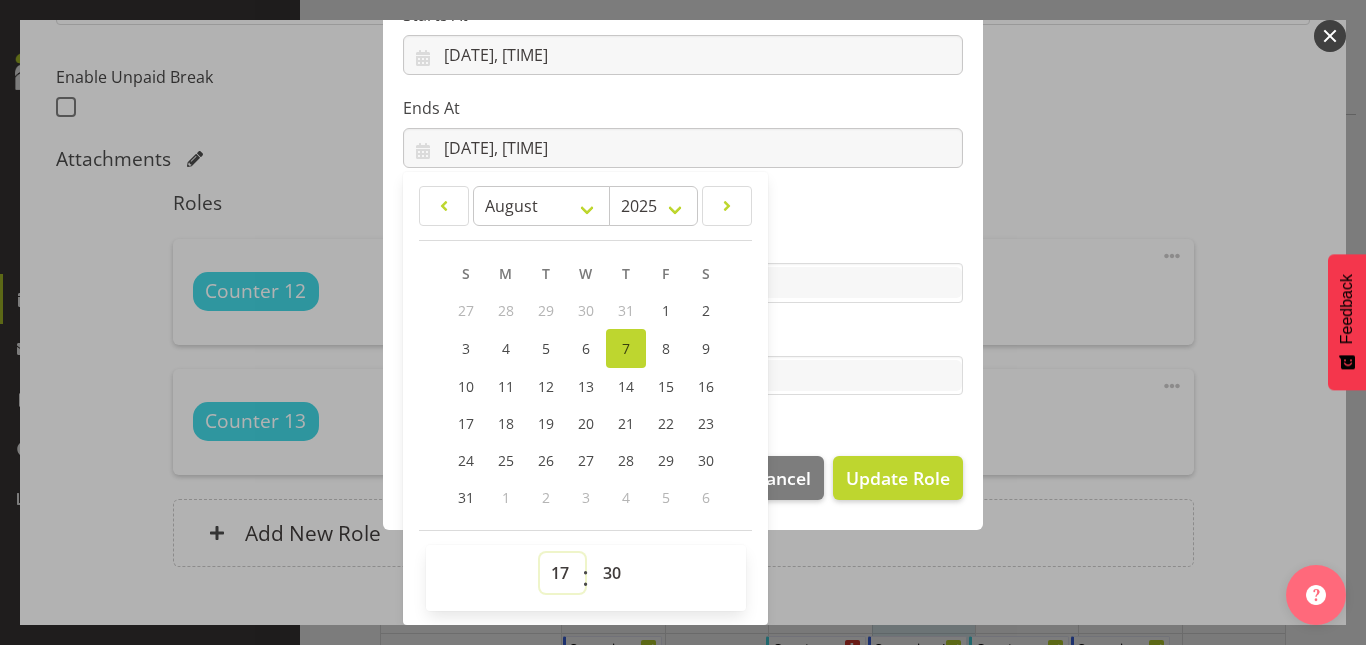 click on "00   01   02   03   04   05   06   07   08   09   10   11   12   13   14   15   16   17   18   19   20   21   22   23" at bounding box center (562, 573) 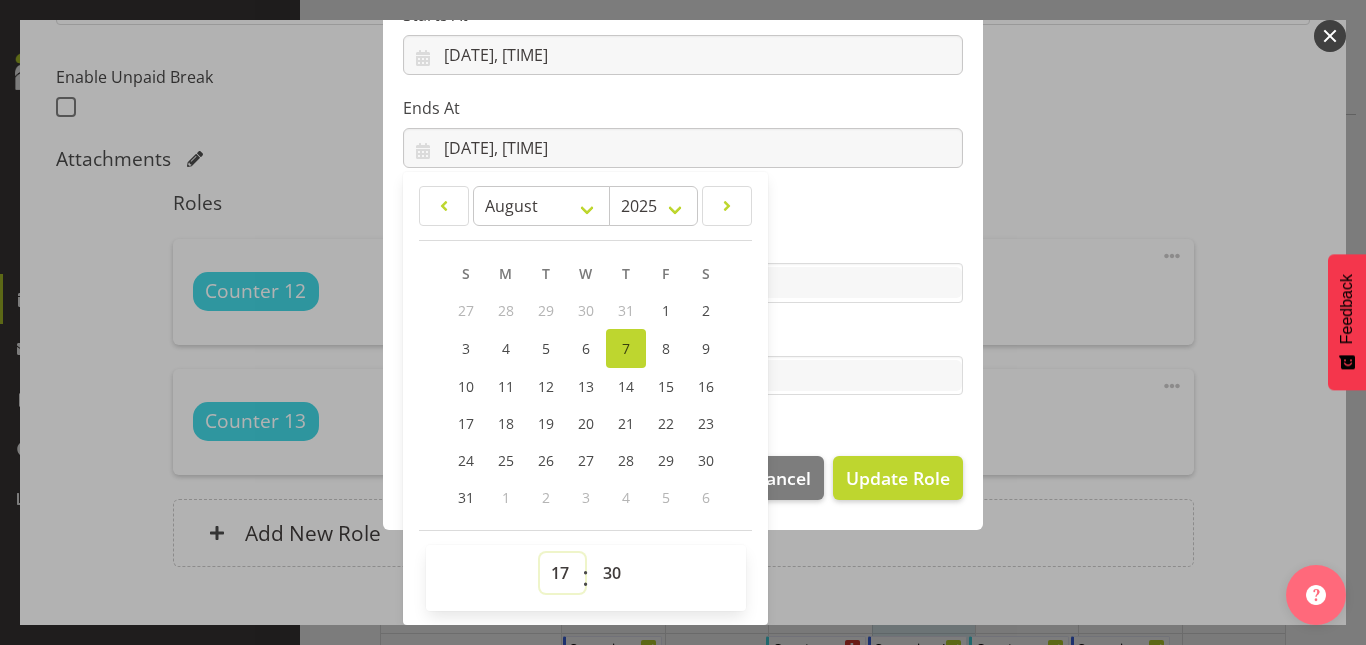 select on "18" 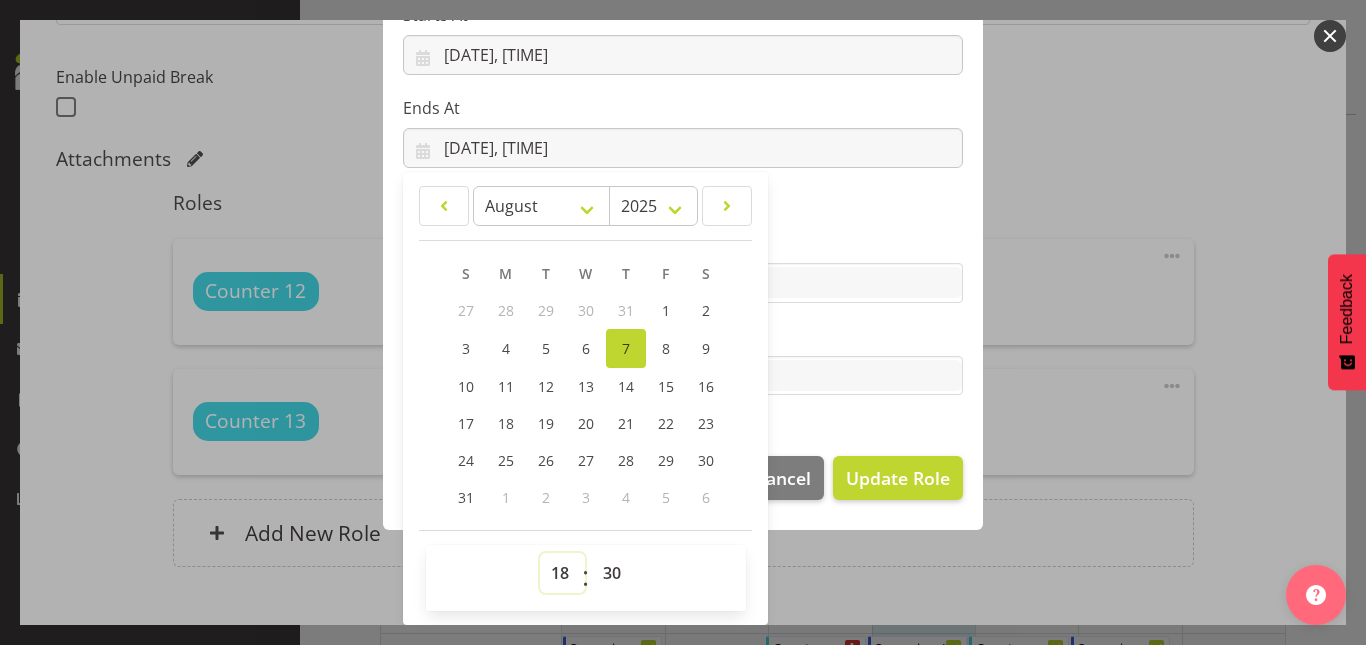 click on "00   01   02   03   04   05   06   07   08   09   10   11   12   13   14   15   16   17   18   19   20   21   22   23" at bounding box center (562, 573) 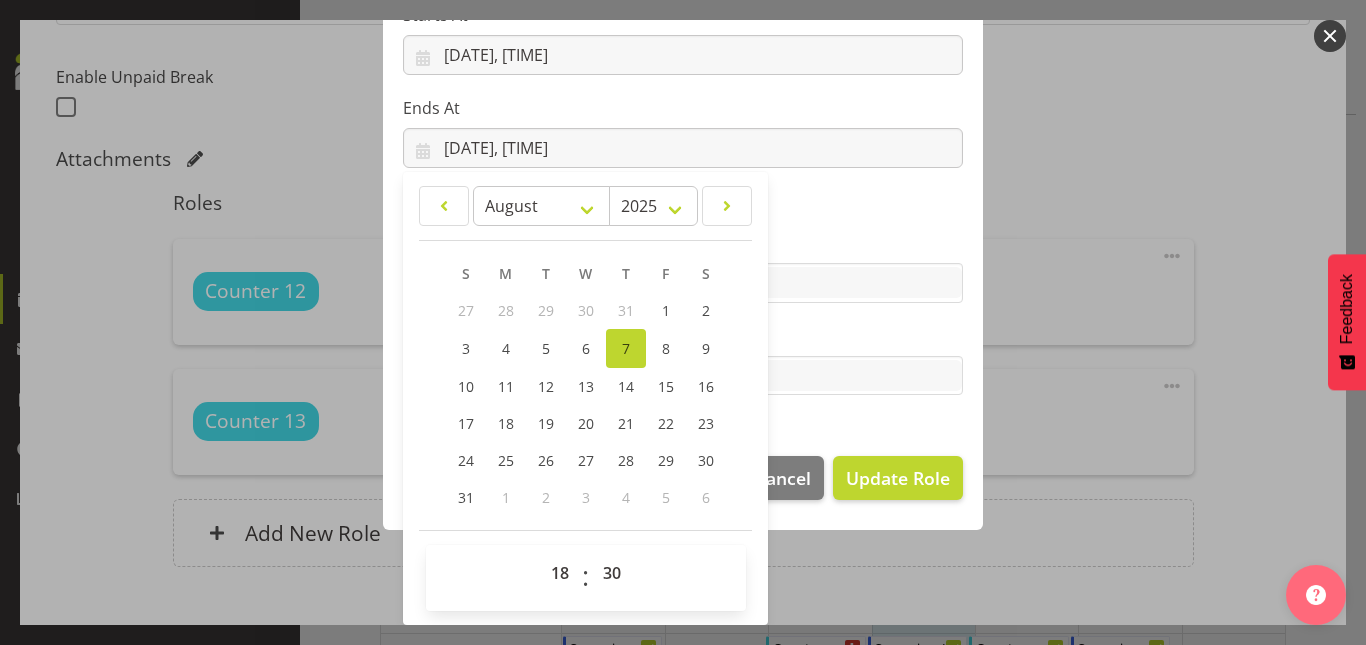 click on "Role Counter Counter Evening Counter Late Shift Counter Lock Up Counter Mid Shift Extra Person Habby Habby Evening Meeting Merchandiser Storeman Supervisor Supervisor Lock Up   Role Name Counter 13
Starts At
07/08/2025, 09:00  January   February   March   April   May   June   July   August   September   October   November   December   2035   2034   2033   2032   2031   2030   2029   2028   2027   2026   2025   2024   2023   2022   2021   2020   2019   2018   2017   2016   2015   2014   2013   2012   2011   2010   2009   2008   2007   2006   2005   2004   2003   2002   2001   2000   1999   1998   1997   1996   1995   1994   1993   1992   1991   1990   1989   1988   1987   1986   1985   1984   1983   1982   1981   1980   1979   1978   1977   1976   1975   1974   1973   1972   1971   1970   1969   1968   1967   1966   1965   1964   1963   1962   1961   1960   1959   1958   1957   1956   1955   1954   1953   1952   1951   1950   1949   1948   1947   1946   1945   1944   1943   1942   1941  S" at bounding box center (683, 109) 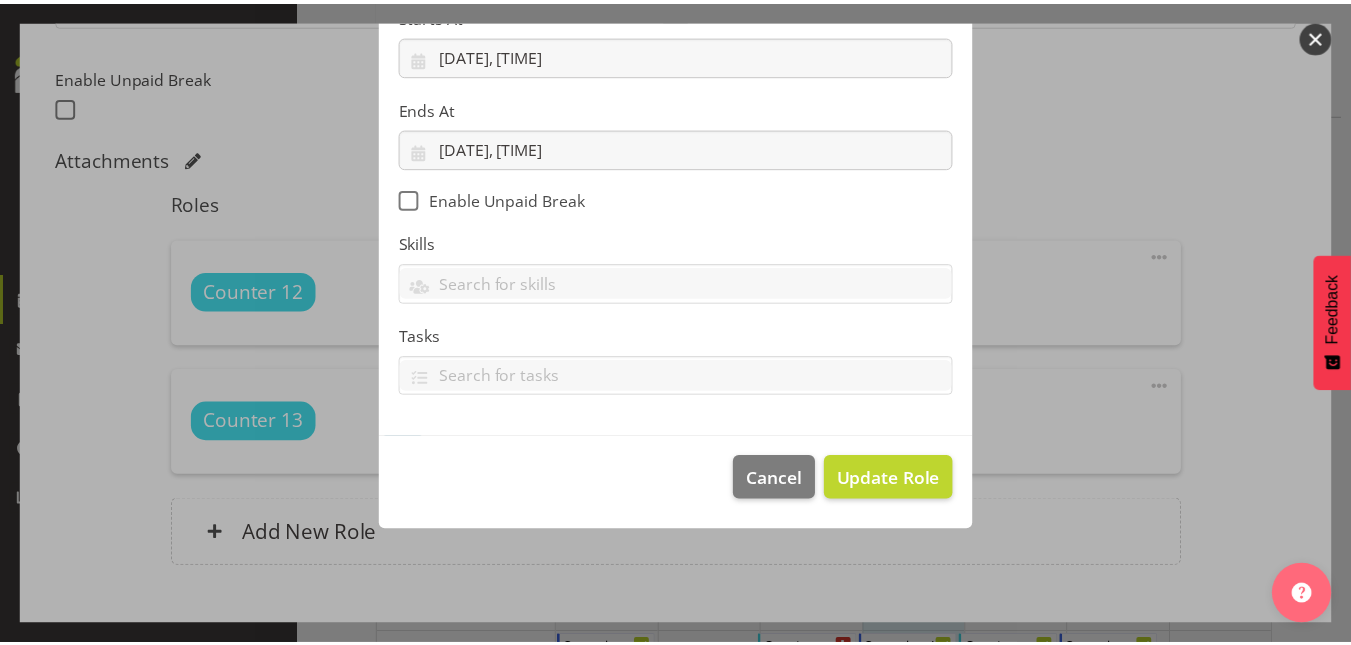 scroll, scrollTop: 264, scrollLeft: 0, axis: vertical 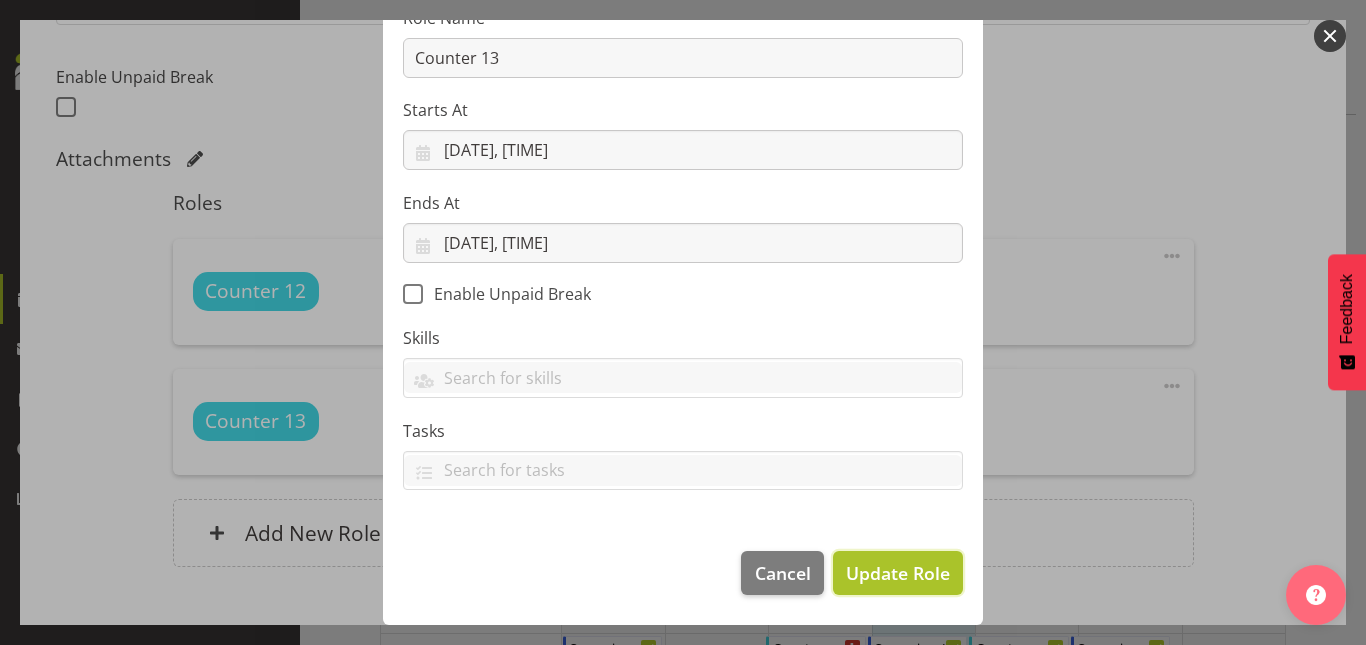 click on "Update Role" at bounding box center [898, 573] 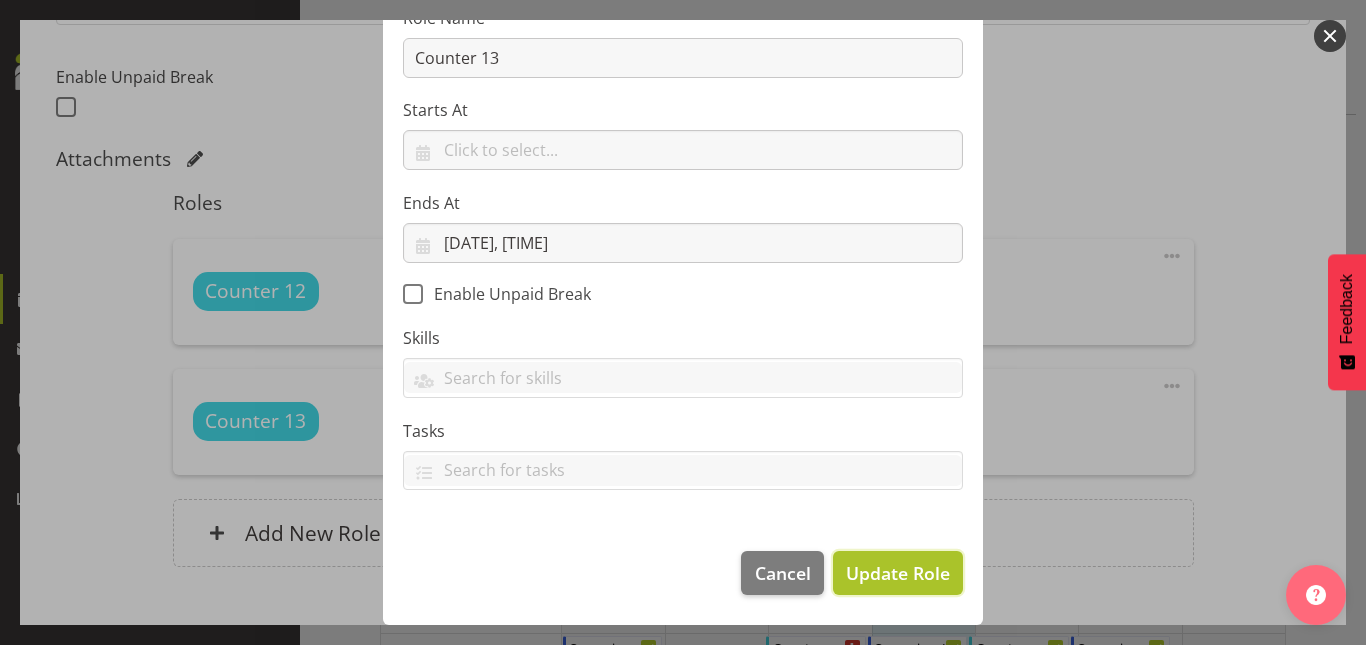 type 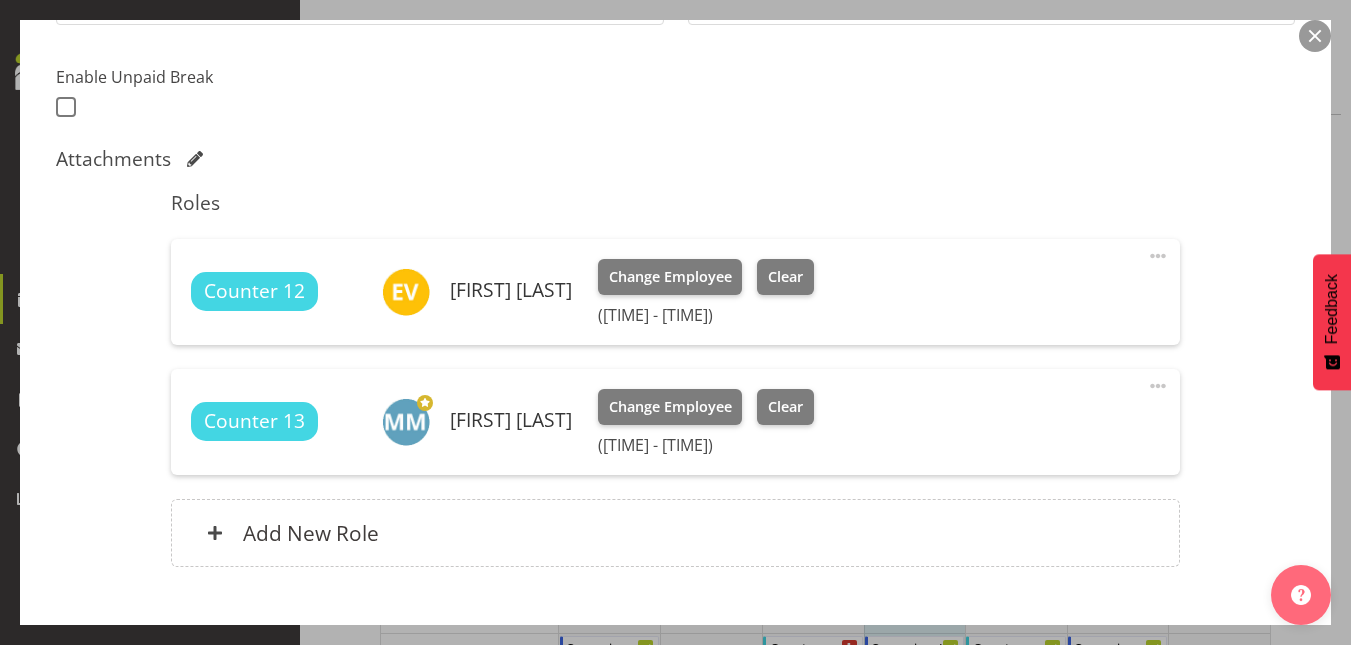 scroll, scrollTop: 629, scrollLeft: 0, axis: vertical 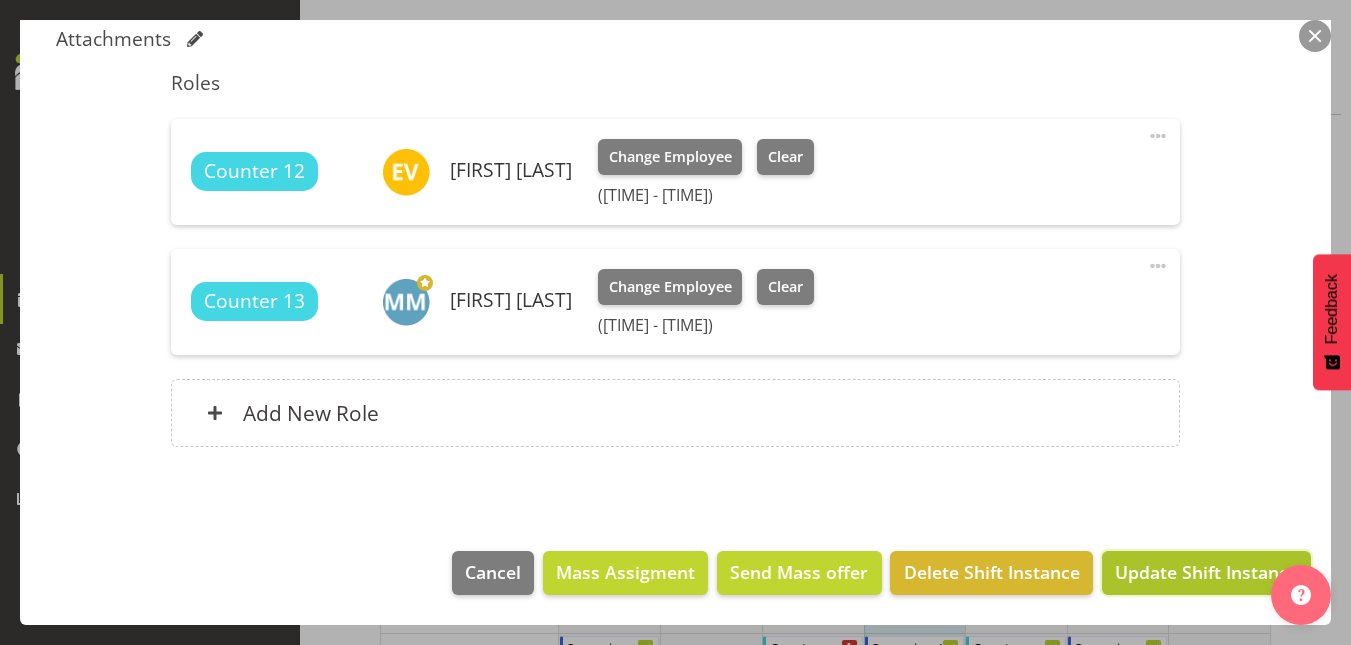 click on "Update Shift Instance" at bounding box center [1206, 572] 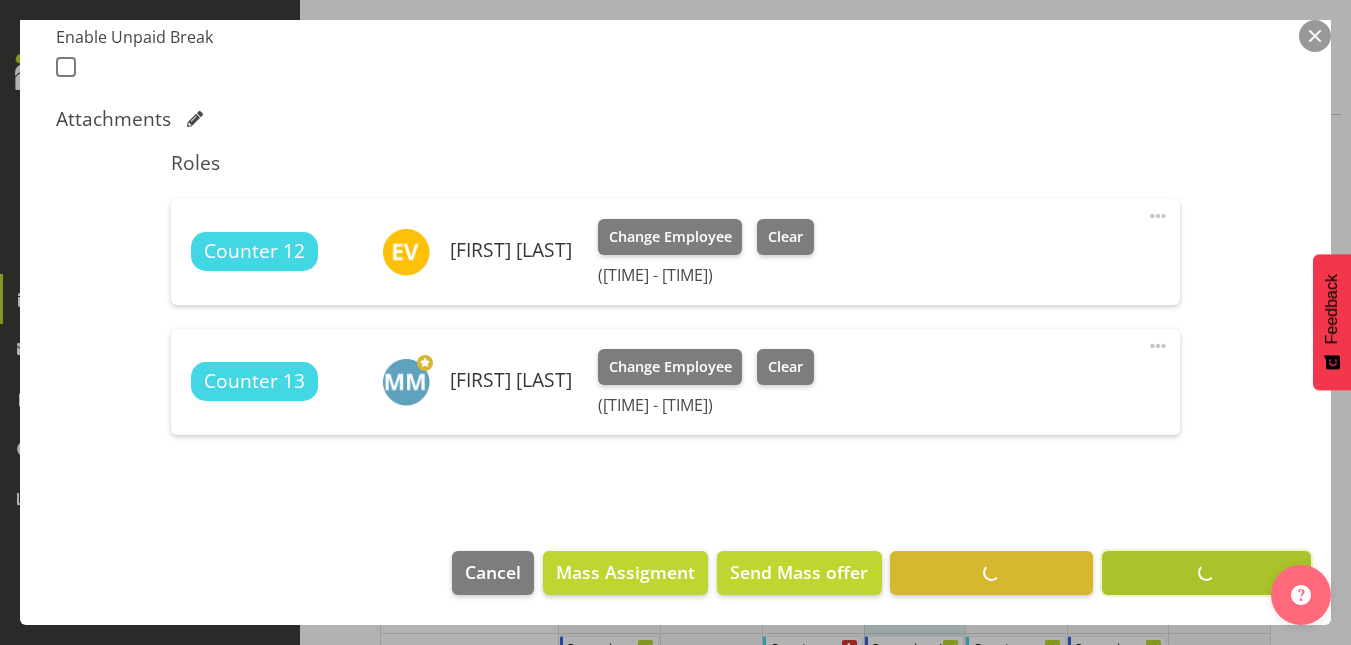scroll, scrollTop: 549, scrollLeft: 0, axis: vertical 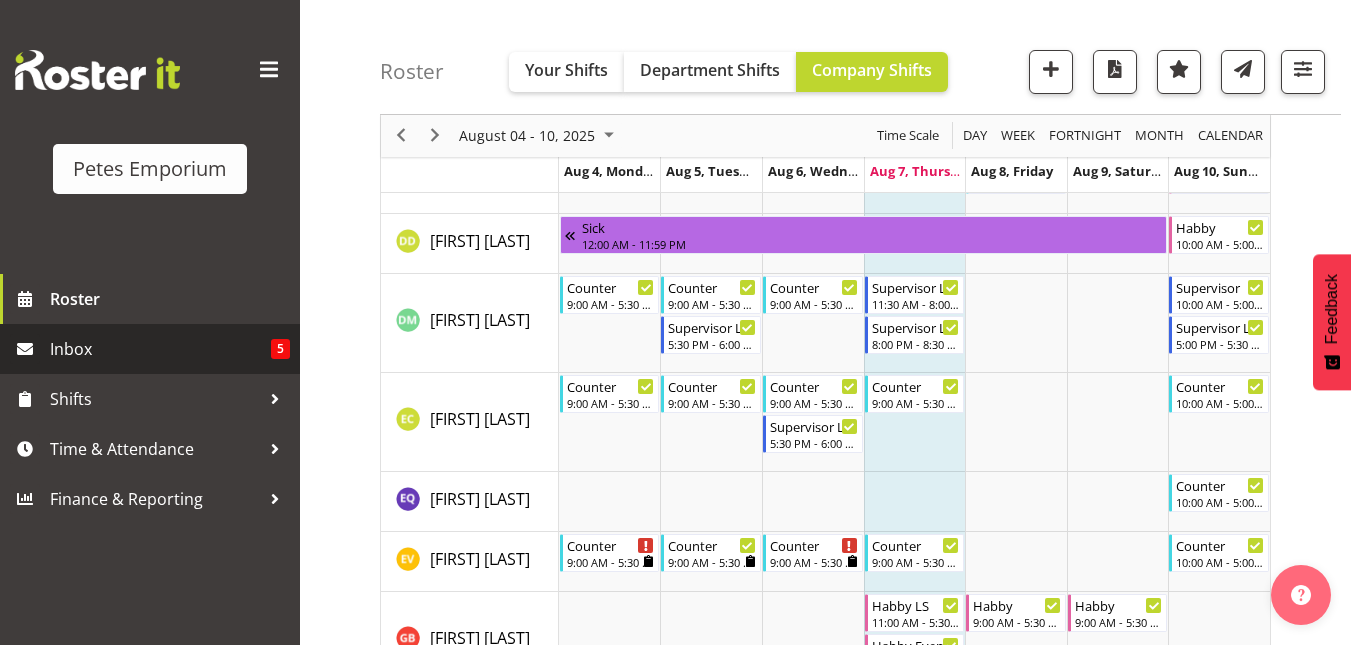 click on "Inbox" at bounding box center [160, 349] 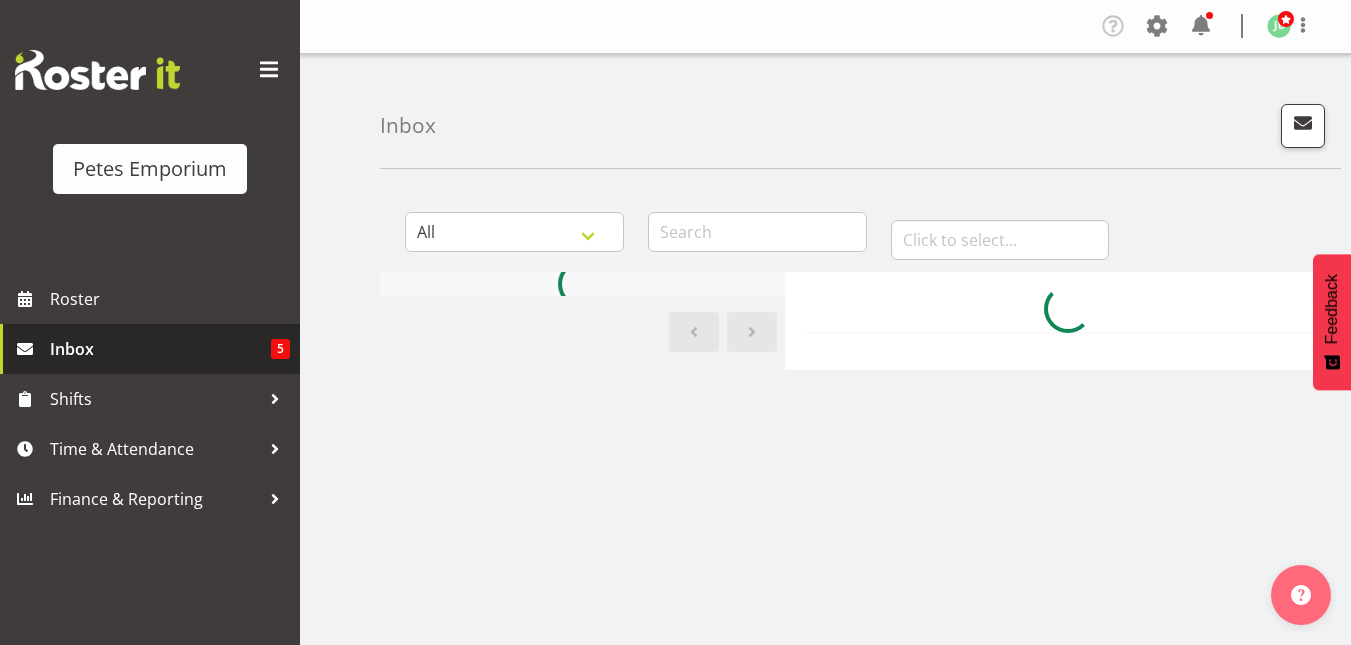 scroll, scrollTop: 0, scrollLeft: 0, axis: both 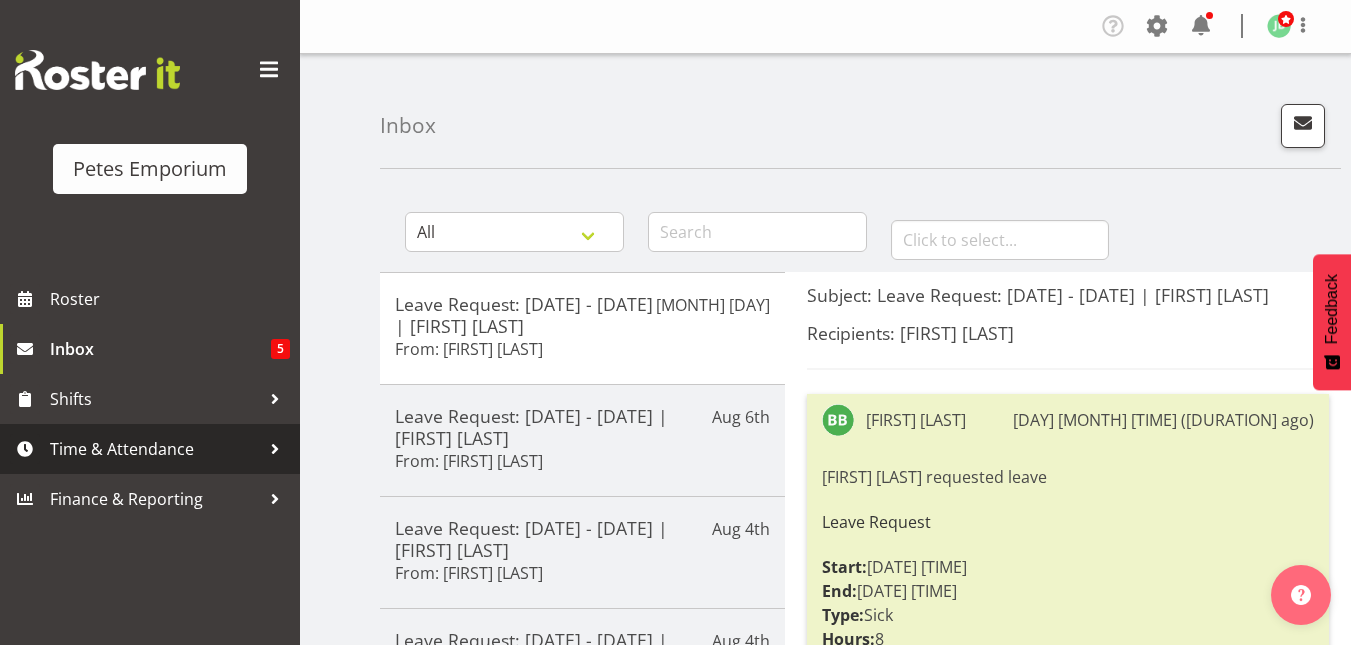 click on "Time & Attendance" at bounding box center (155, 449) 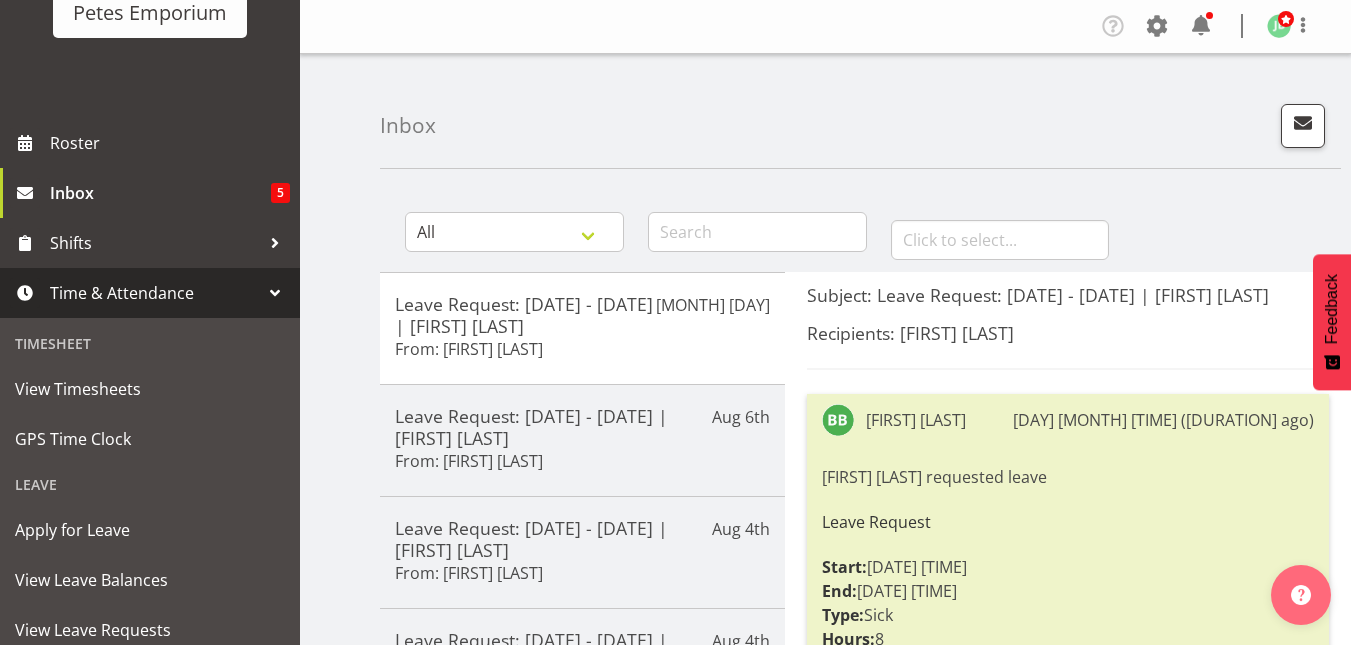 scroll, scrollTop: 157, scrollLeft: 0, axis: vertical 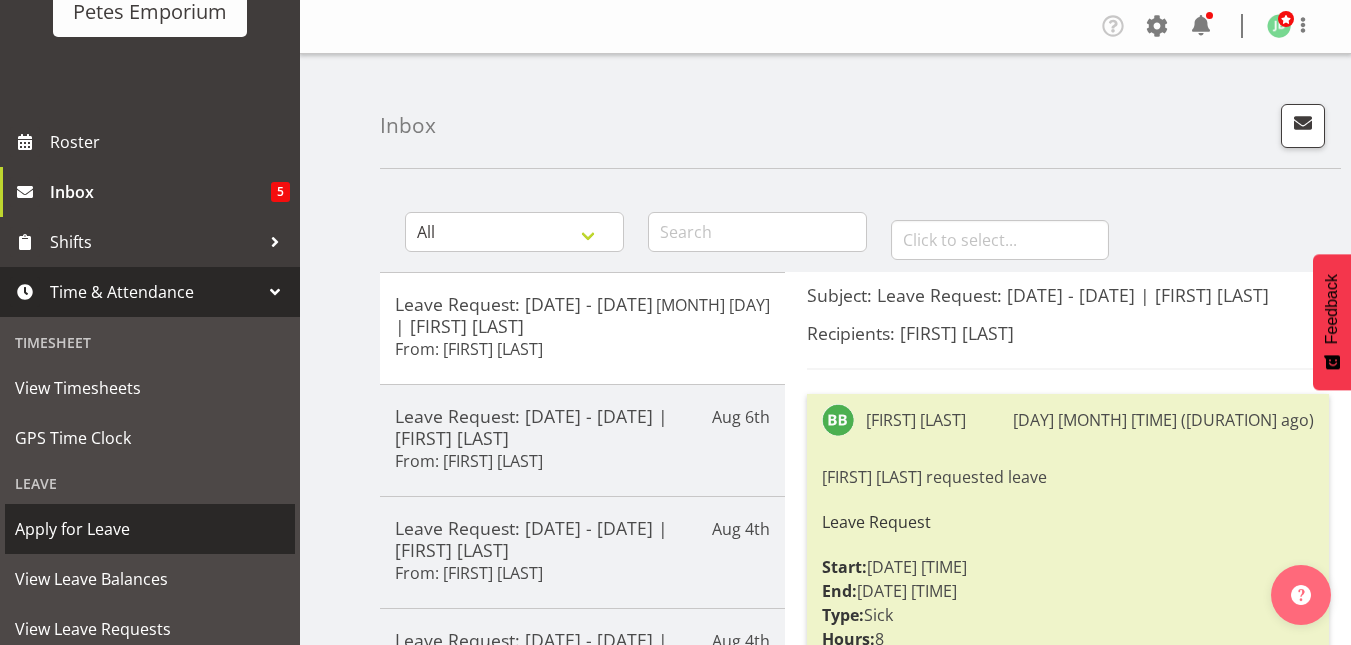 click on "Apply for Leave" at bounding box center (150, 529) 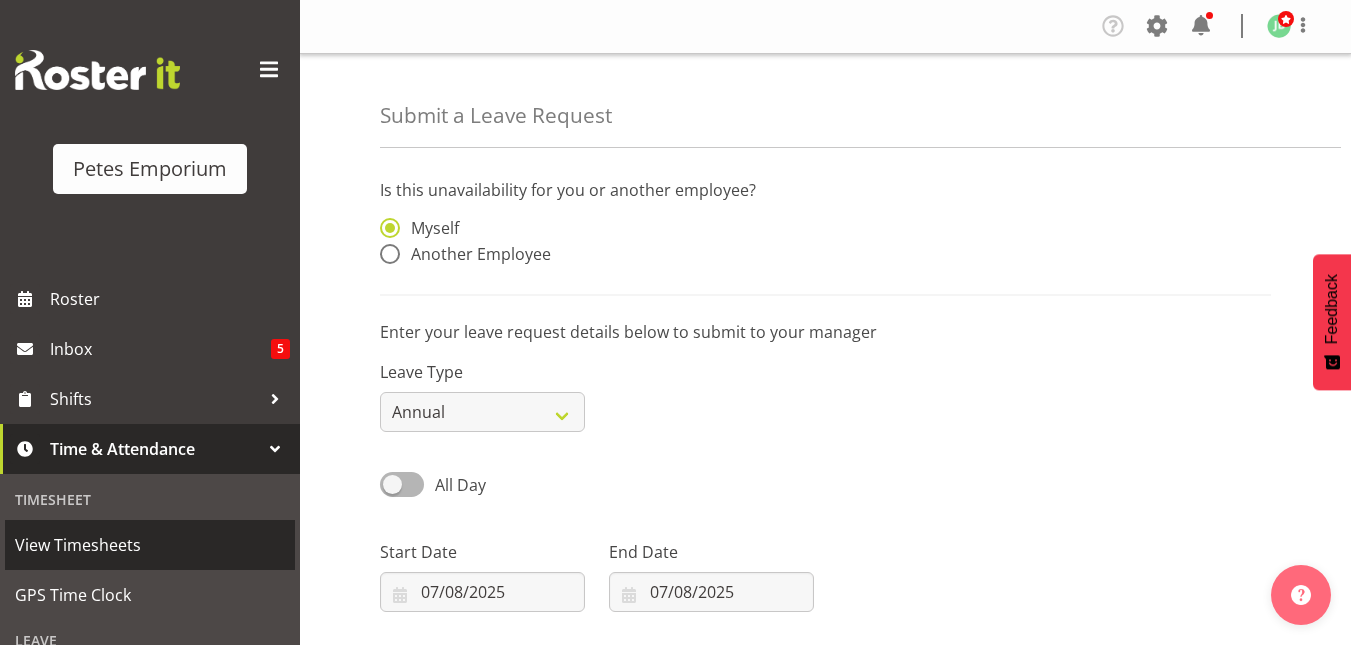 scroll, scrollTop: 0, scrollLeft: 0, axis: both 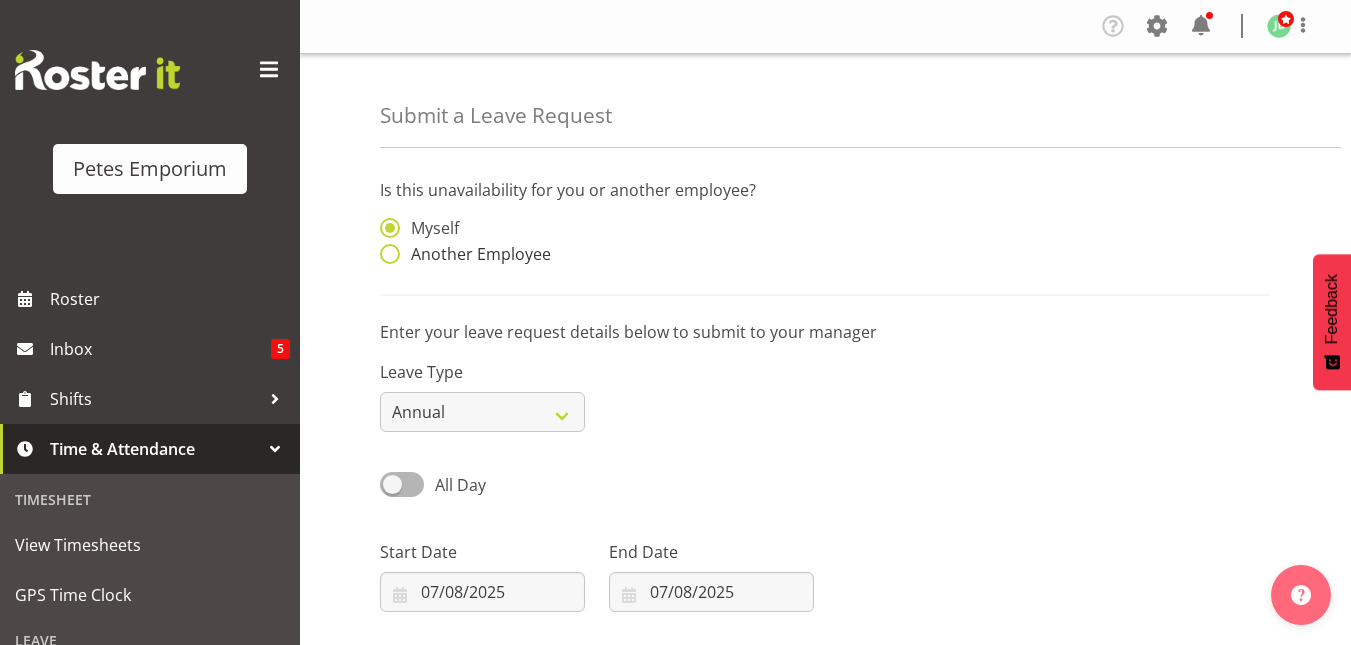click at bounding box center (390, 254) 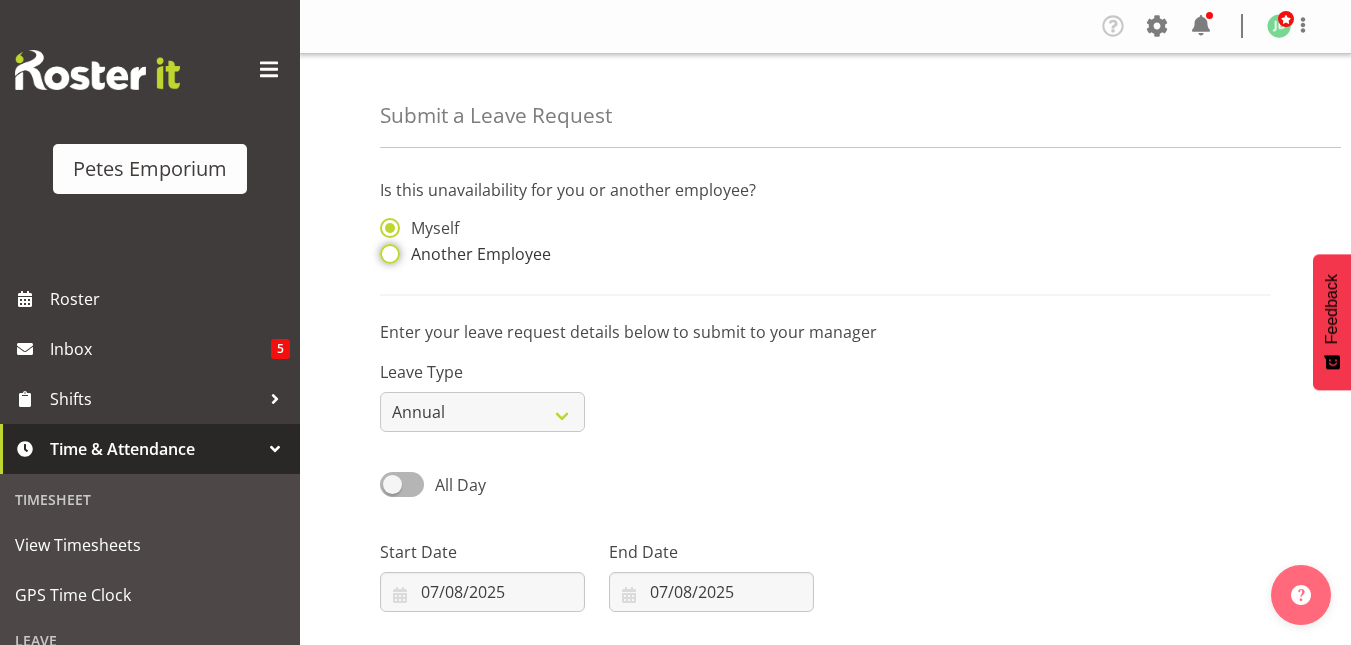 click on "Another Employee" at bounding box center [386, 254] 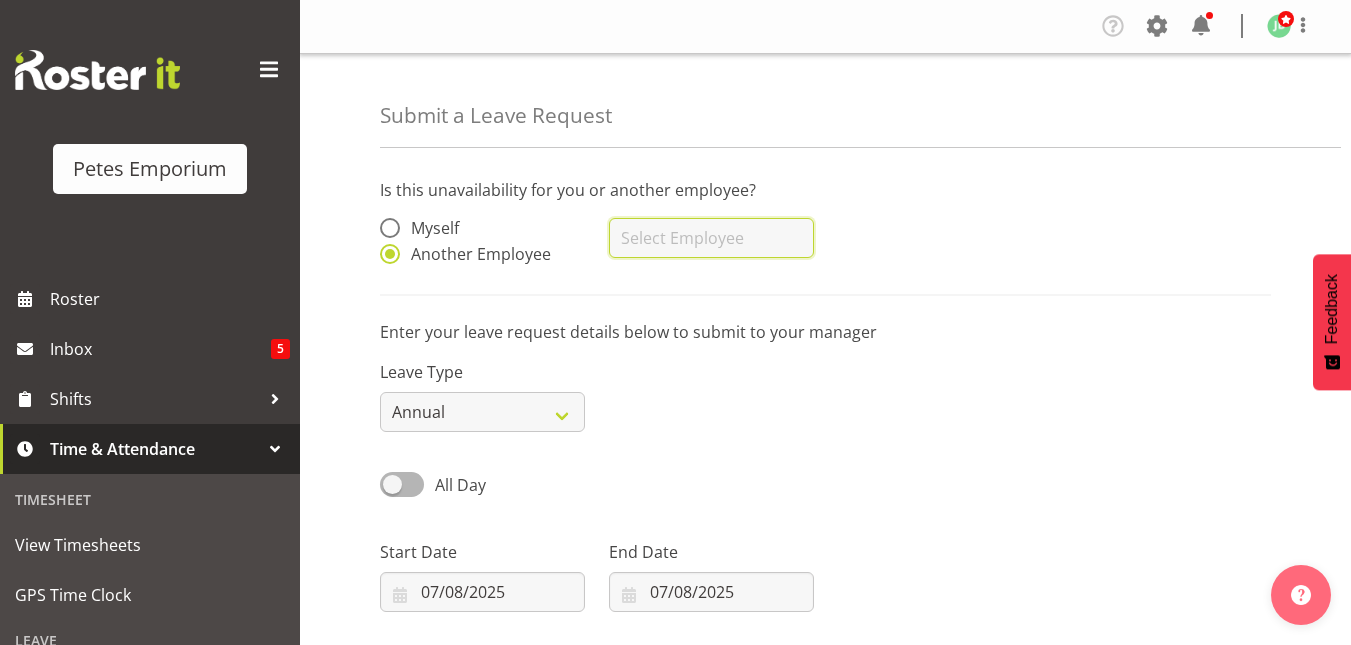 click at bounding box center [711, 238] 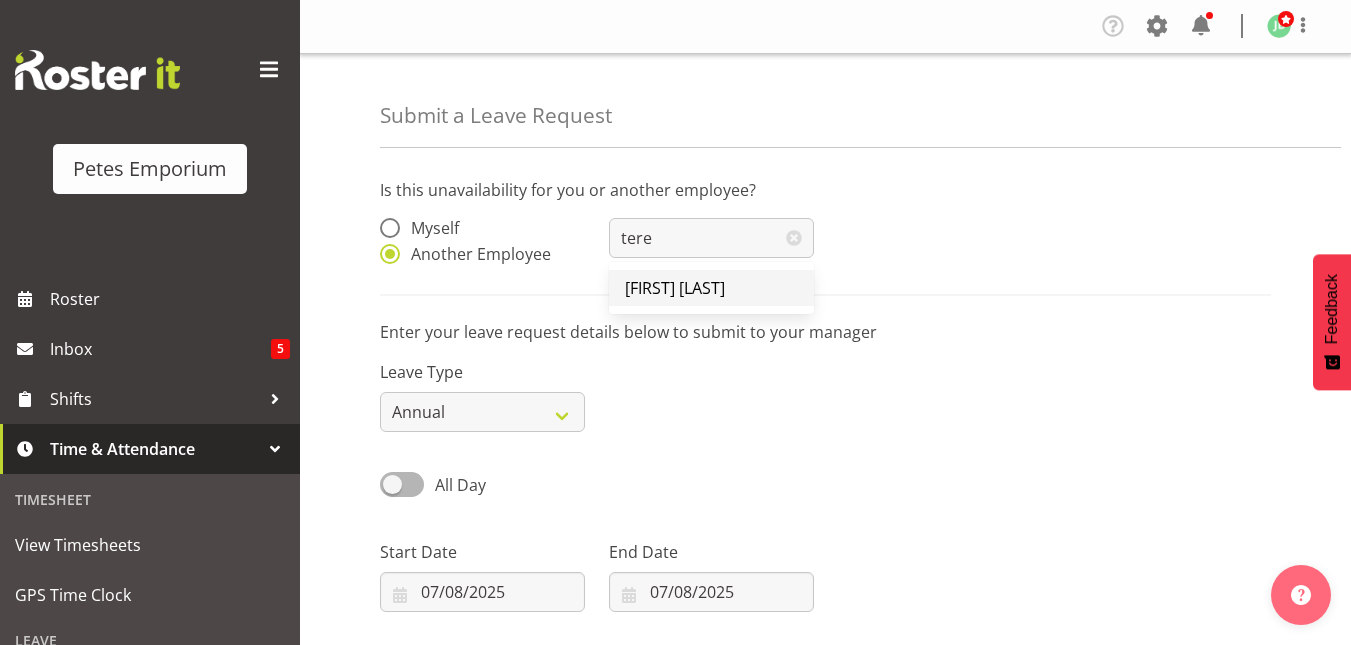 click on "[FIRST] [LAST]" at bounding box center (675, 288) 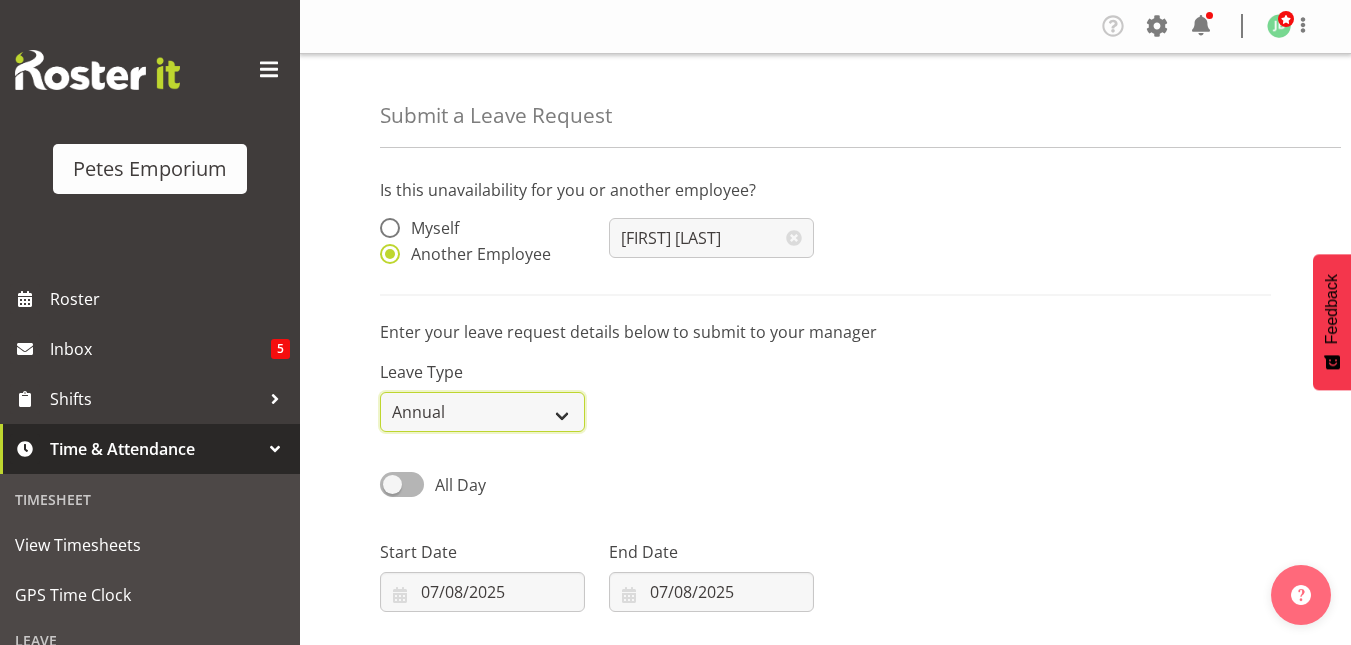 click on "Annual Sick Leave Without Pay Bereavement Domestic Violence Parental Jury Service Day In Lieu   Other" at bounding box center (482, 412) 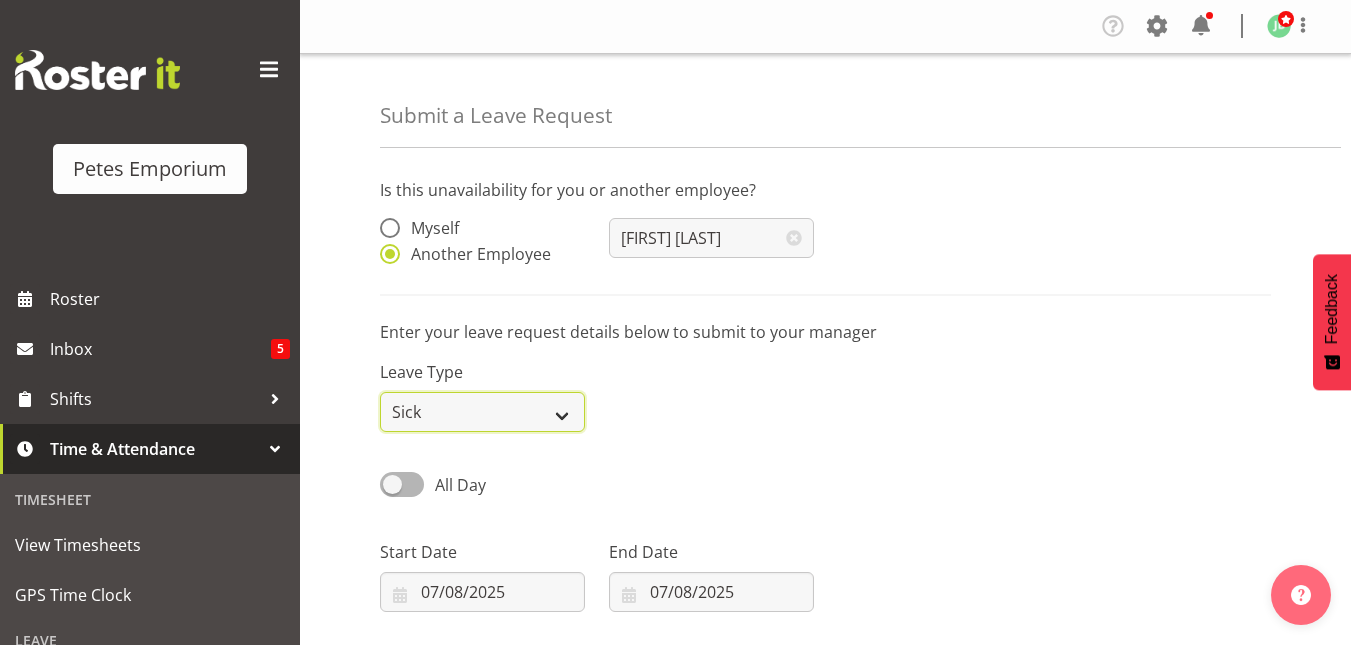 click on "Annual Sick Leave Without Pay Bereavement Domestic Violence Parental Jury Service Day In Lieu   Other" at bounding box center (482, 412) 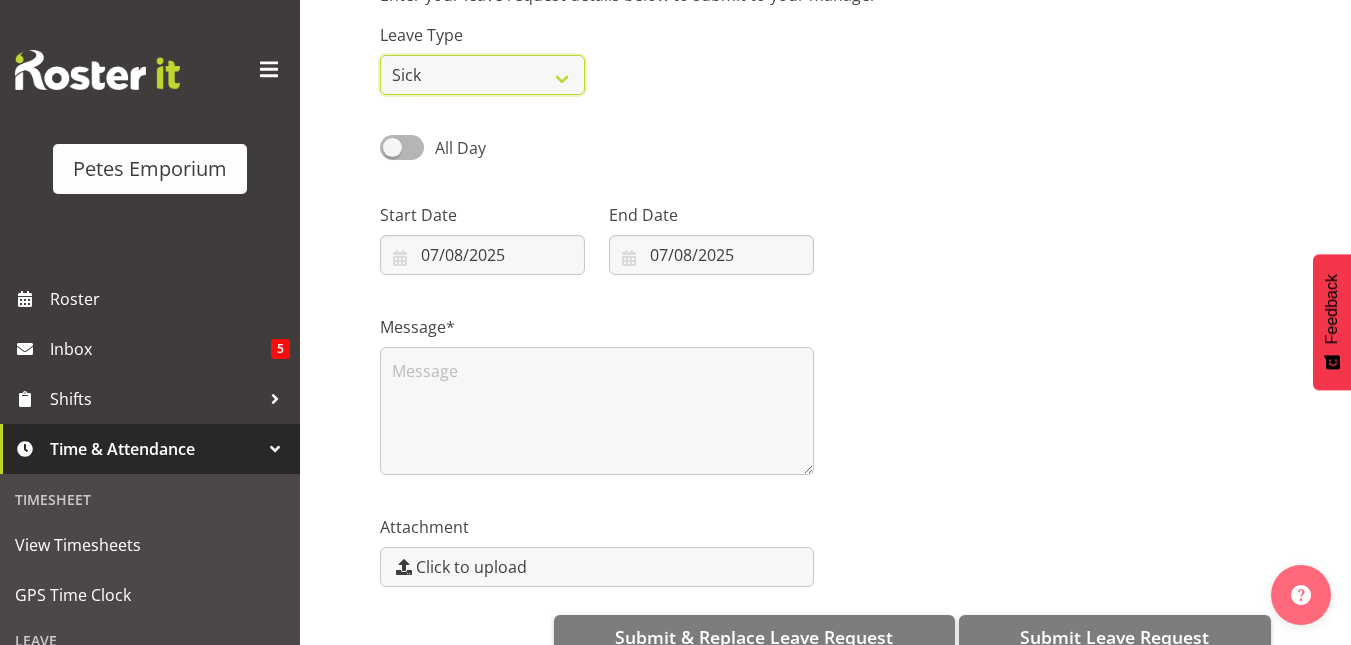 scroll, scrollTop: 340, scrollLeft: 0, axis: vertical 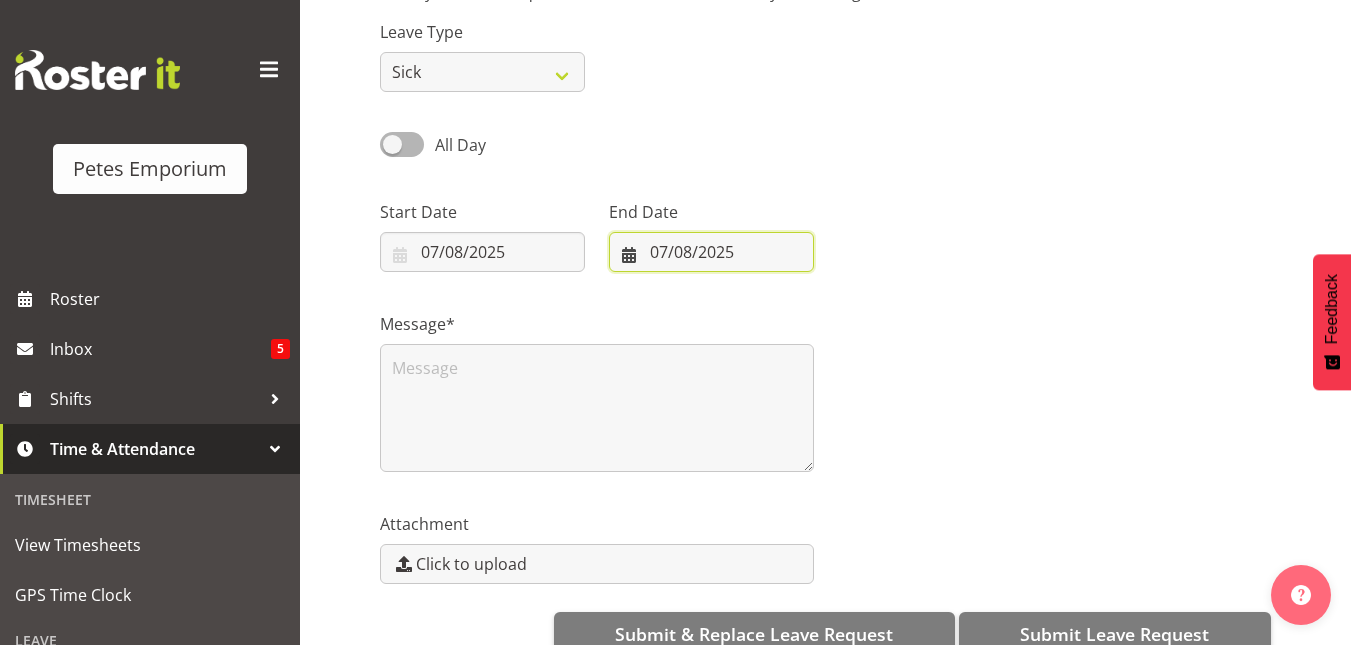 click on "07/08/2025" at bounding box center [711, 252] 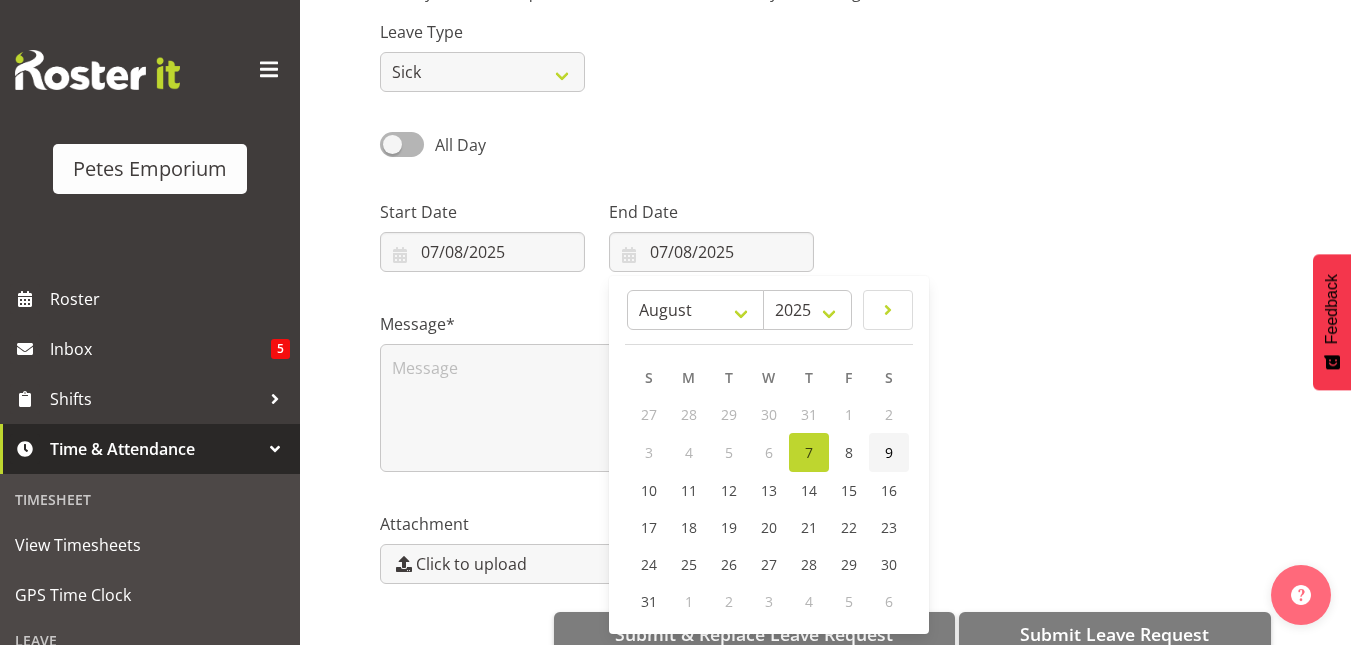 click on "9" at bounding box center [889, 452] 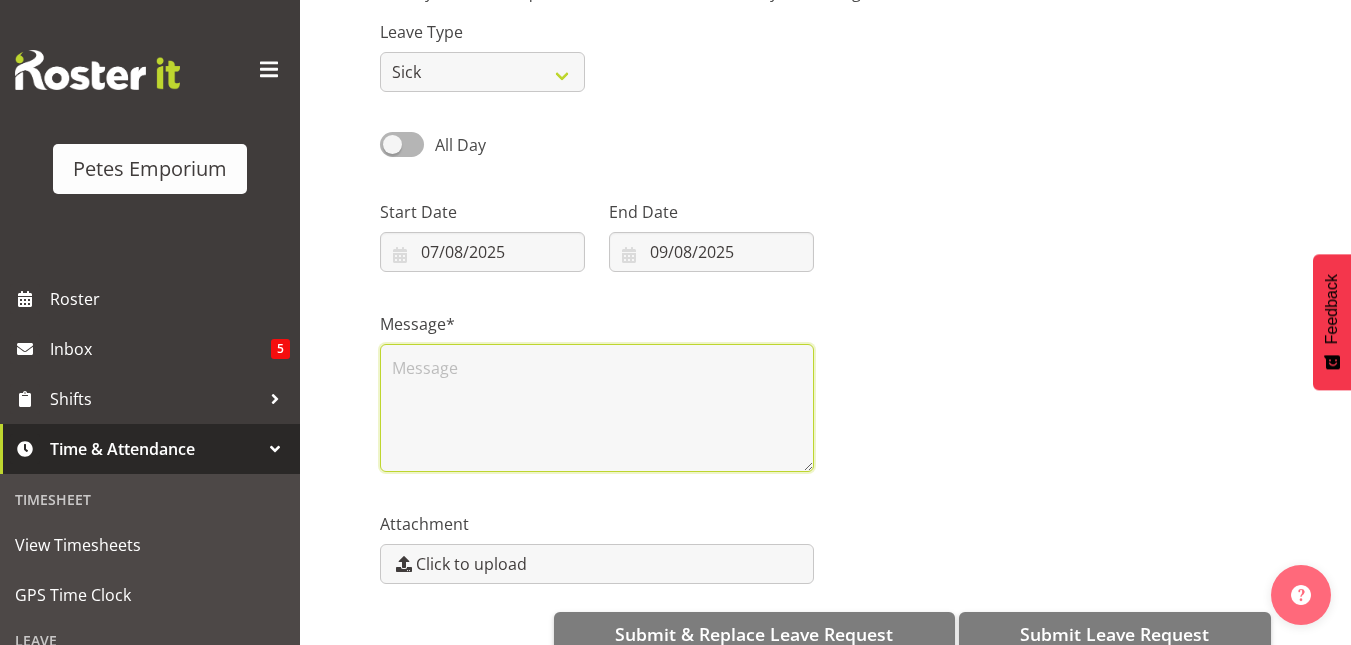 click at bounding box center (597, 408) 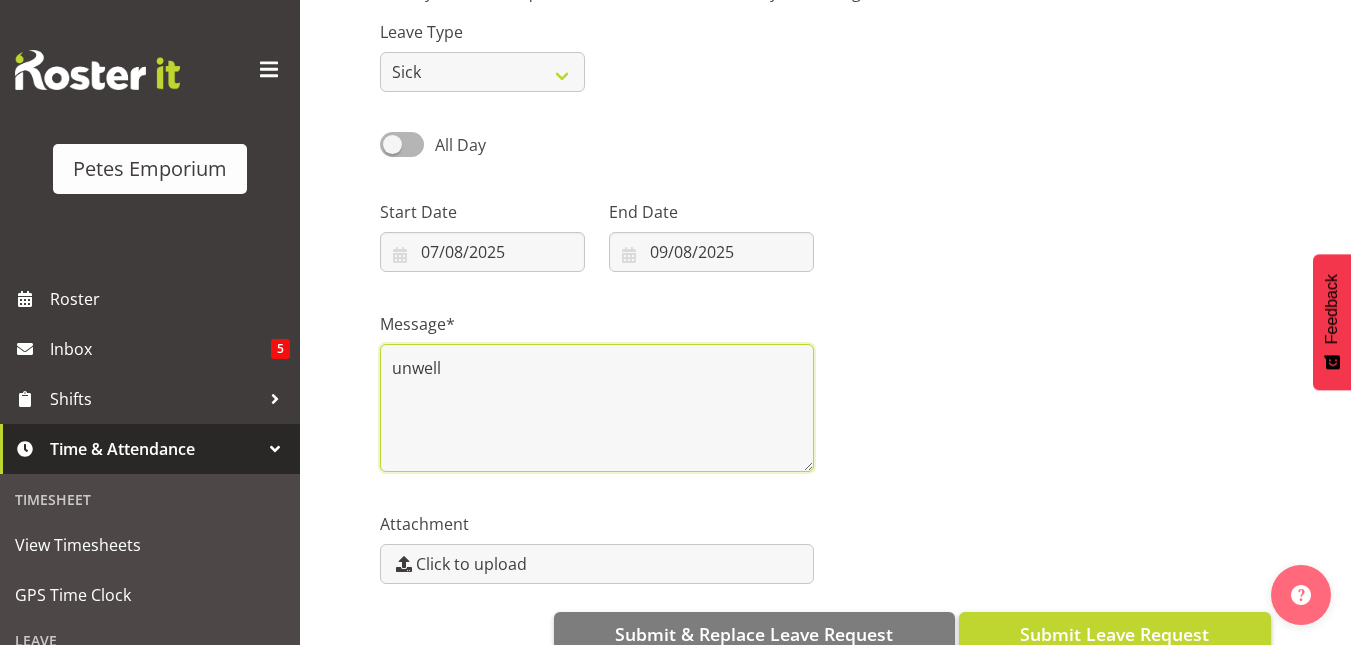 type on "unwell" 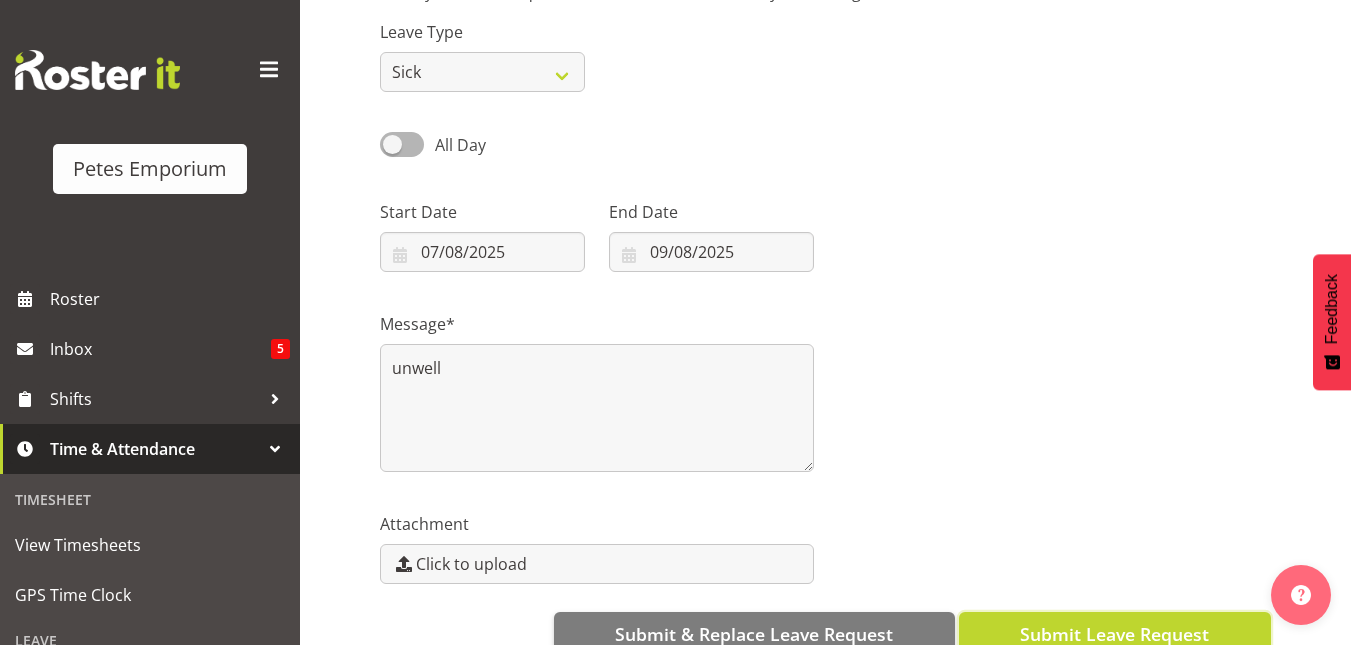 click on "Submit Leave Request" at bounding box center (1114, 634) 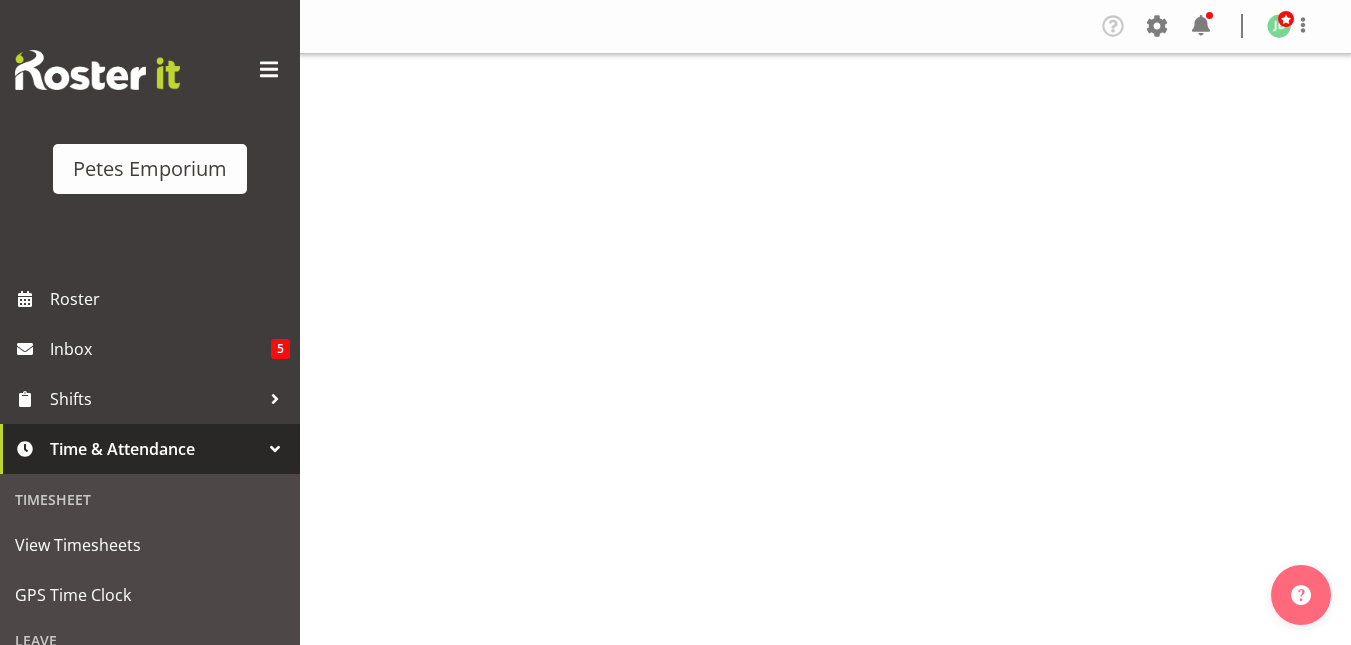 scroll, scrollTop: 0, scrollLeft: 0, axis: both 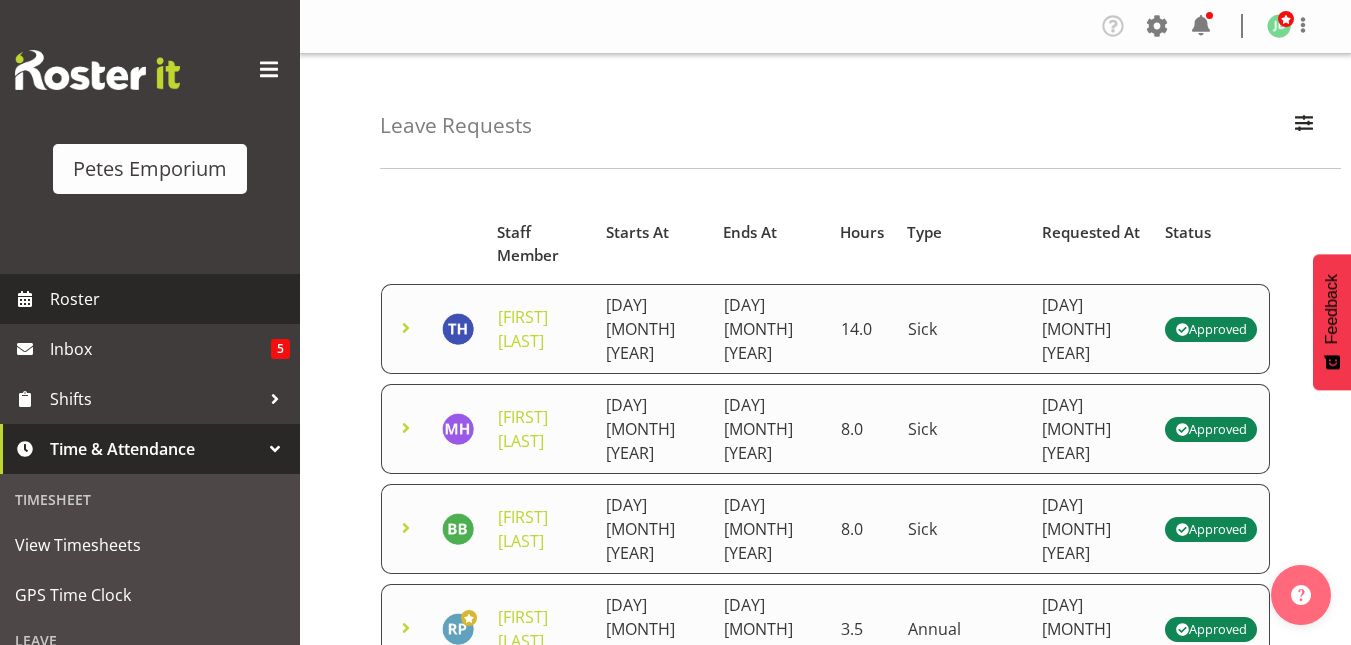 click on "Roster" at bounding box center (170, 299) 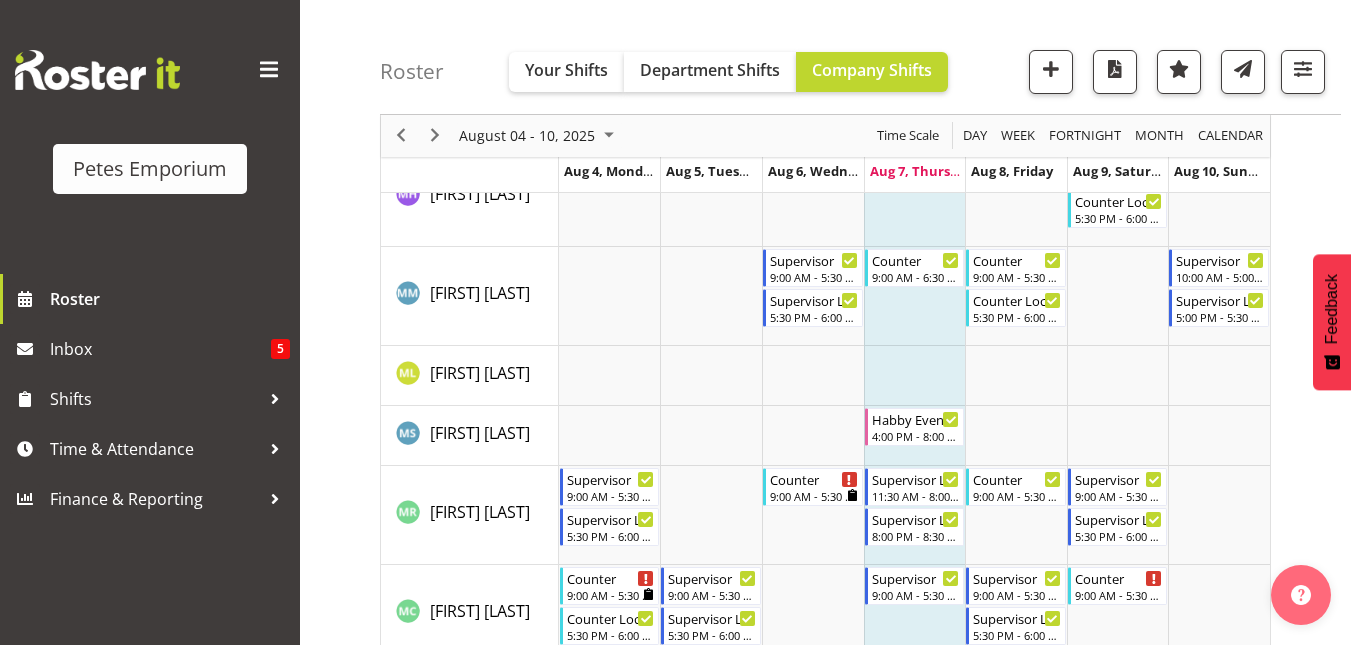 scroll, scrollTop: 1705, scrollLeft: 0, axis: vertical 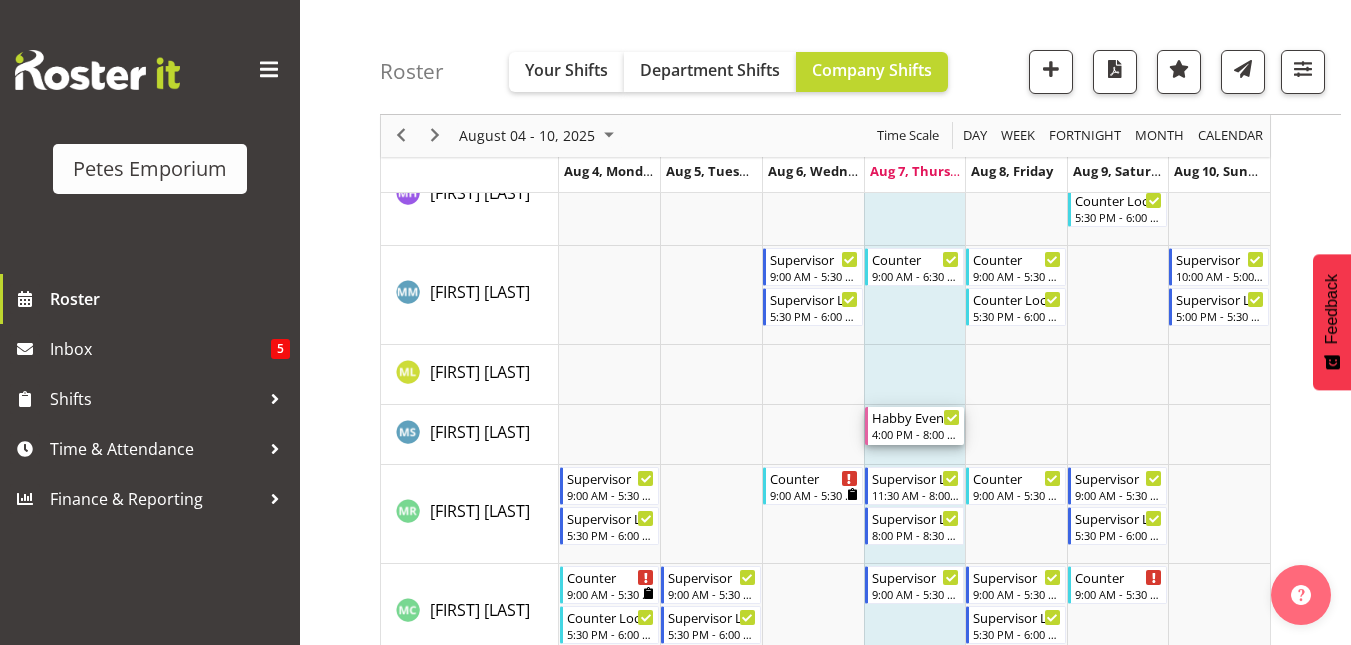click on "Habby Evening" at bounding box center [916, 417] 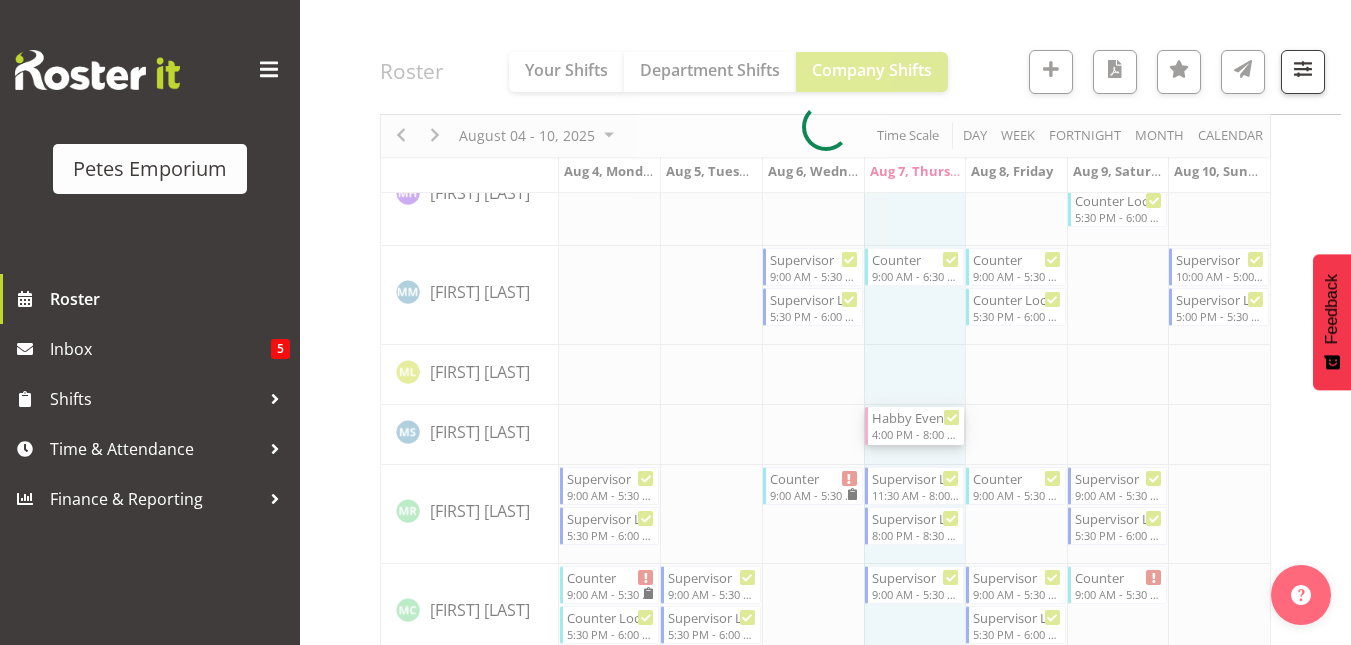 click at bounding box center (825, 127) 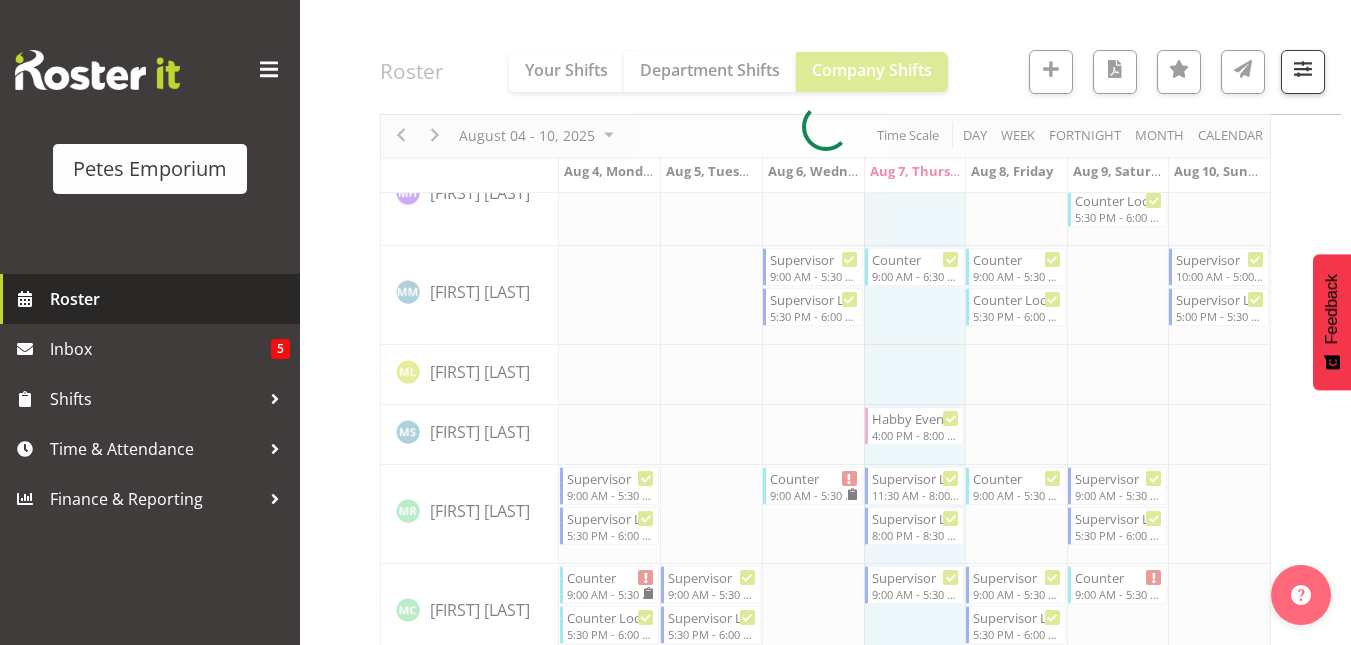 click on "Roster" at bounding box center (170, 299) 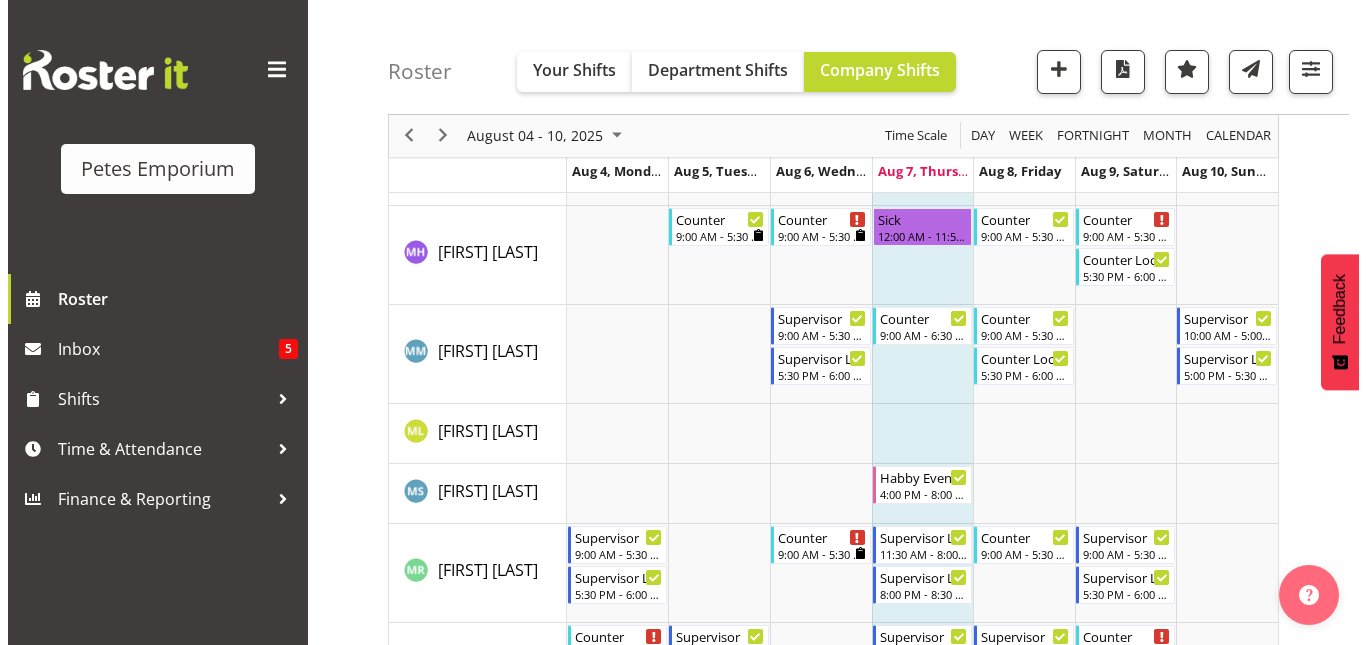scroll, scrollTop: 1647, scrollLeft: 0, axis: vertical 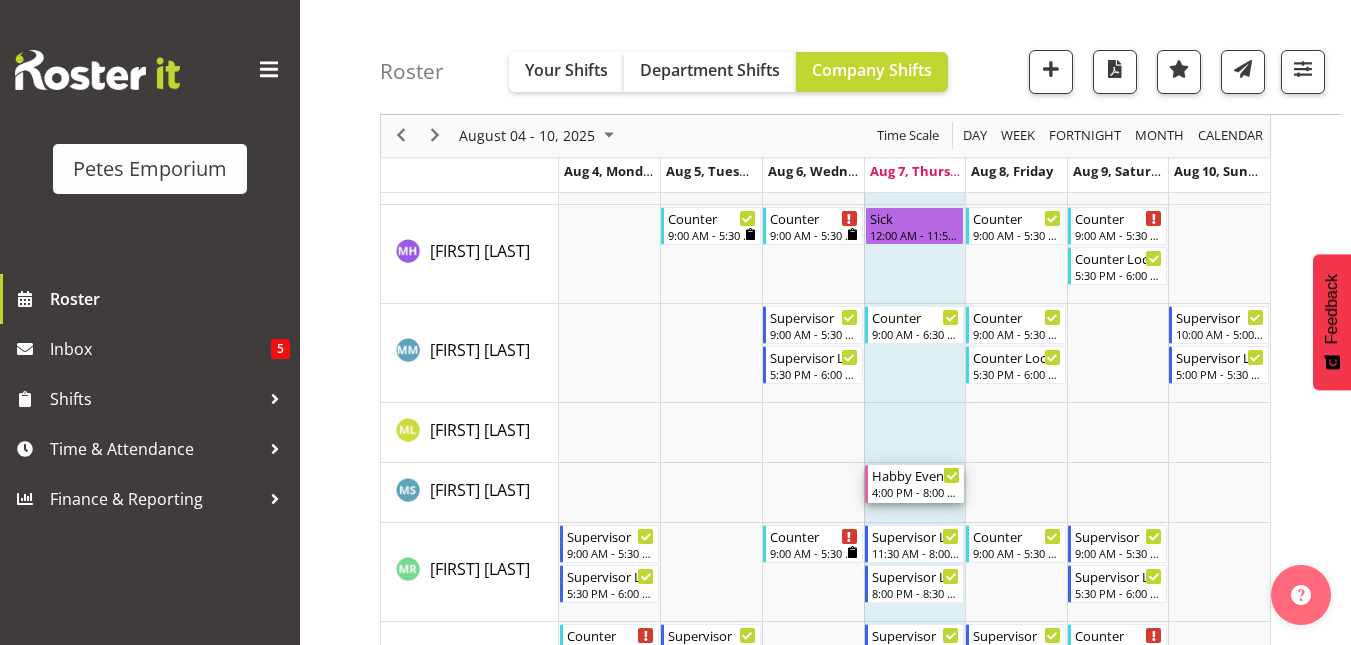 click on "Habby Evening 4:00 PM - 8:00 PM" at bounding box center [916, 484] 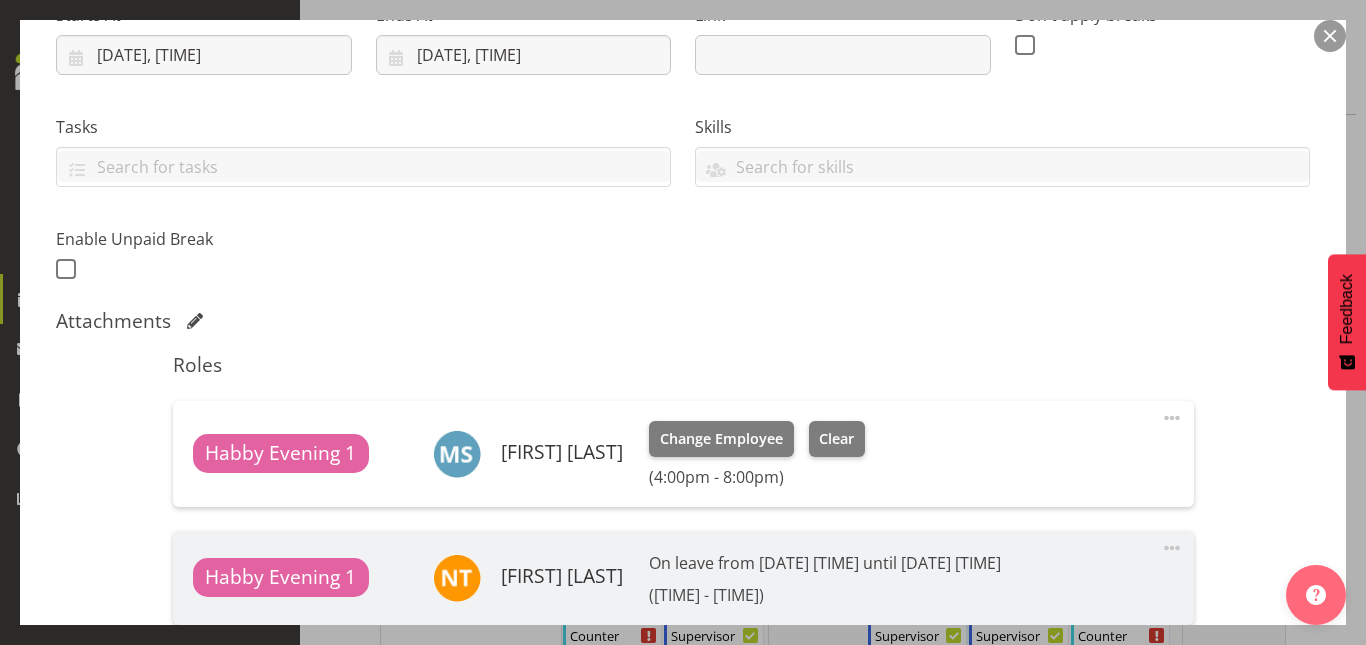 scroll, scrollTop: 349, scrollLeft: 0, axis: vertical 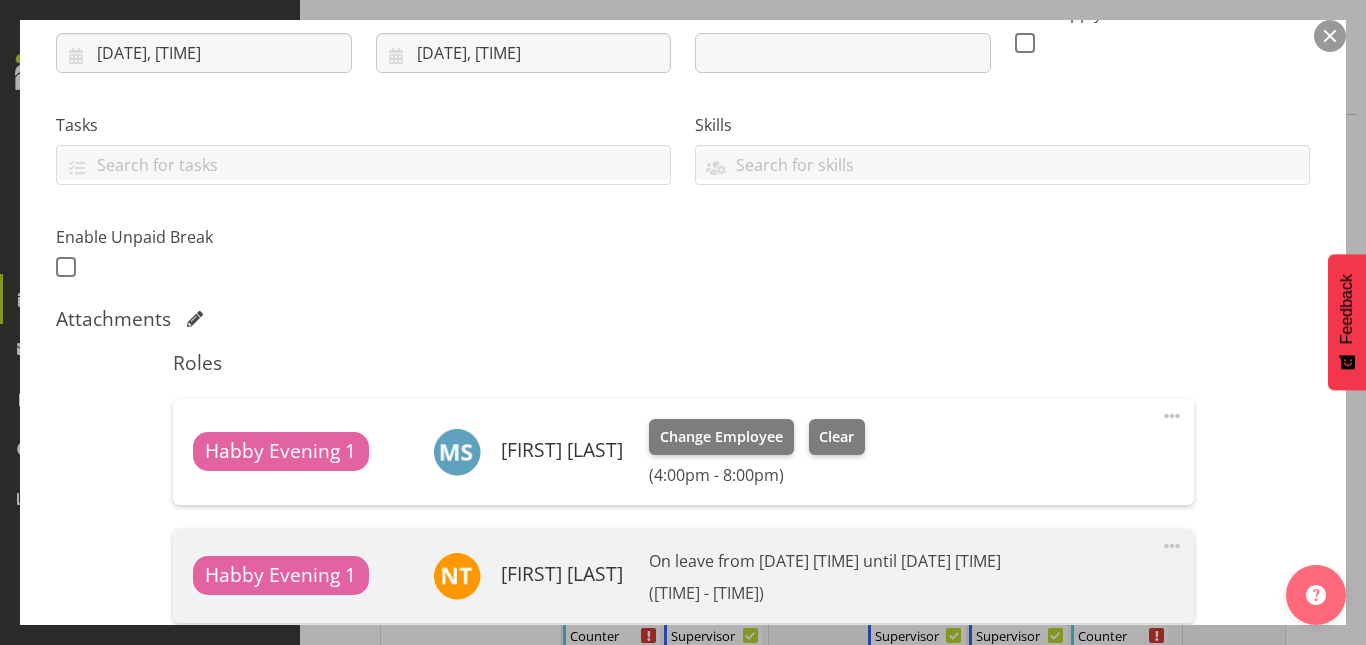 click at bounding box center (1172, 416) 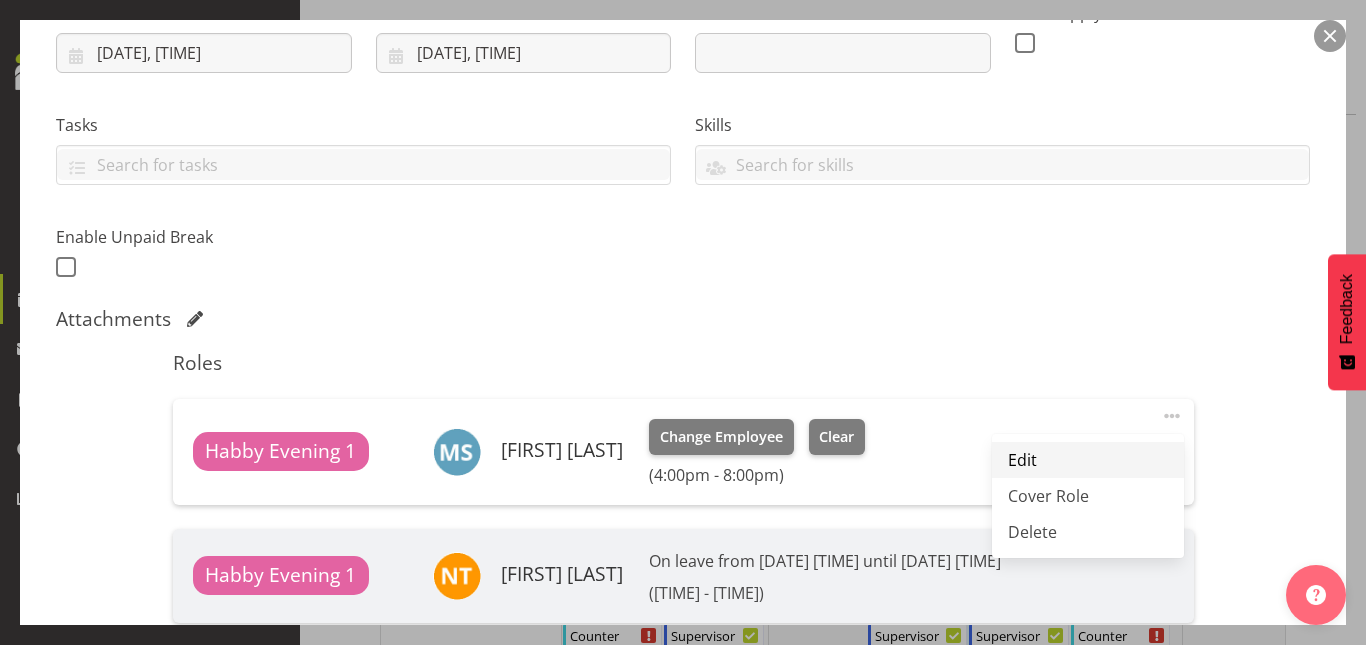 click on "Edit" at bounding box center [1088, 460] 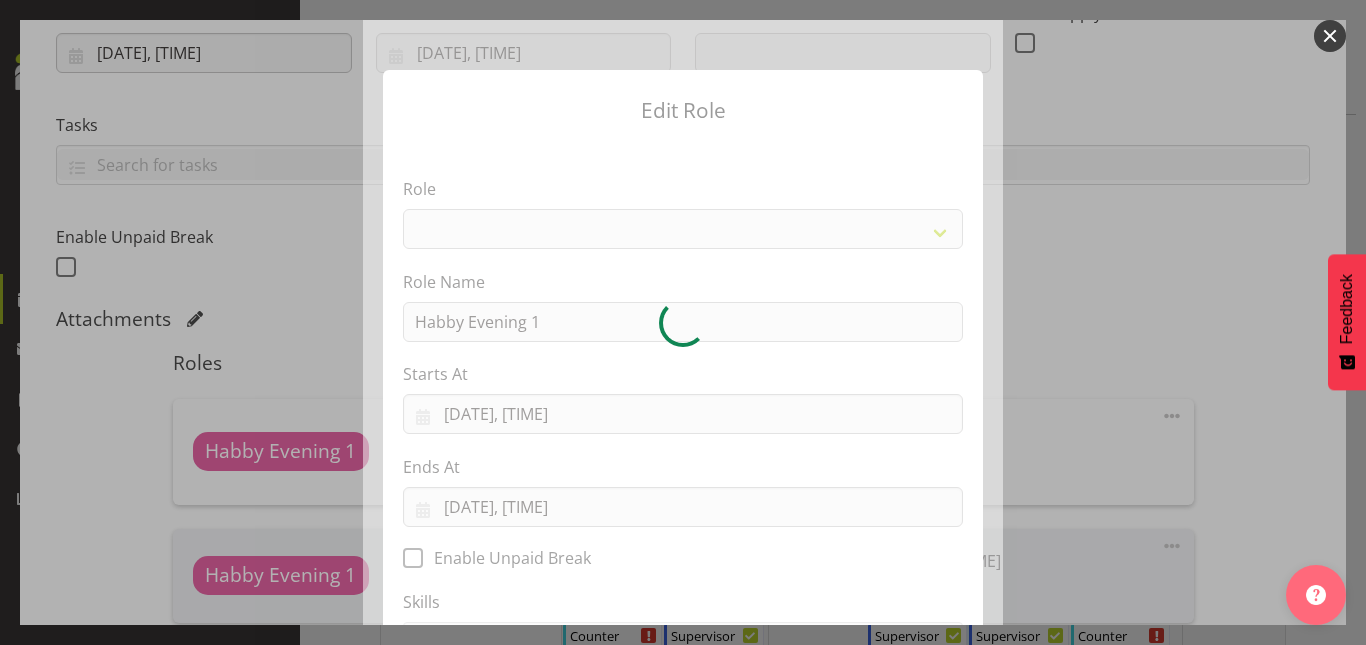 select on "156" 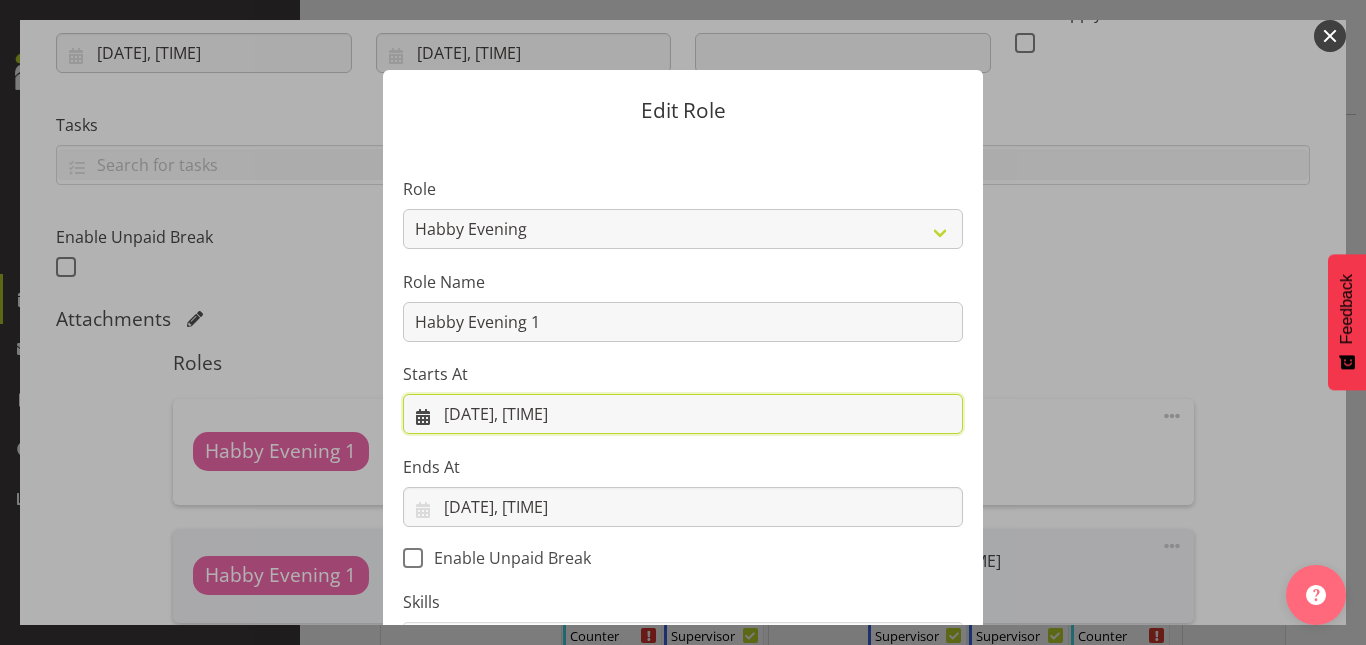 click on "07/08/2025, 16:00" at bounding box center (683, 414) 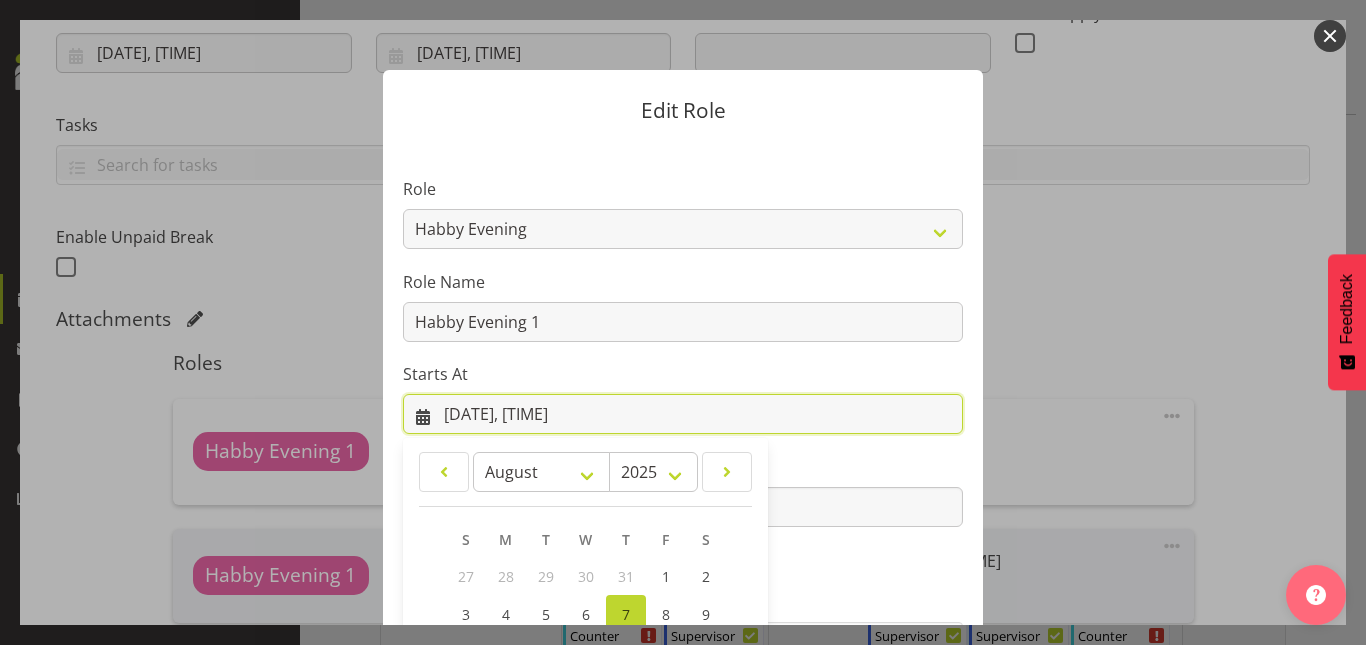 scroll, scrollTop: 266, scrollLeft: 0, axis: vertical 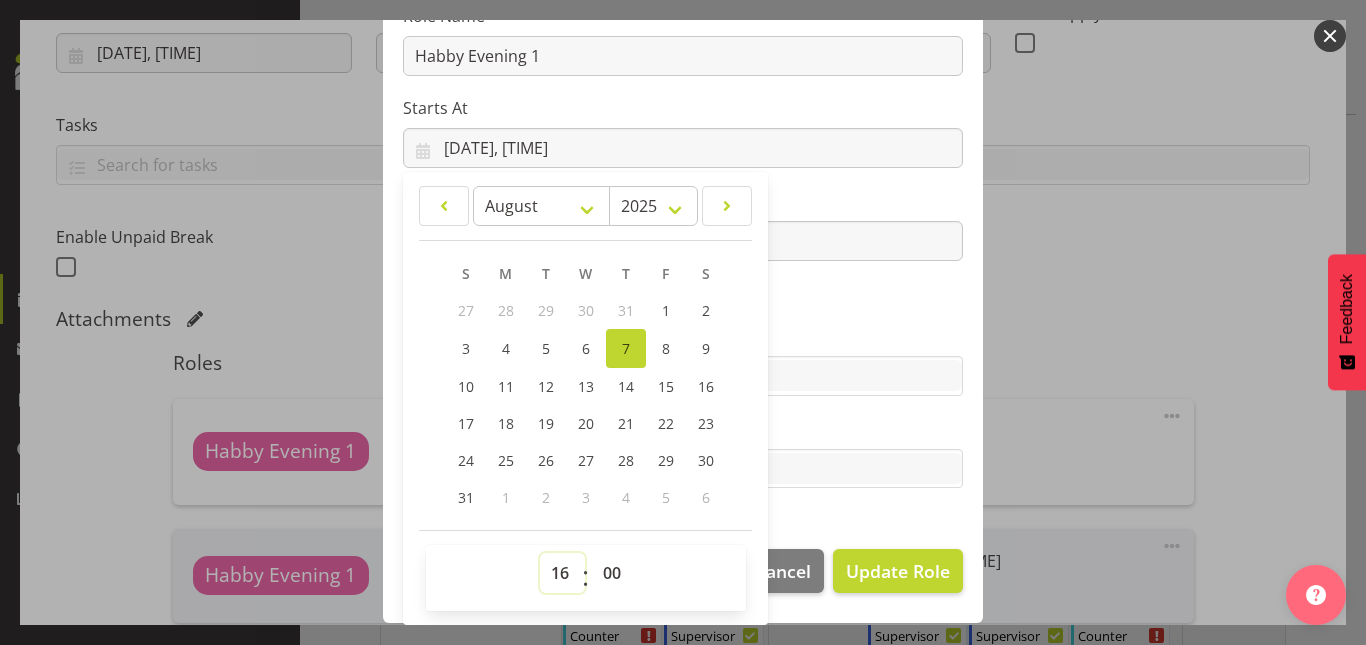 click on "00   01   02   03   04   05   06   07   08   09   10   11   12   13   14   15   16   17   18   19   20   21   22   23" at bounding box center (562, 573) 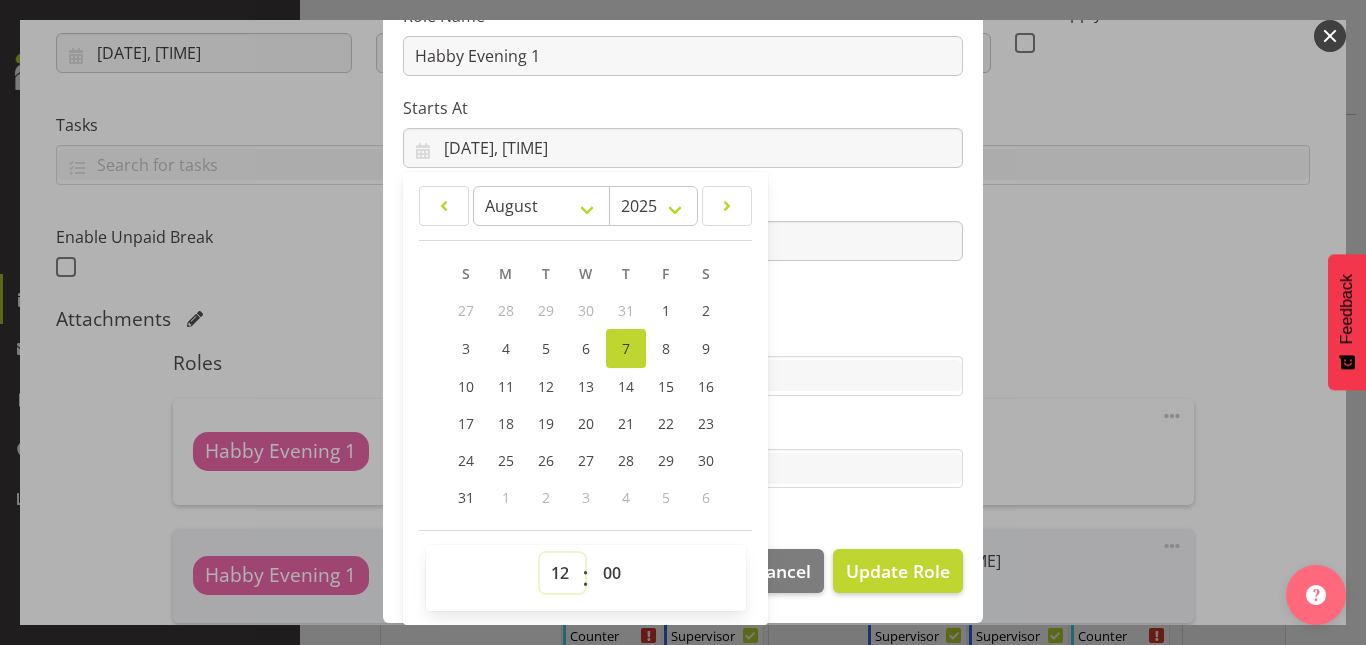 click on "00   01   02   03   04   05   06   07   08   09   10   11   12   13   14   15   16   17   18   19   20   21   22   23" at bounding box center [562, 573] 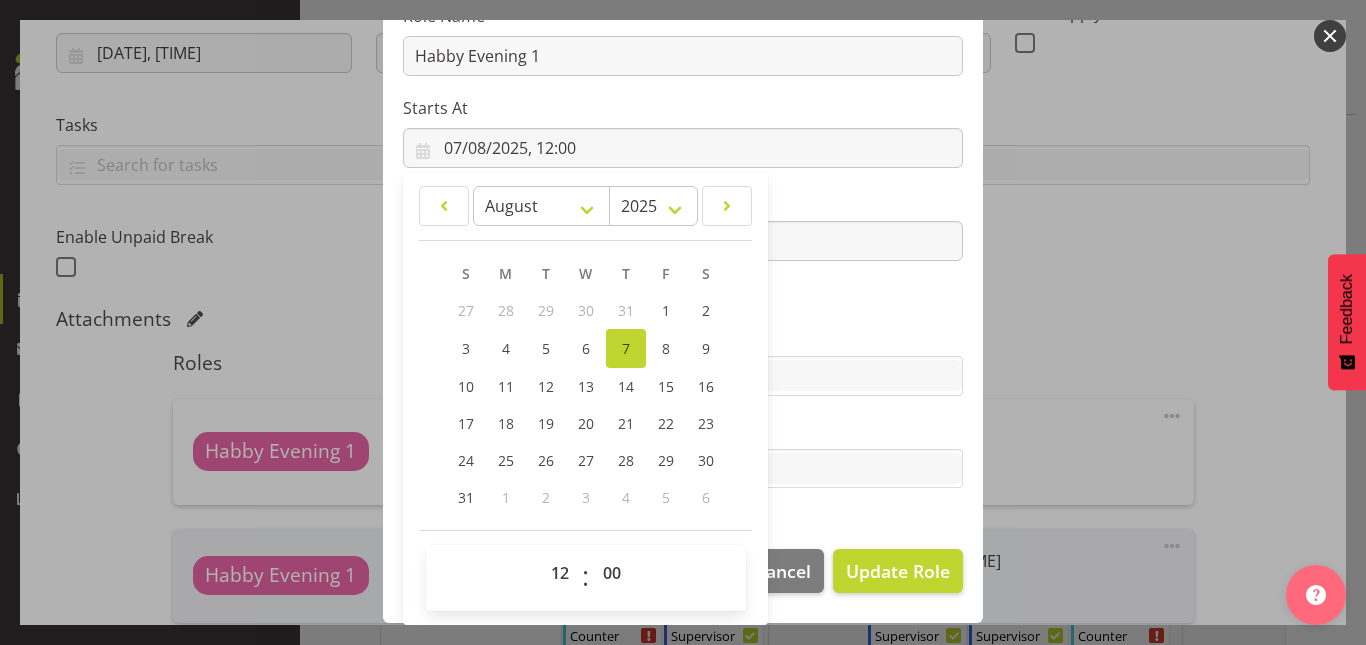 click on "Role Counter Counter Evening Counter Late Shift Counter Lock Up Counter Mid Shift Extra Person Habby Habby Evening Meeting Merchandiser Storeman Supervisor Supervisor Lock Up   Role Name Habby Evening 1
Starts At
07/08/2025, 12:00  January   February   March   April   May   June   July   August   September   October   November   December   2035   2034   2033   2032   2031   2030   2029   2028   2027   2026   2025   2024   2023   2022   2021   2020   2019   2018   2017   2016   2015   2014   2013   2012   2011   2010   2009   2008   2007   2006   2005   2004   2003   2002   2001   2000   1999   1998   1997   1996   1995   1994   1993   1992   1991   1990   1989   1988   1987   1986   1985   1984   1983   1982   1981   1980   1979   1978   1977   1976   1975   1974   1973   1972   1971   1970   1969   1968   1967   1966   1965   1964   1963   1962   1961   1960   1959   1958   1957   1956   1955   1954   1953   1952   1951   1950   1949   1948   1947   1946   1945   1944   1943   1942  S M" at bounding box center [683, 202] 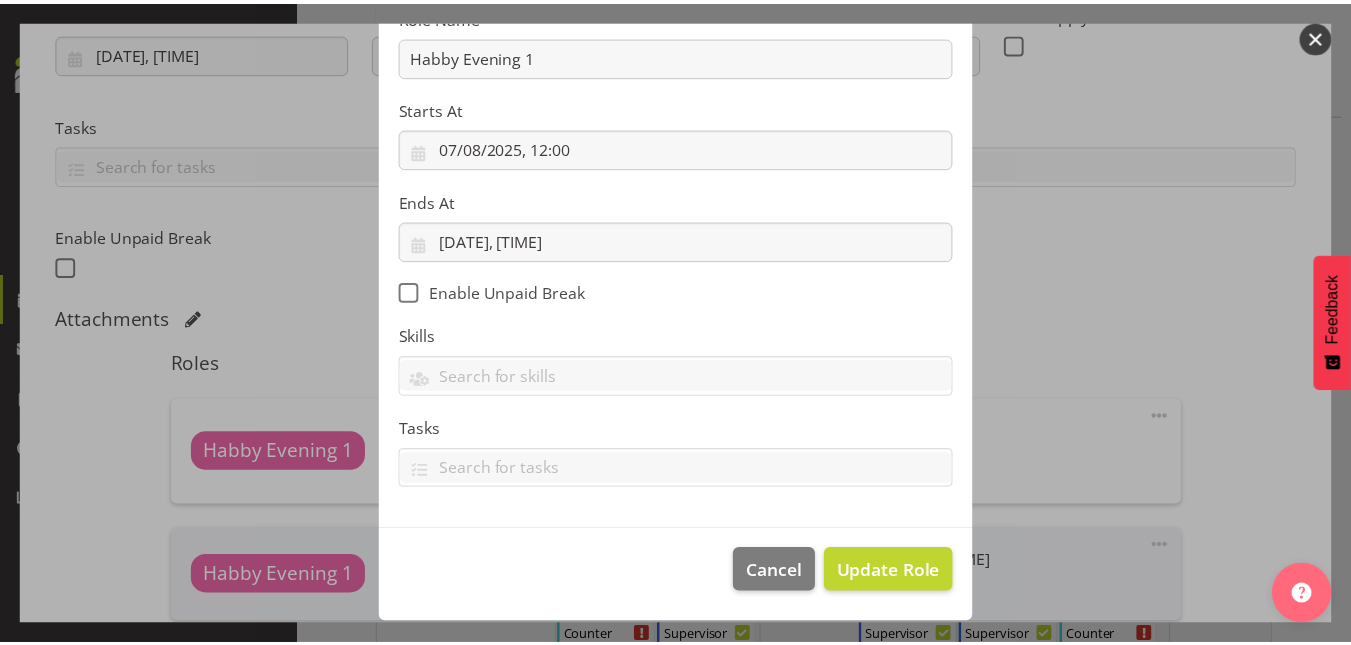 scroll, scrollTop: 264, scrollLeft: 0, axis: vertical 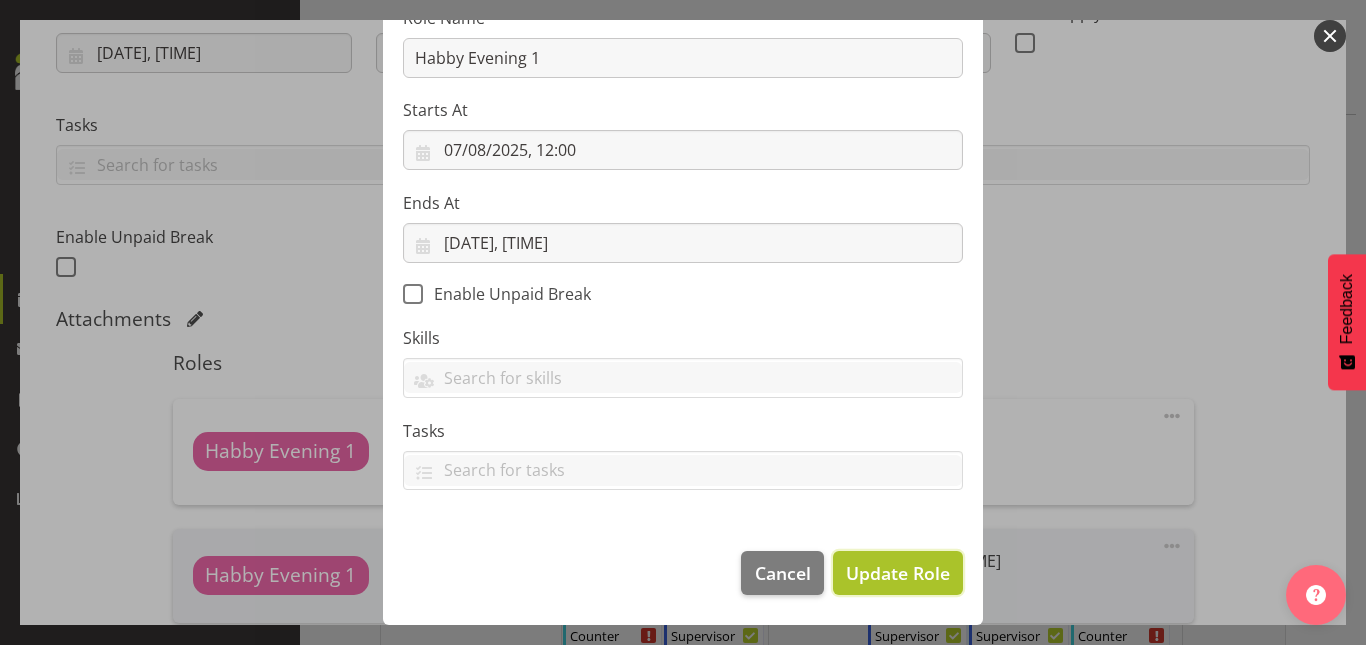 click on "Update Role" at bounding box center (898, 573) 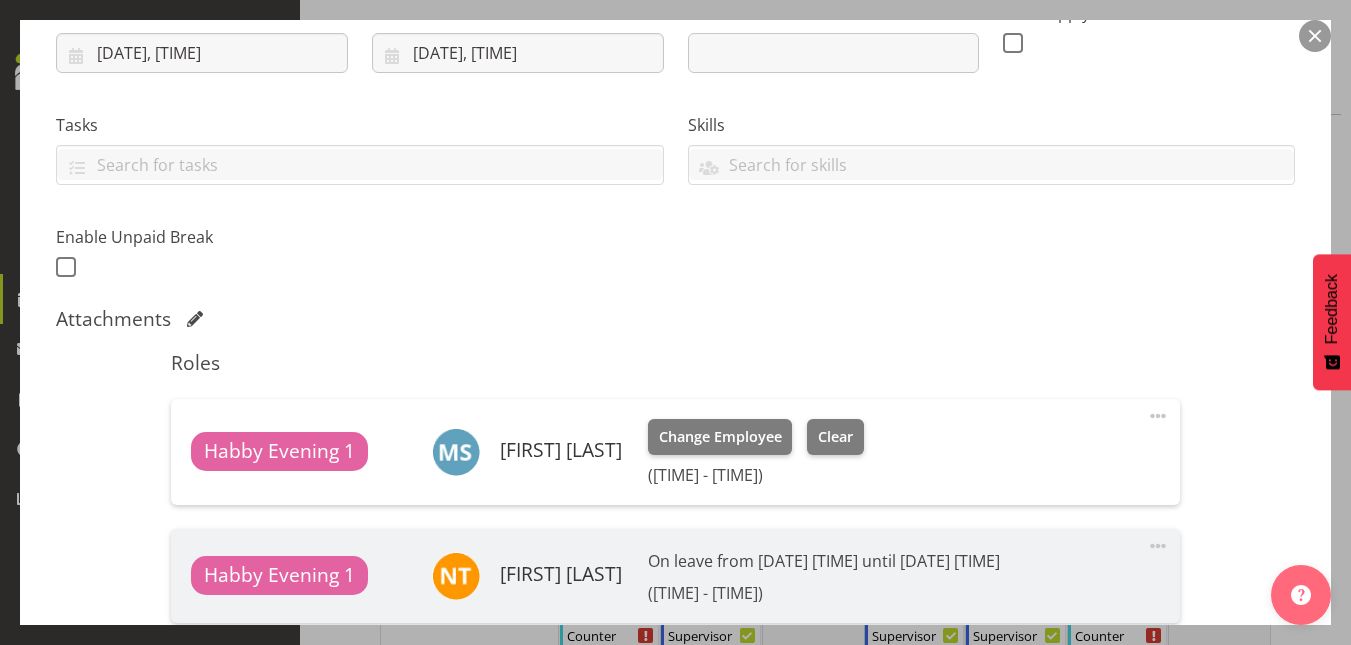 scroll, scrollTop: 617, scrollLeft: 0, axis: vertical 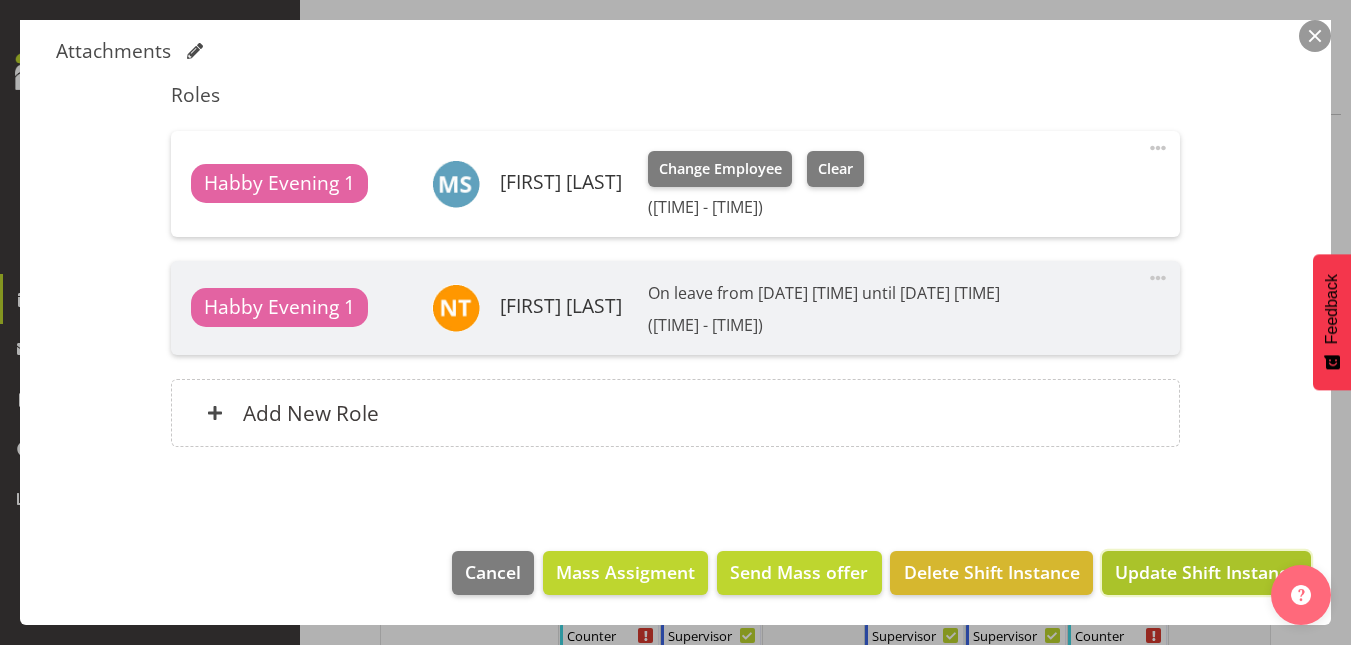 click on "Update Shift Instance" at bounding box center (1206, 572) 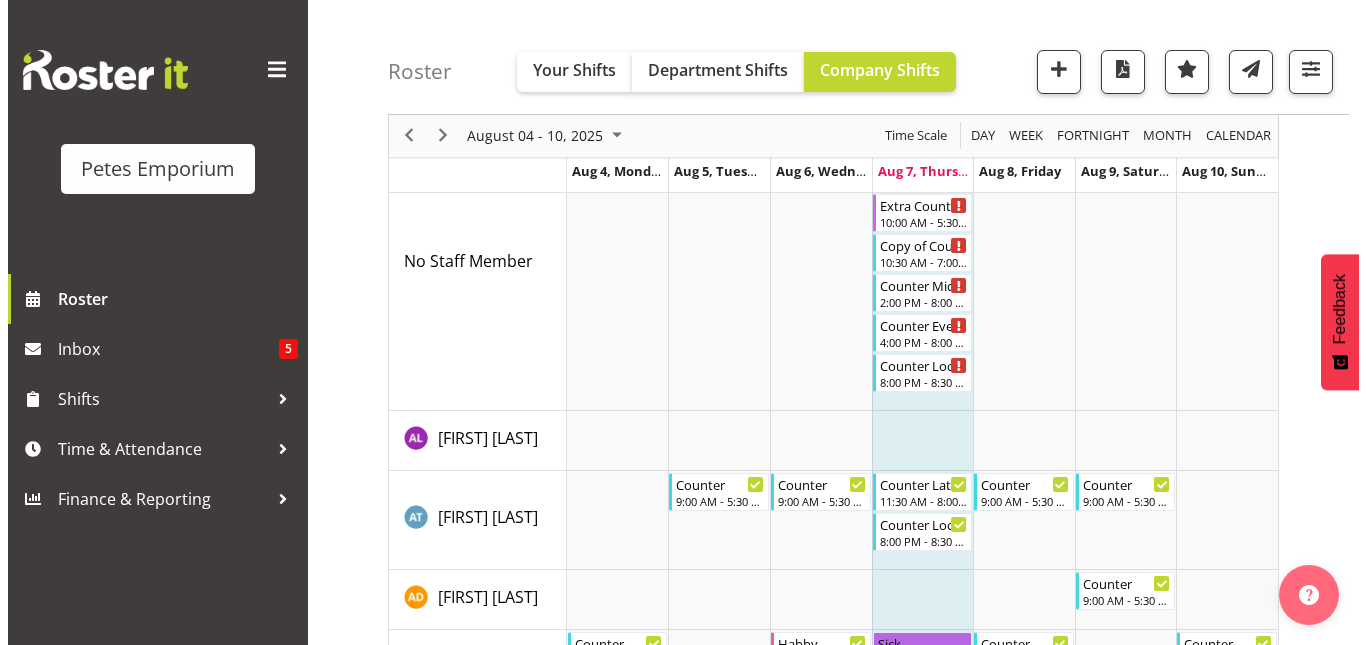 scroll, scrollTop: 166, scrollLeft: 0, axis: vertical 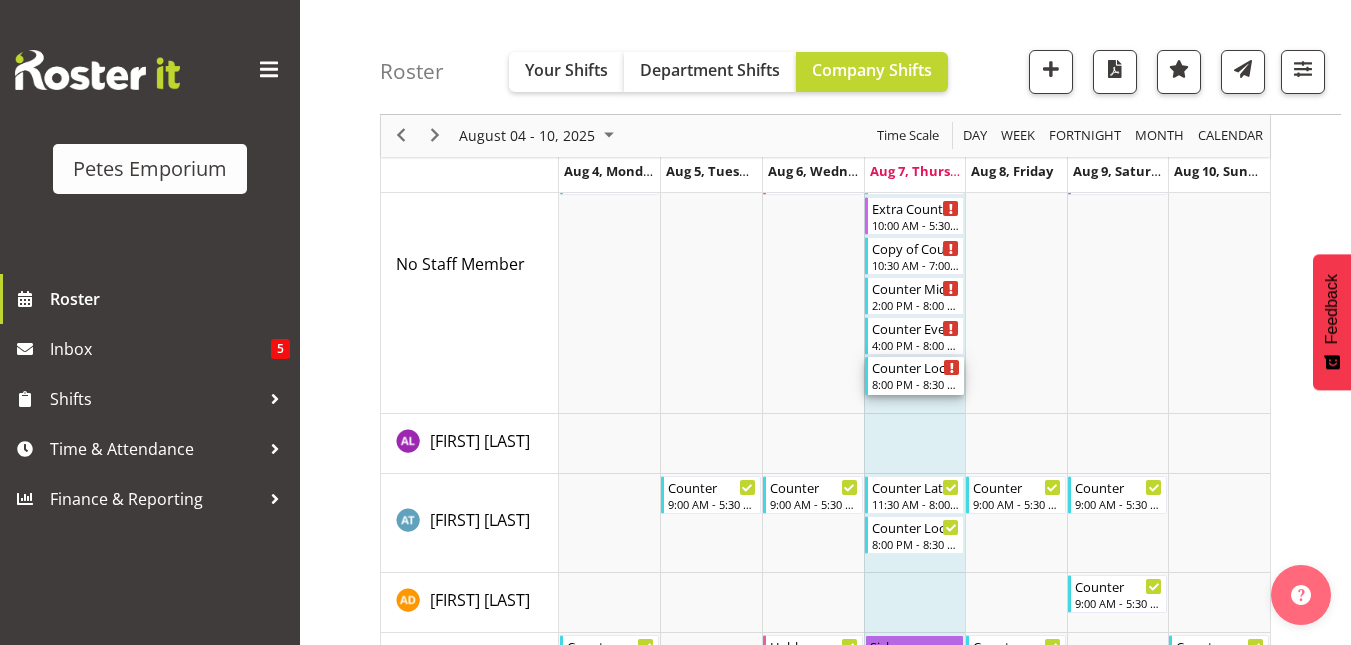 click on "8:00 PM - 8:30 PM" at bounding box center [916, 384] 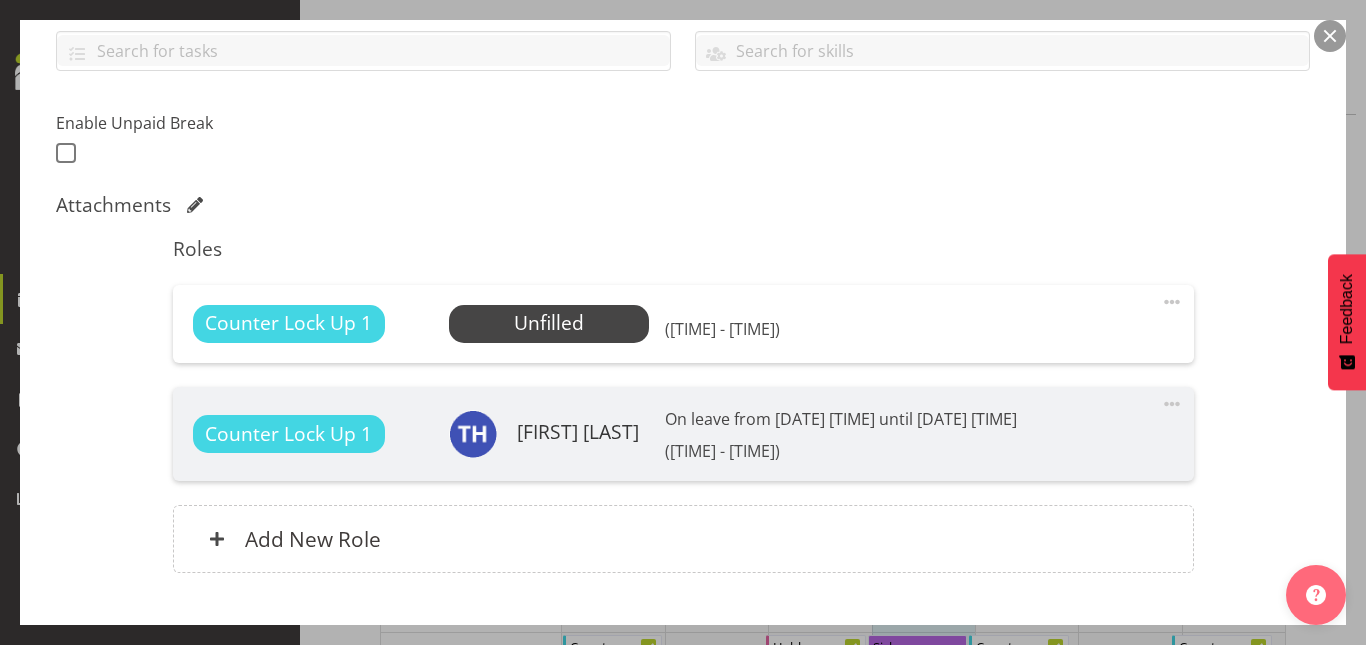 scroll, scrollTop: 467, scrollLeft: 0, axis: vertical 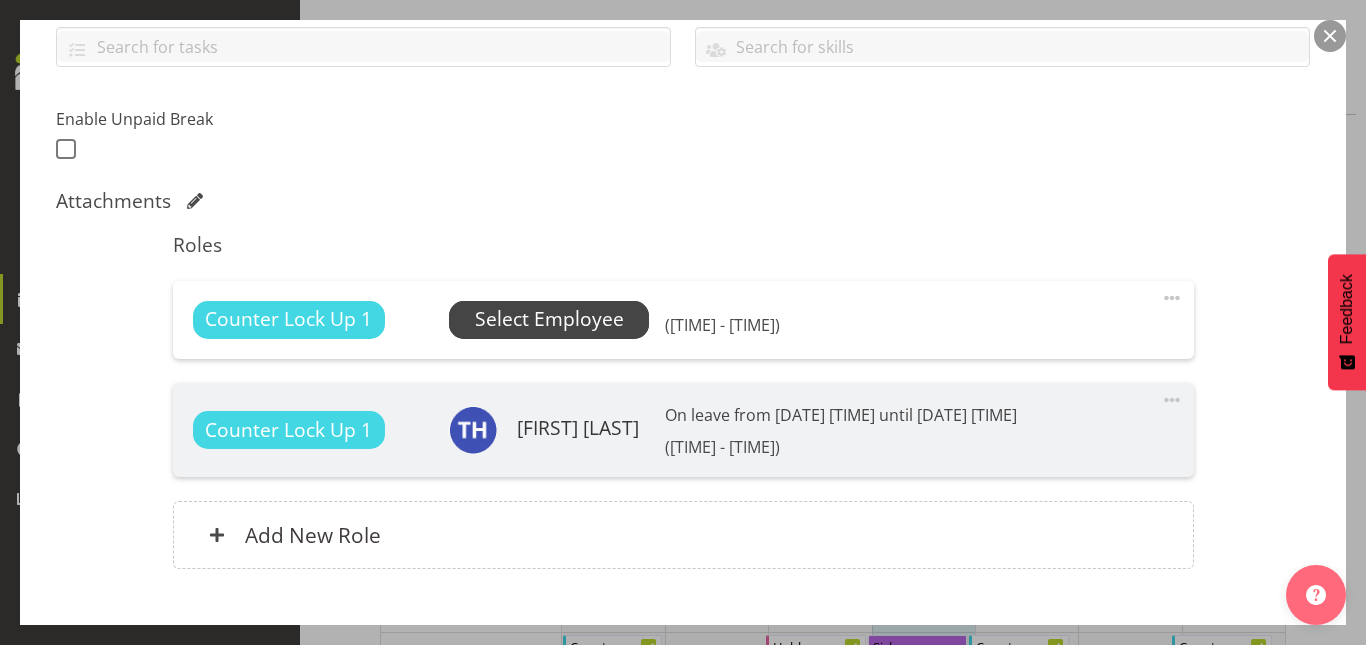 click on "Select Employee" at bounding box center [549, 319] 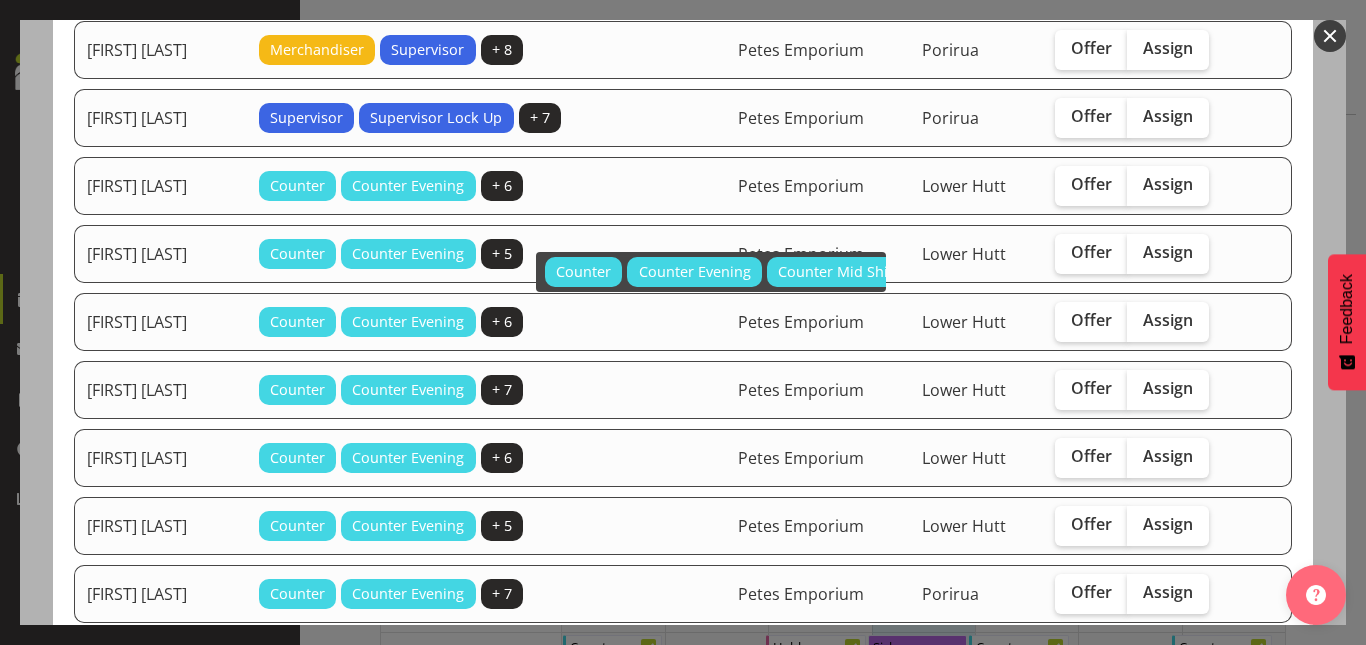 scroll, scrollTop: 684, scrollLeft: 0, axis: vertical 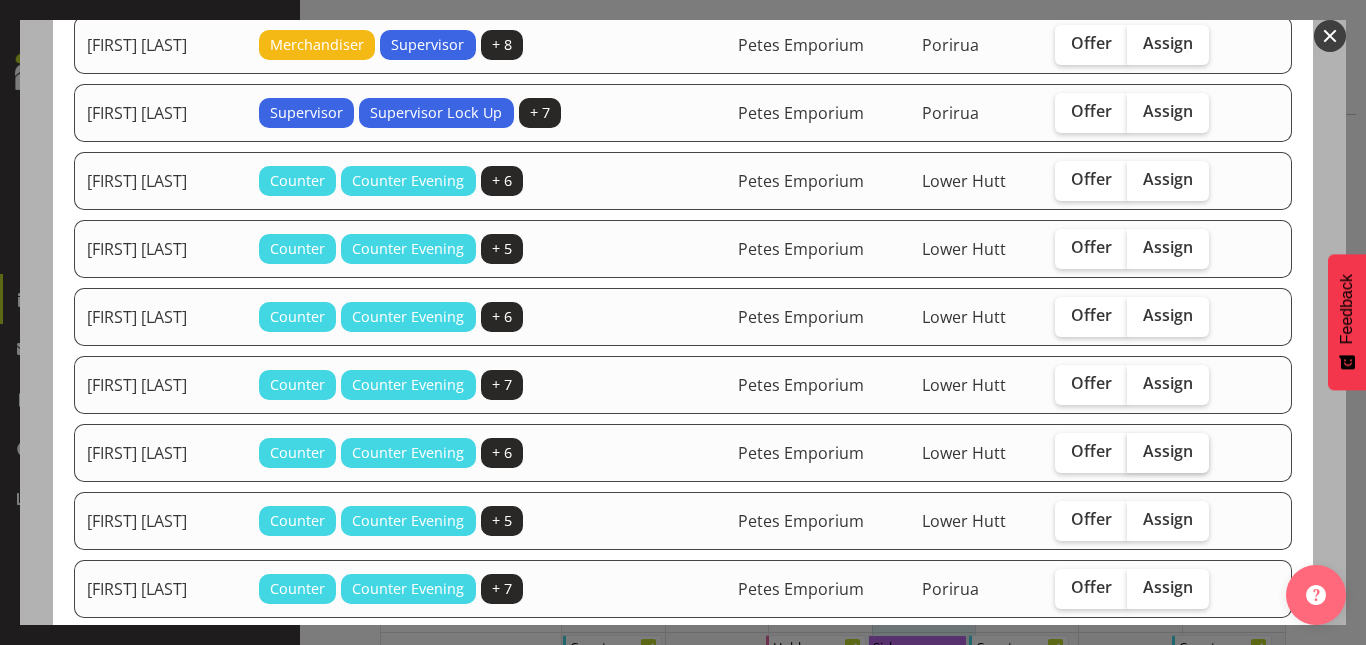 click on "Assign" at bounding box center (1168, 451) 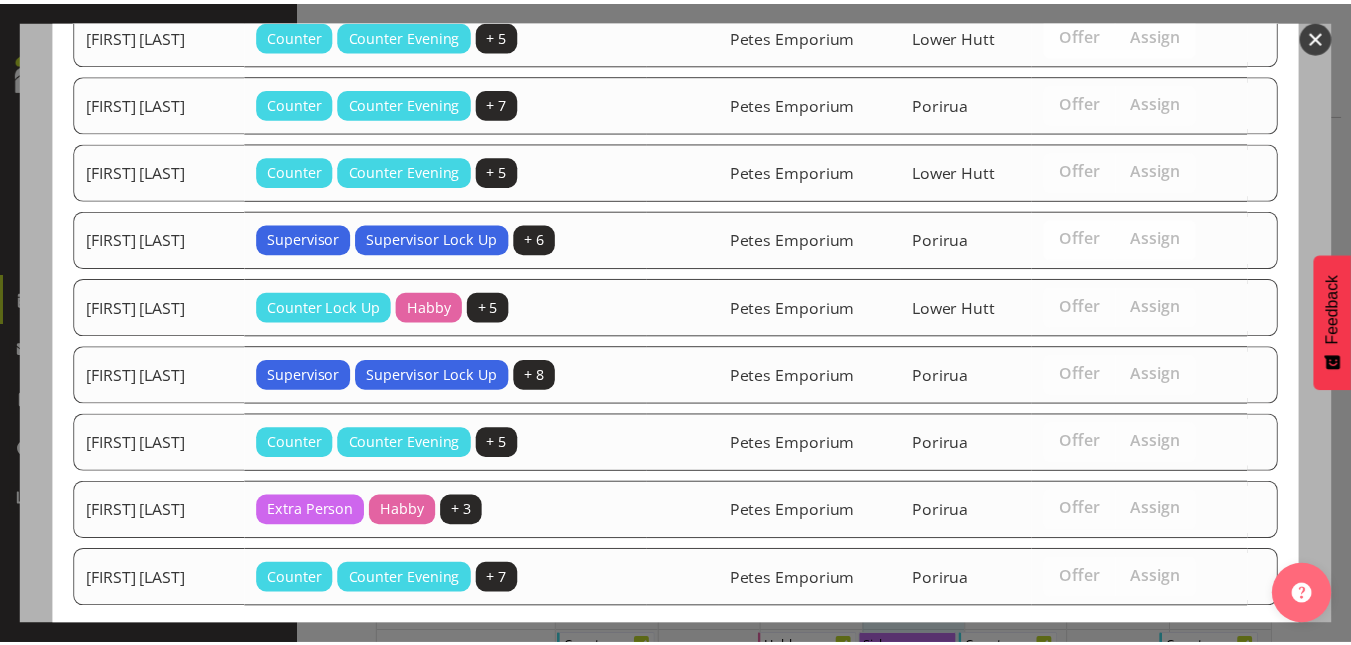 scroll, scrollTop: 1278, scrollLeft: 0, axis: vertical 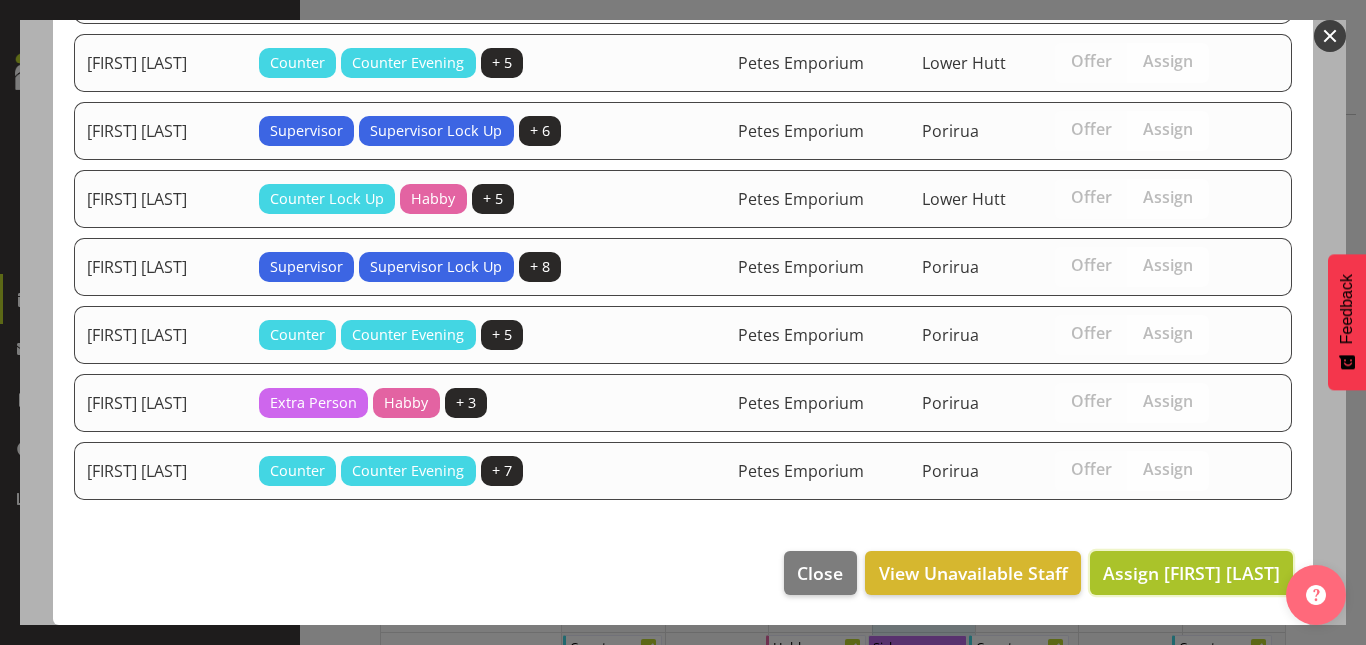 click on "Assign Maureen Sellwood" at bounding box center (1191, 573) 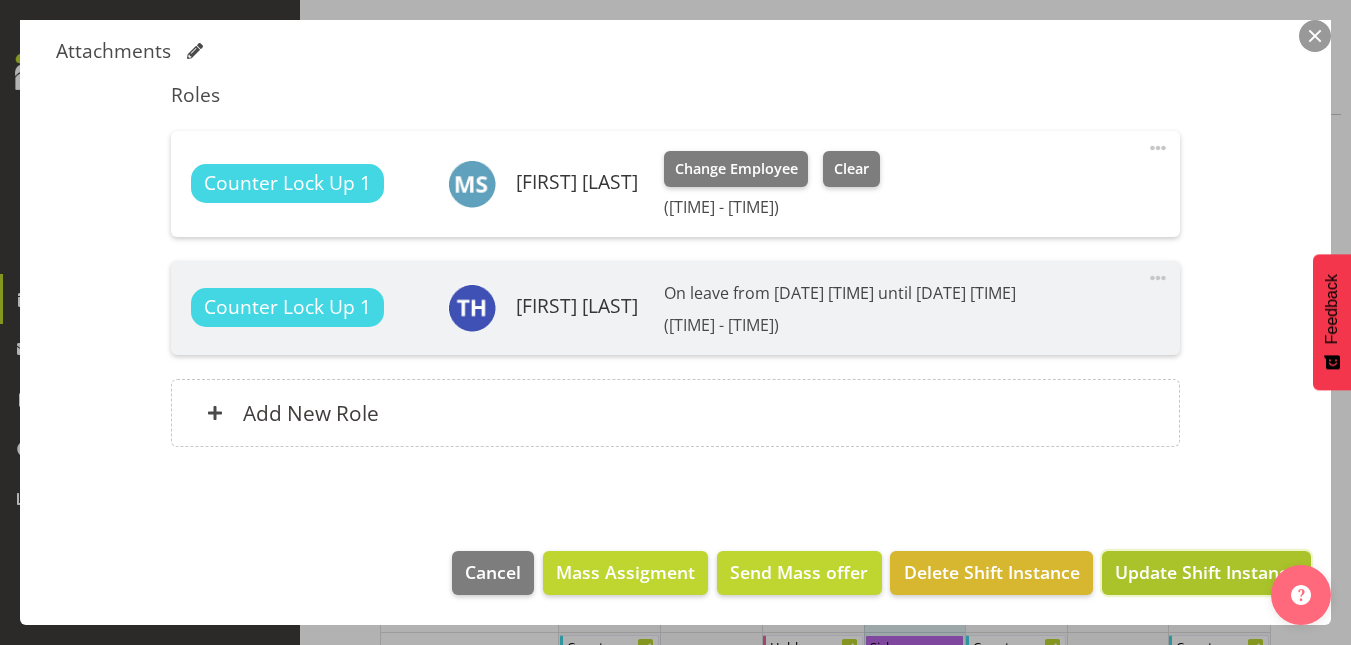 click on "Update Shift Instance" at bounding box center [1206, 572] 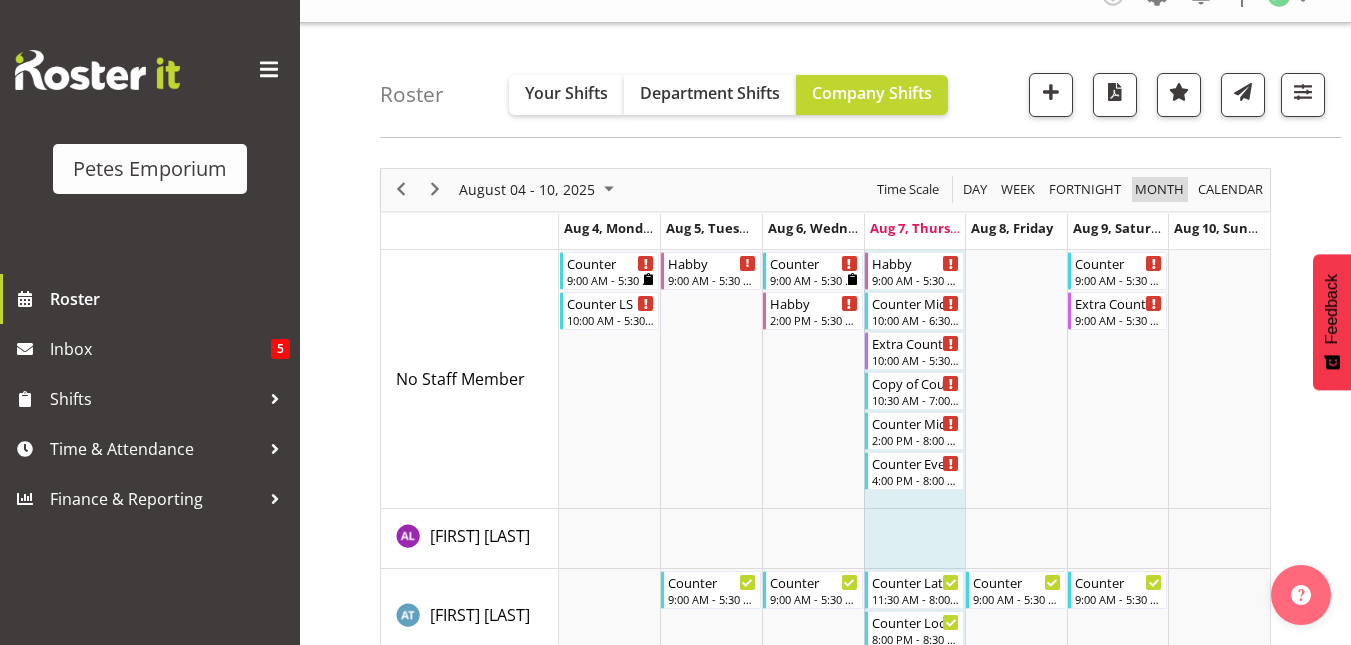 scroll, scrollTop: 30, scrollLeft: 0, axis: vertical 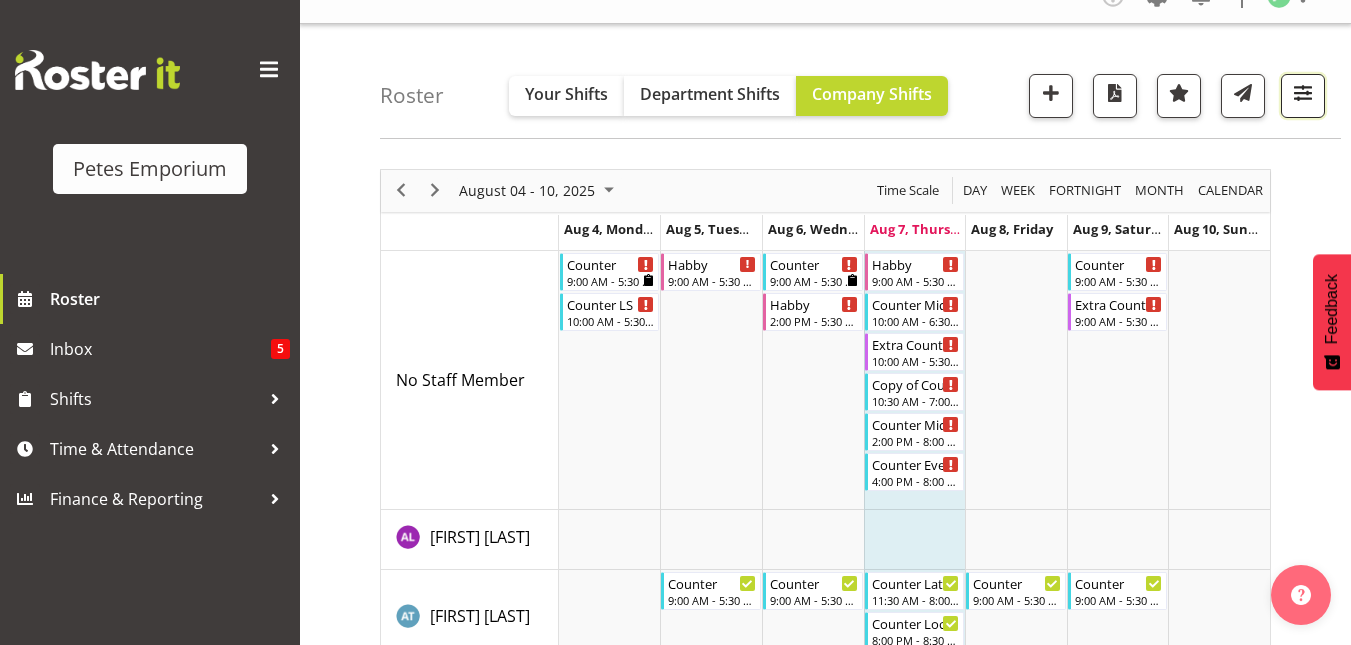click at bounding box center (1303, 93) 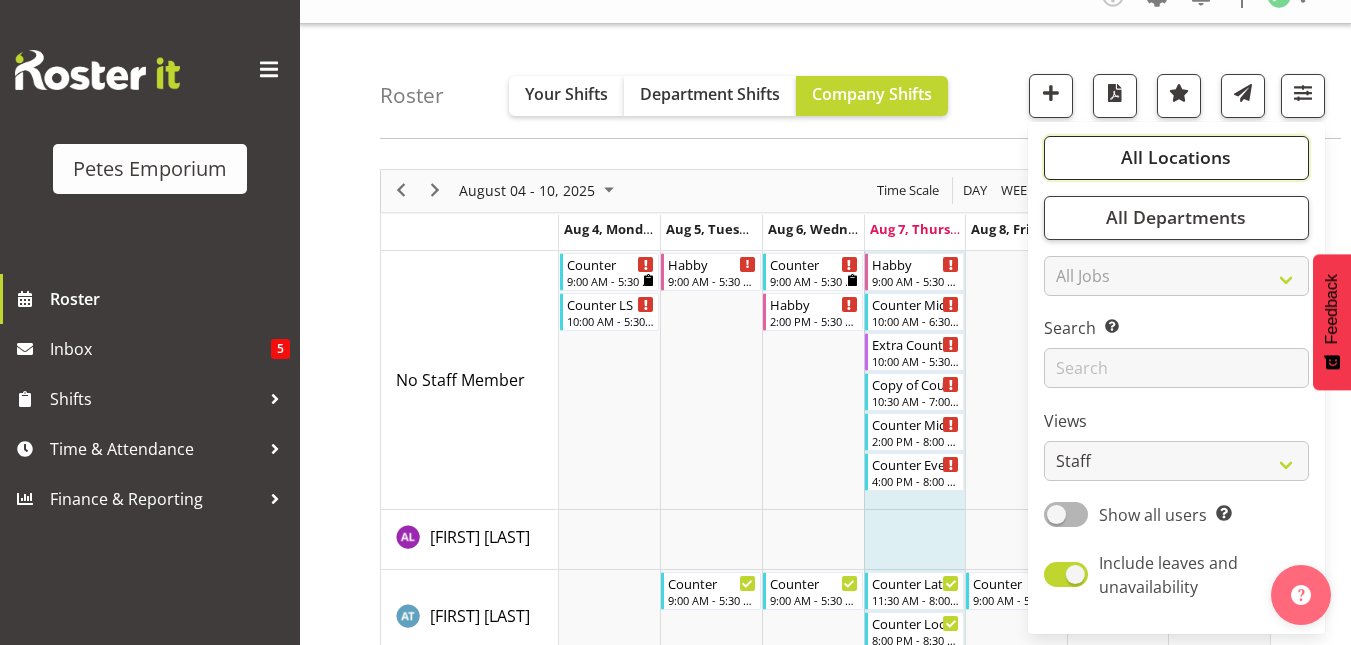 click on "All Locations" at bounding box center (1176, 157) 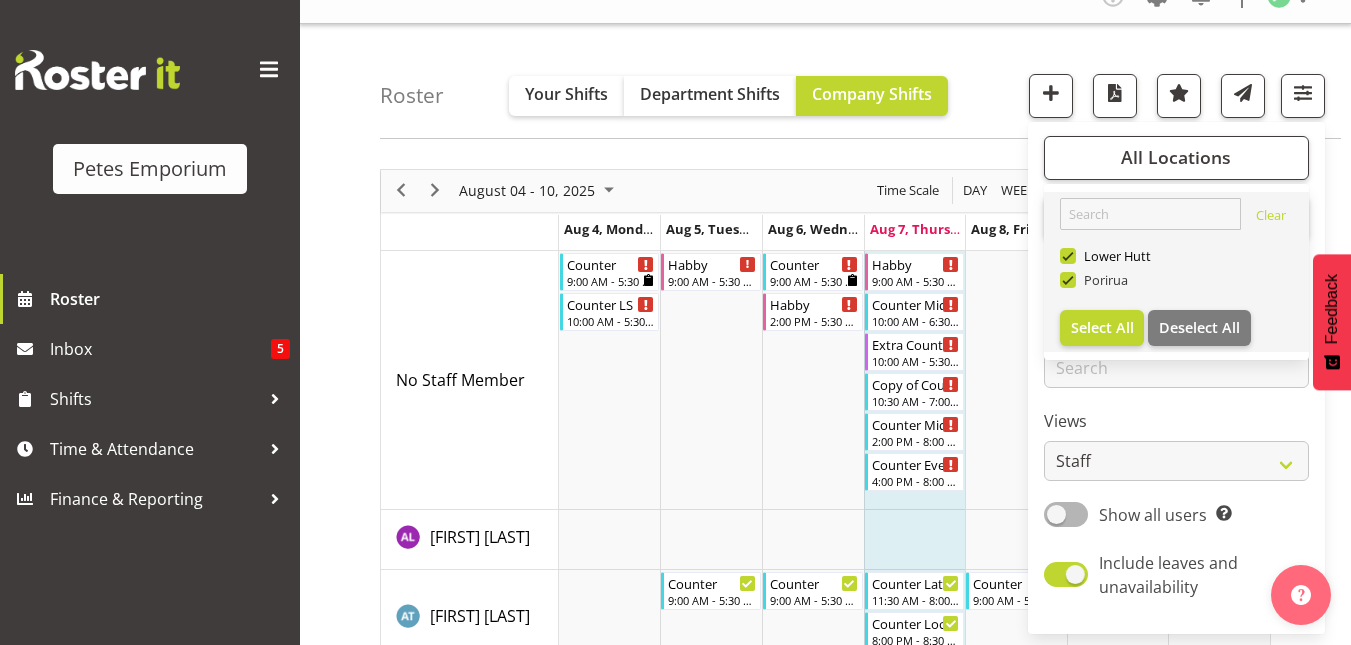 click at bounding box center [1068, 280] 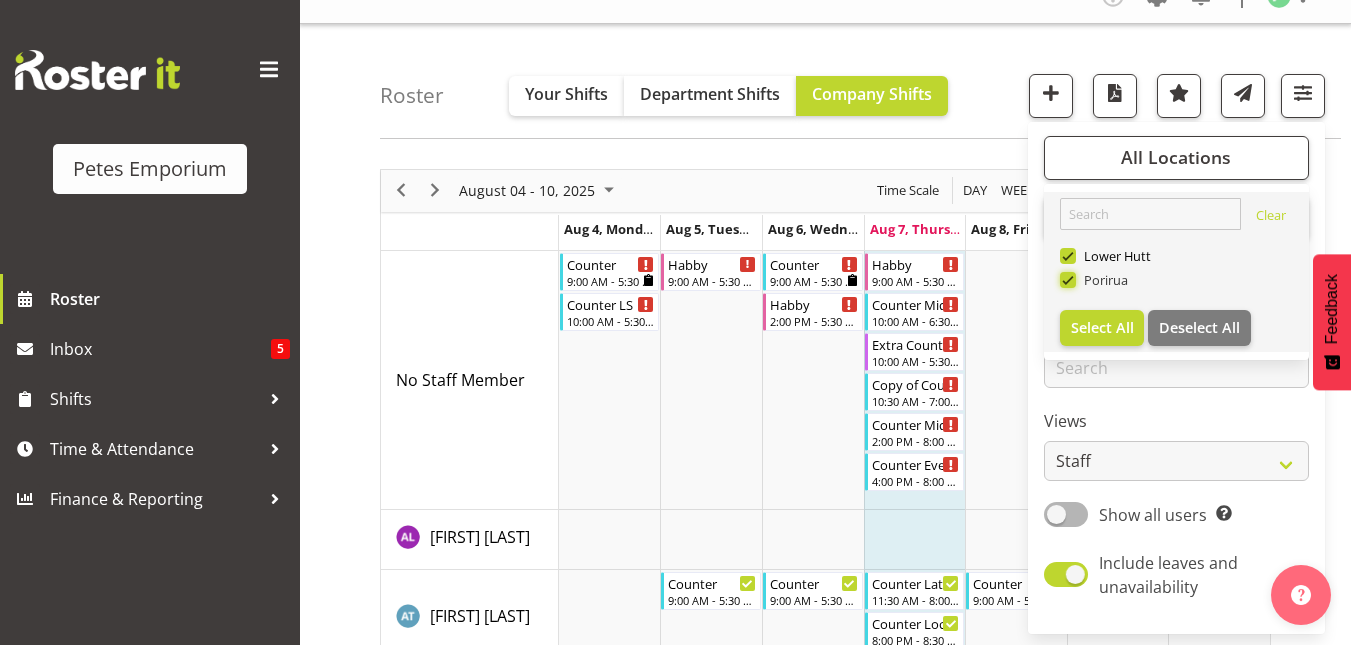 click on "Porirua" at bounding box center (1066, 279) 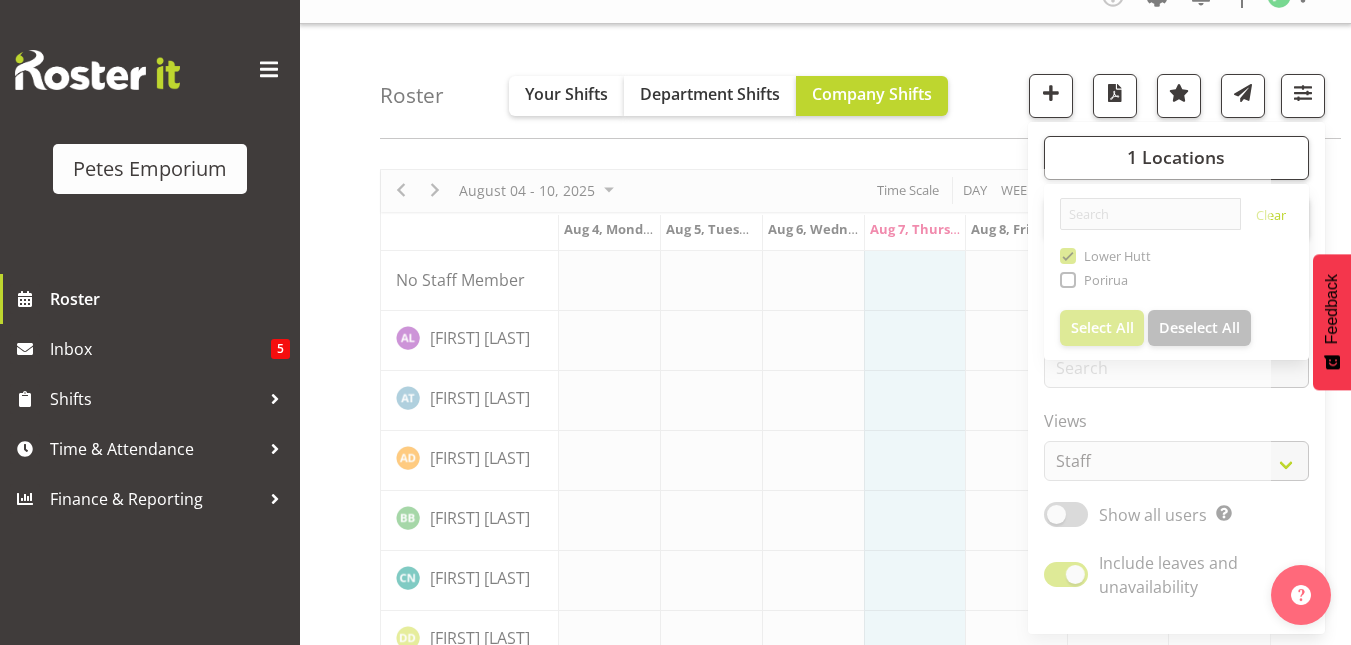 click on "Roster   Your Shifts
Department Shifts
Company Shifts
1 Locations
Clear
Lower Hutt
Porirua
Select All
Deselect All
All Departments
Clear
Petes Emporium
Select All
All Jobs  All Jobs     Search for a particular employee" at bounding box center (860, 81) 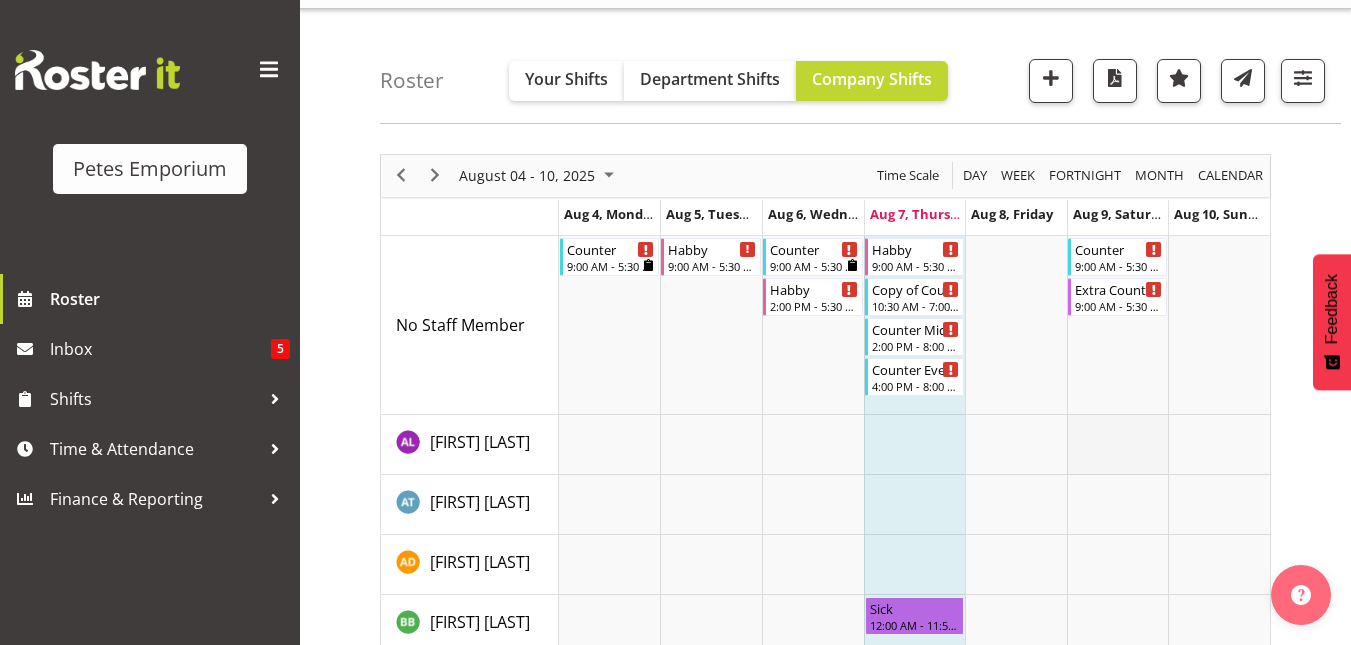 scroll, scrollTop: 0, scrollLeft: 0, axis: both 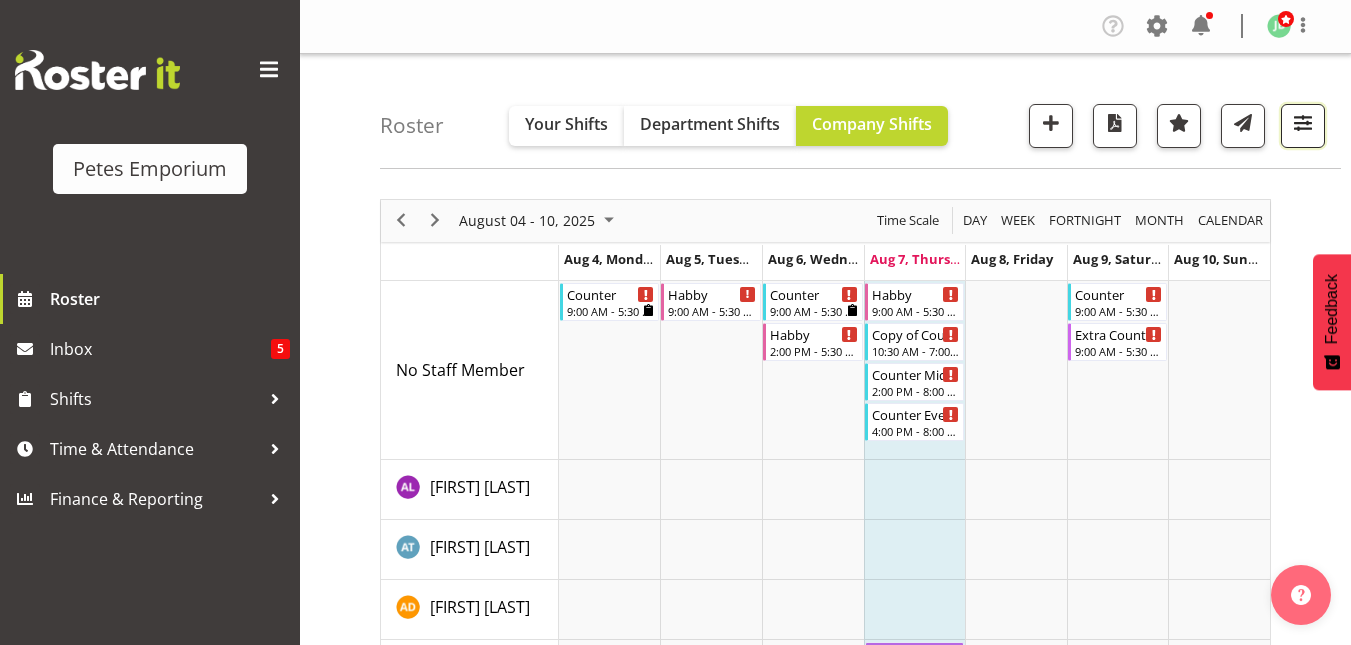 click at bounding box center [1303, 123] 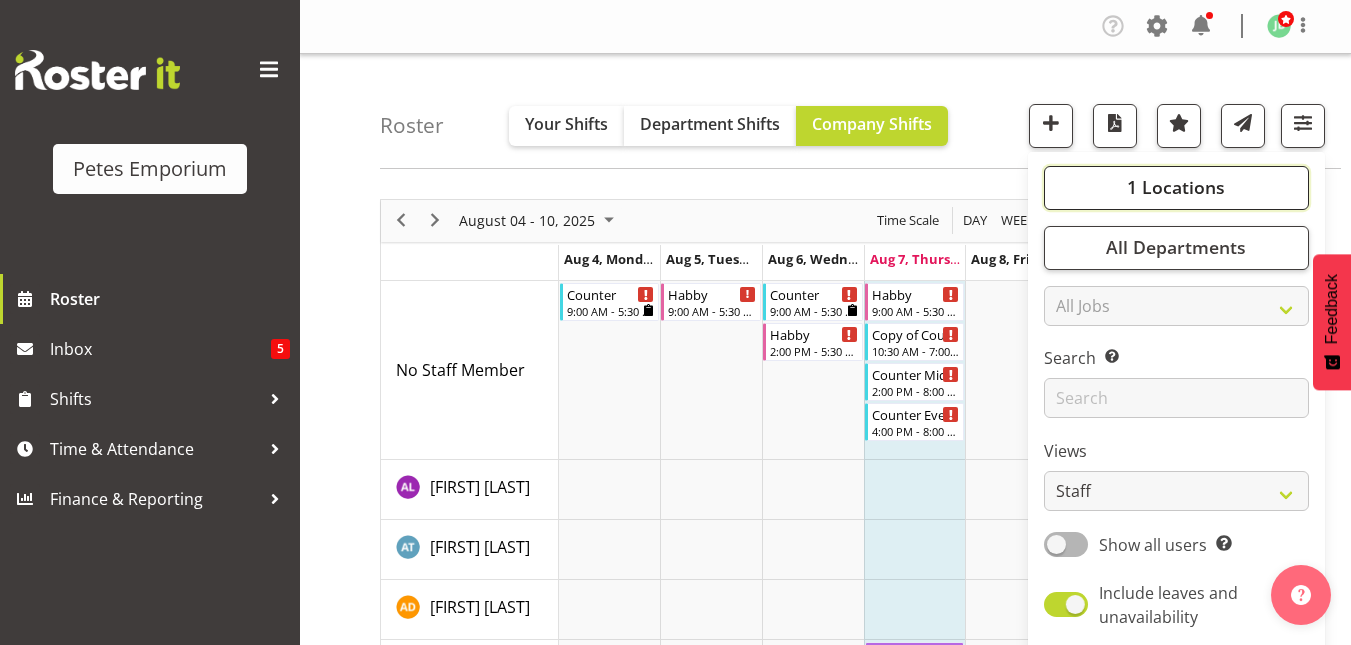 click on "1 Locations" at bounding box center [1176, 187] 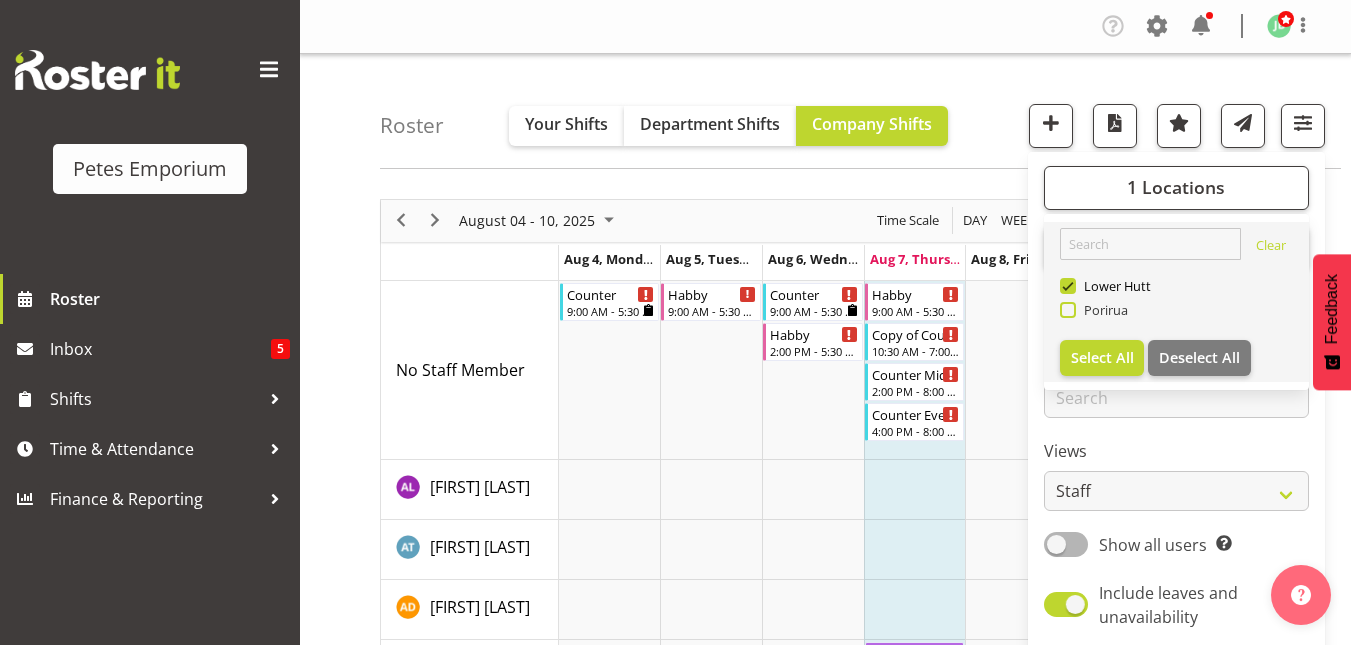 click at bounding box center (1068, 310) 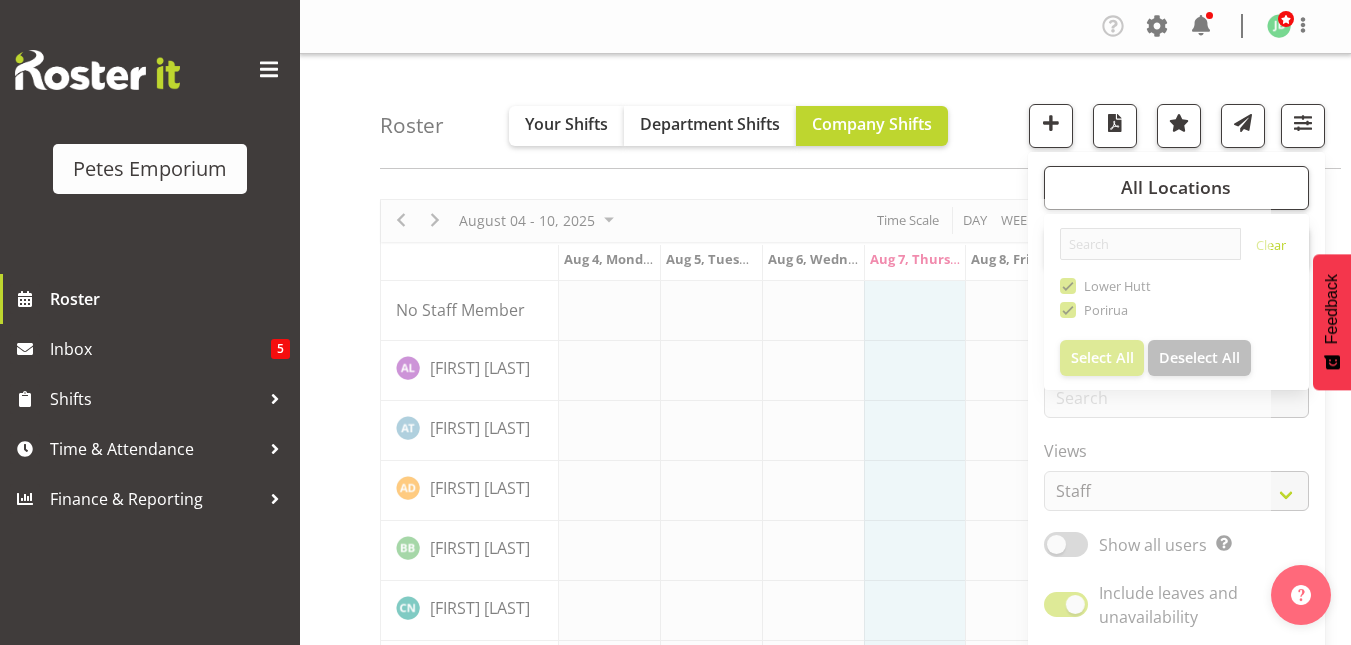 click at bounding box center [825, 1381] 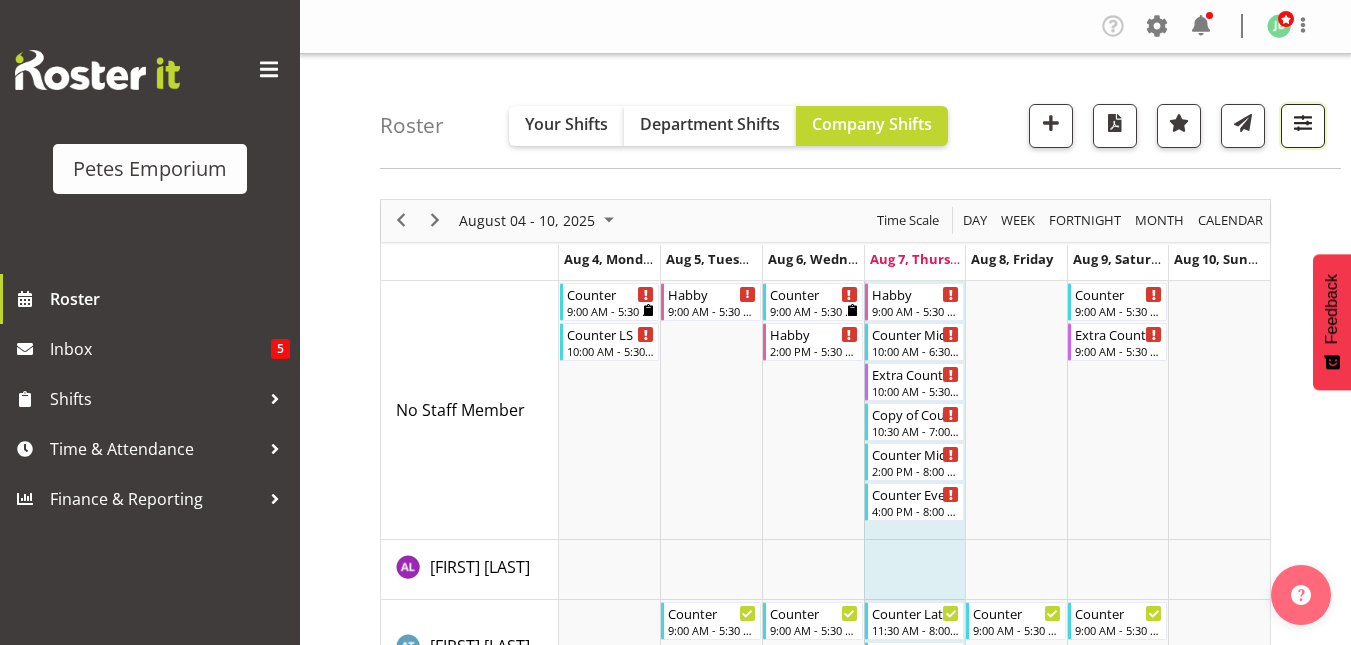 click at bounding box center [1303, 123] 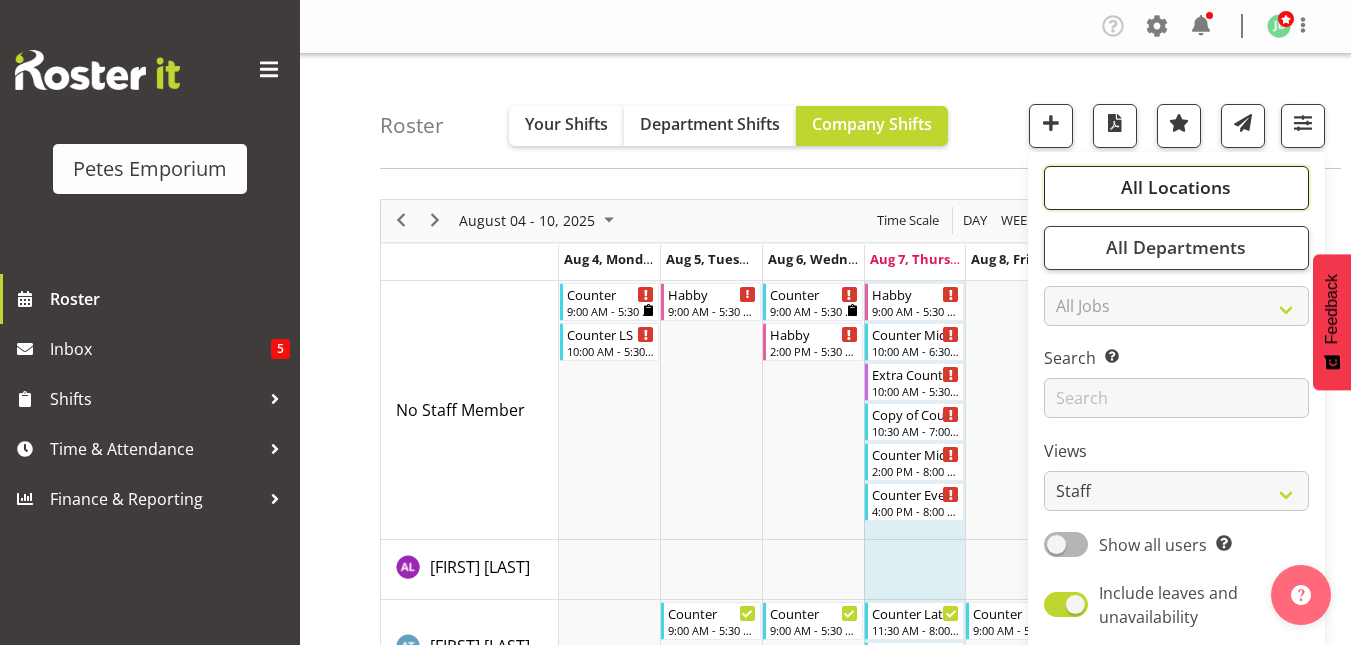 click on "All Locations" at bounding box center (1176, 187) 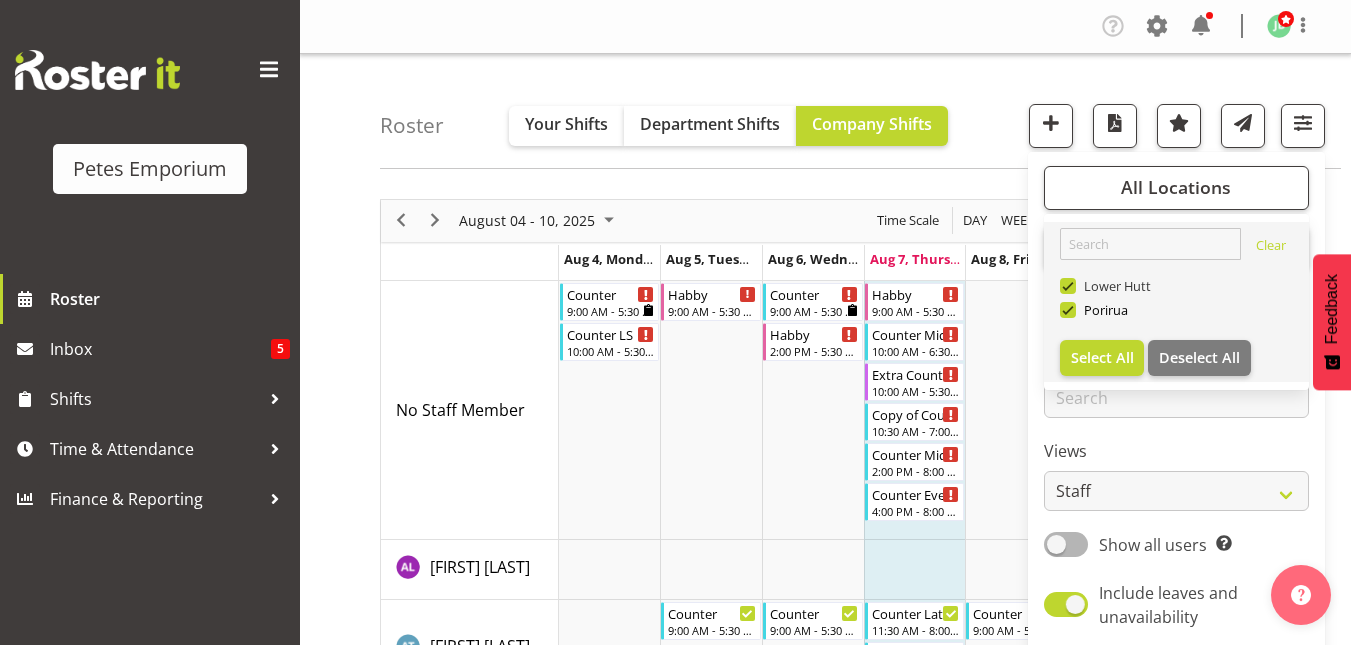 click on "Lower Hutt" at bounding box center [1114, 286] 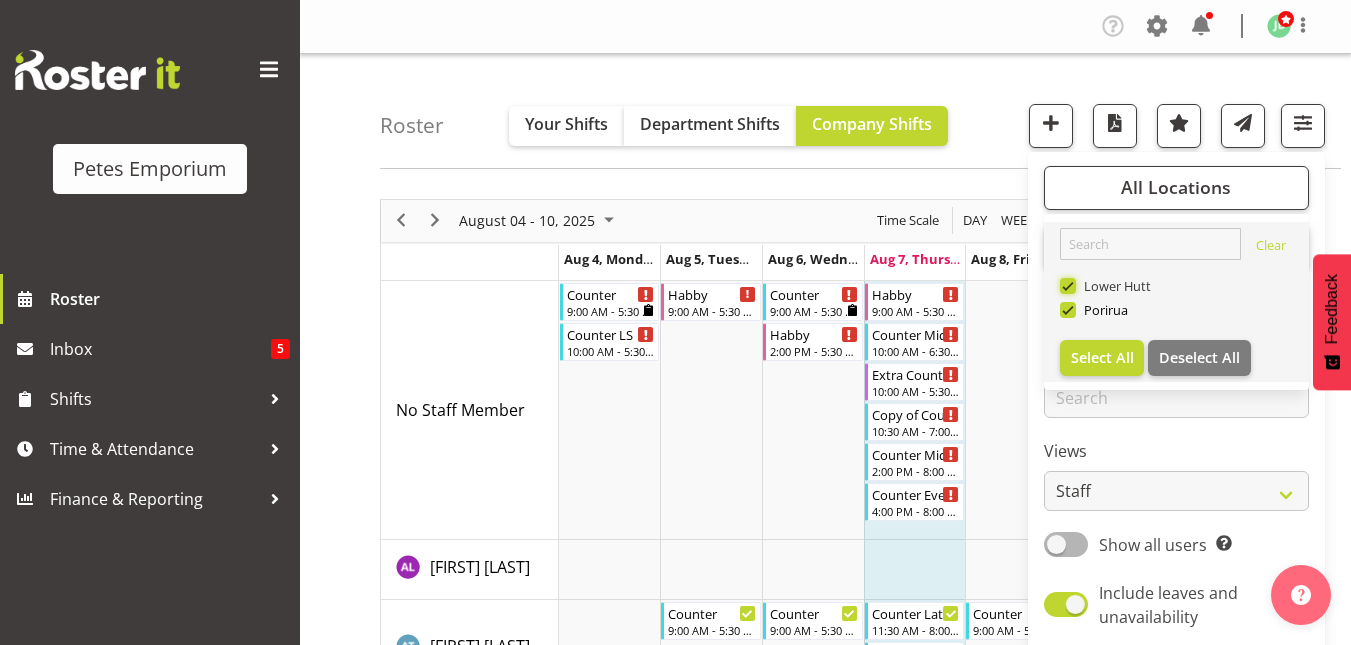 click on "Lower Hutt" at bounding box center [1066, 285] 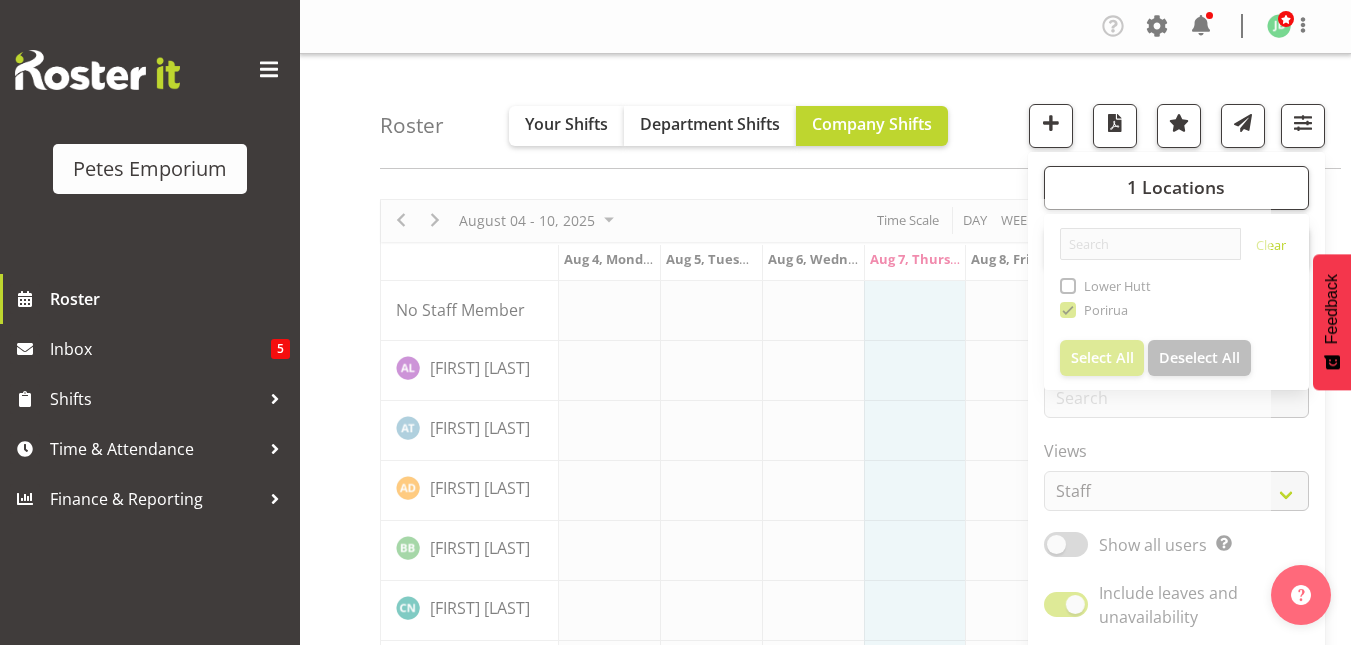 click on "Roster   Your Shifts
Department Shifts
Company Shifts
1 Locations
Clear
Lower Hutt
Porirua
Select All
Deselect All
All Departments
Clear
Petes Emporium
Select All
All Jobs  All Jobs     Search for a particular employee" at bounding box center [860, 111] 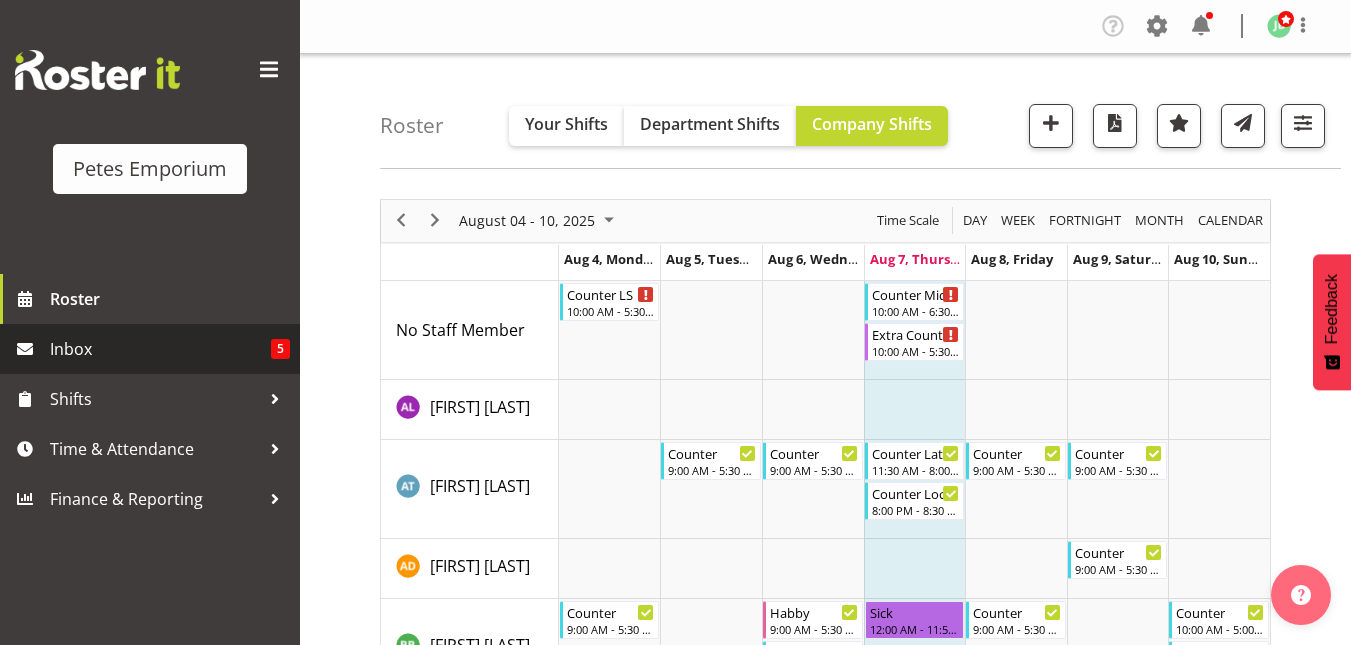 click on "Inbox" at bounding box center [160, 349] 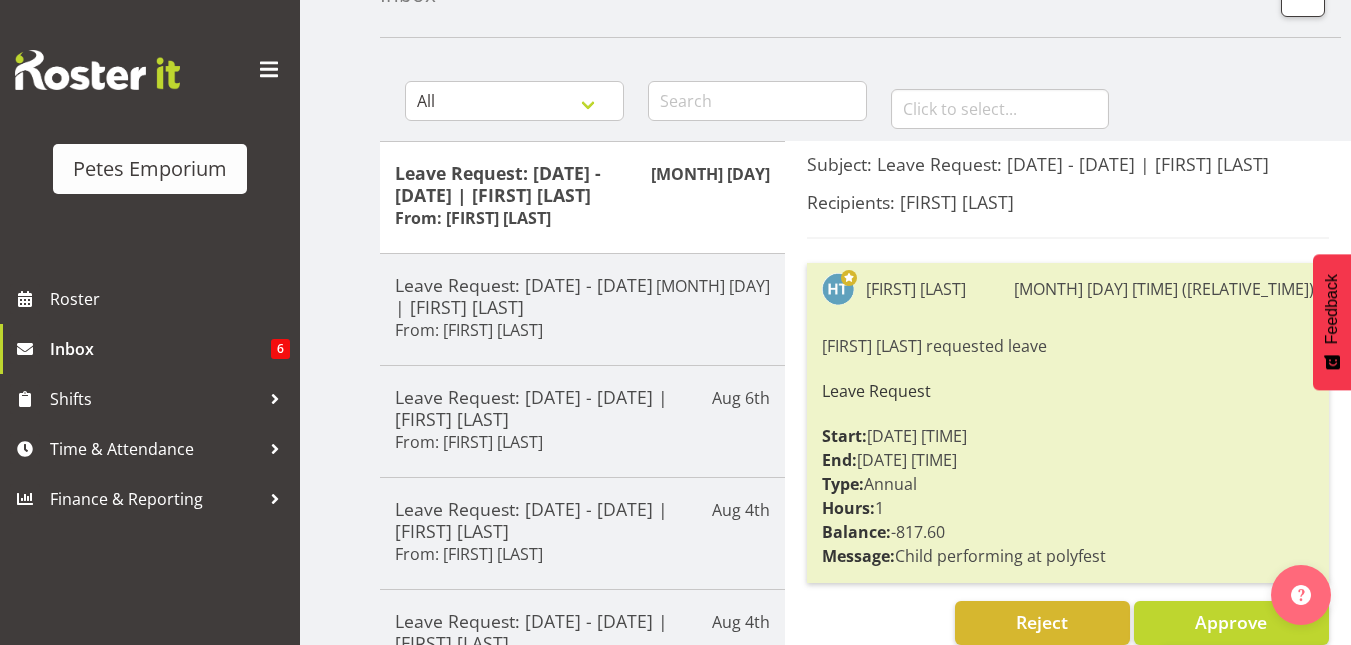 scroll, scrollTop: 132, scrollLeft: 0, axis: vertical 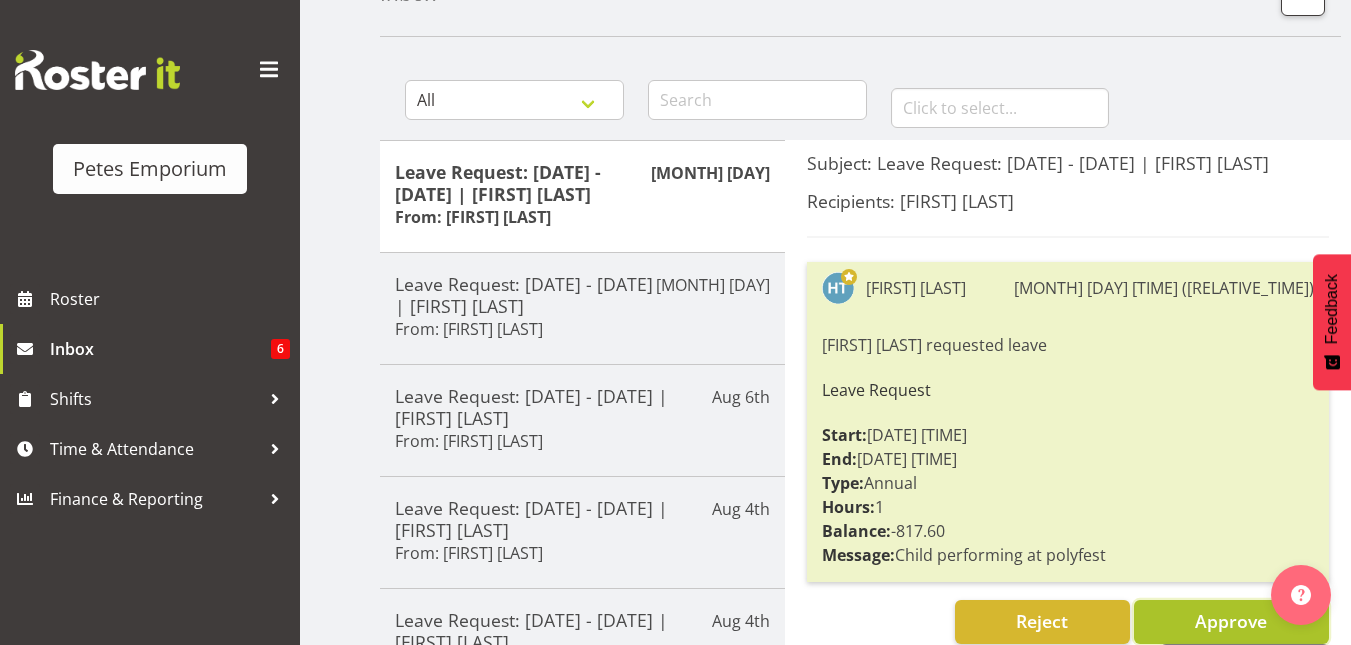 click on "Approve" at bounding box center [1231, 621] 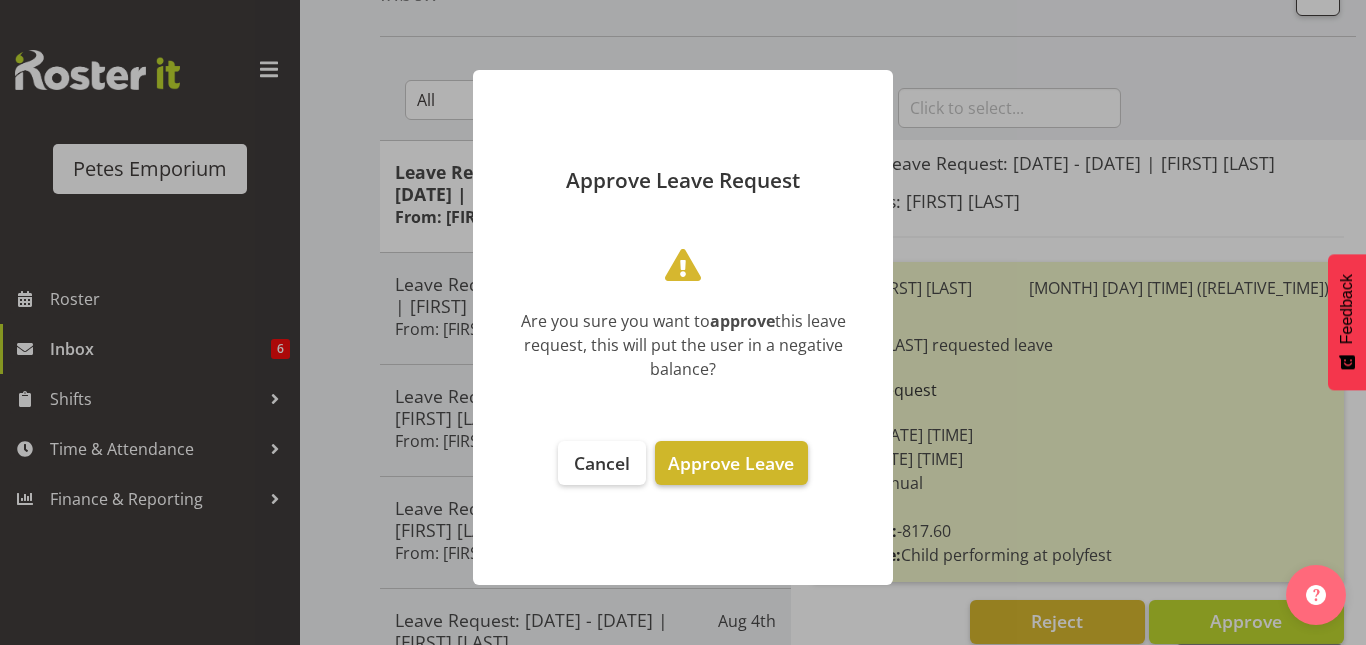 click on "Approve Leave" at bounding box center (731, 463) 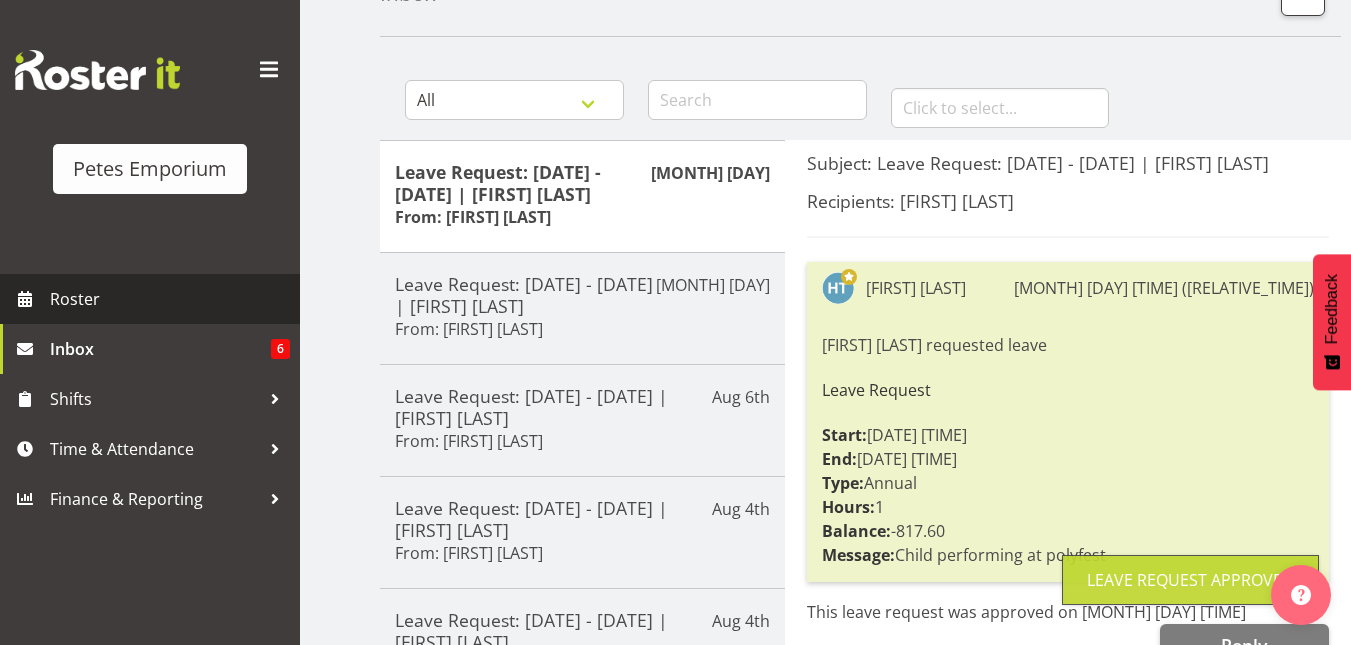 click on "Roster" at bounding box center [170, 299] 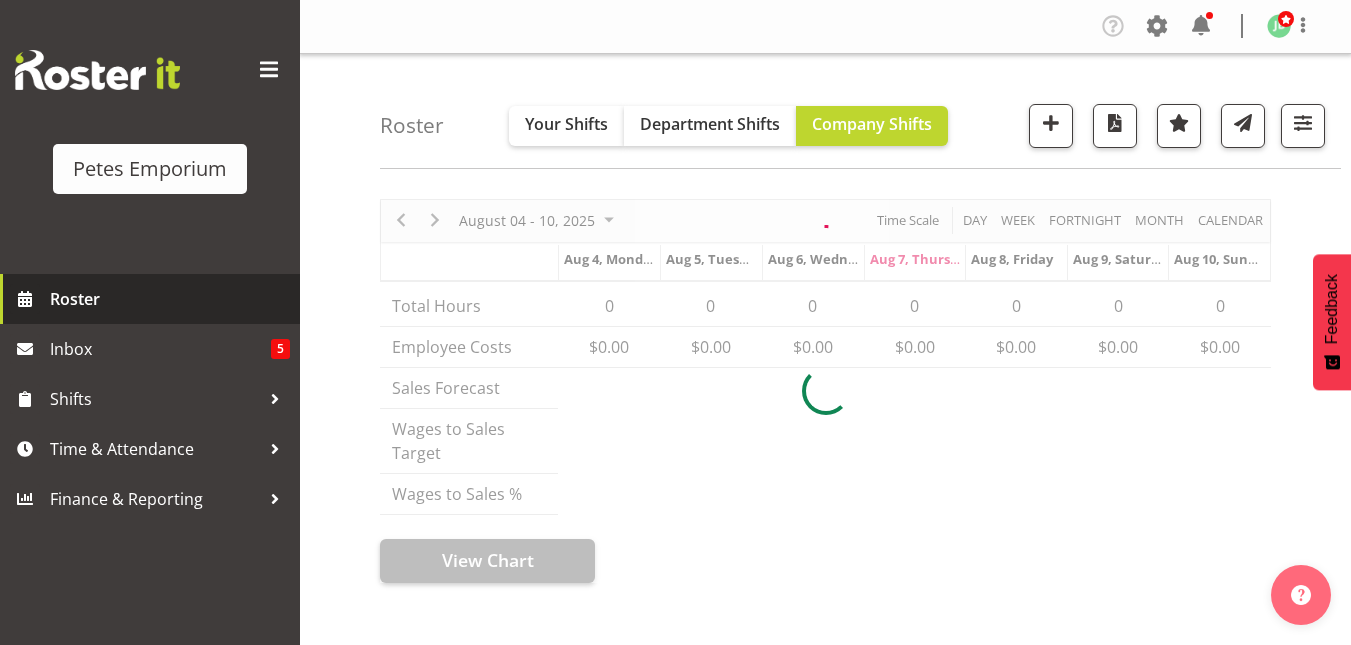 scroll, scrollTop: 0, scrollLeft: 0, axis: both 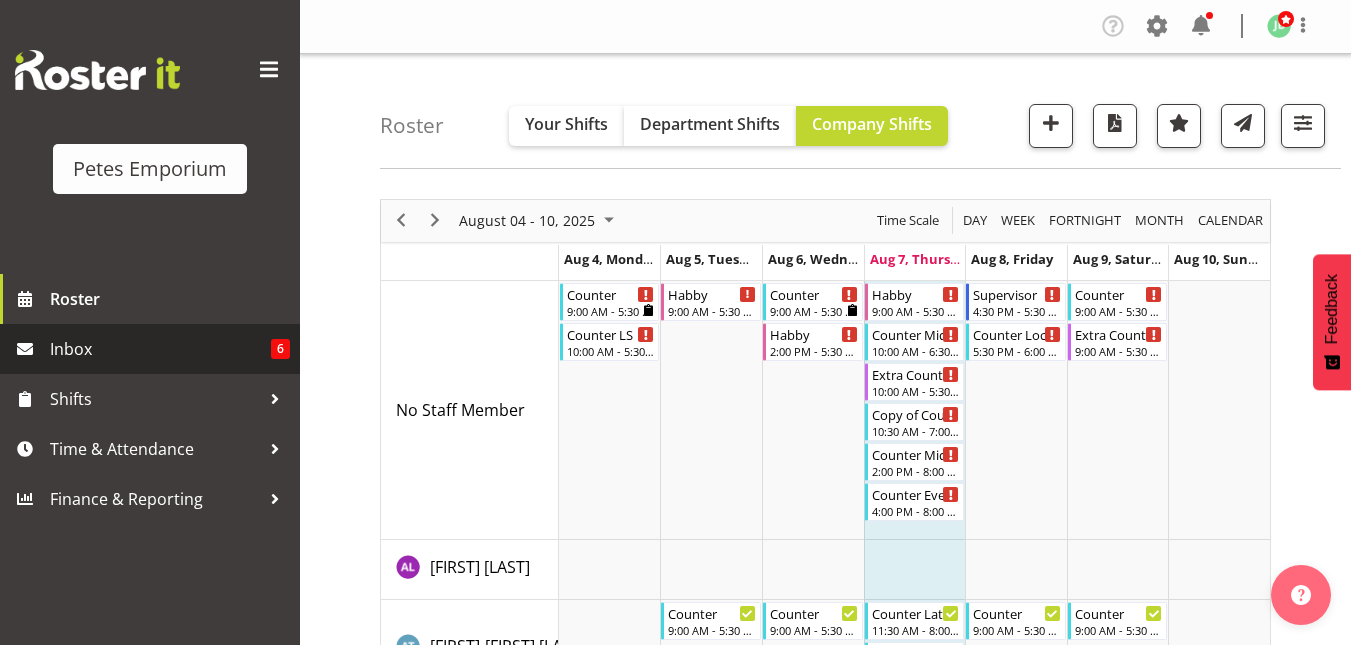 click on "Inbox" at bounding box center (160, 349) 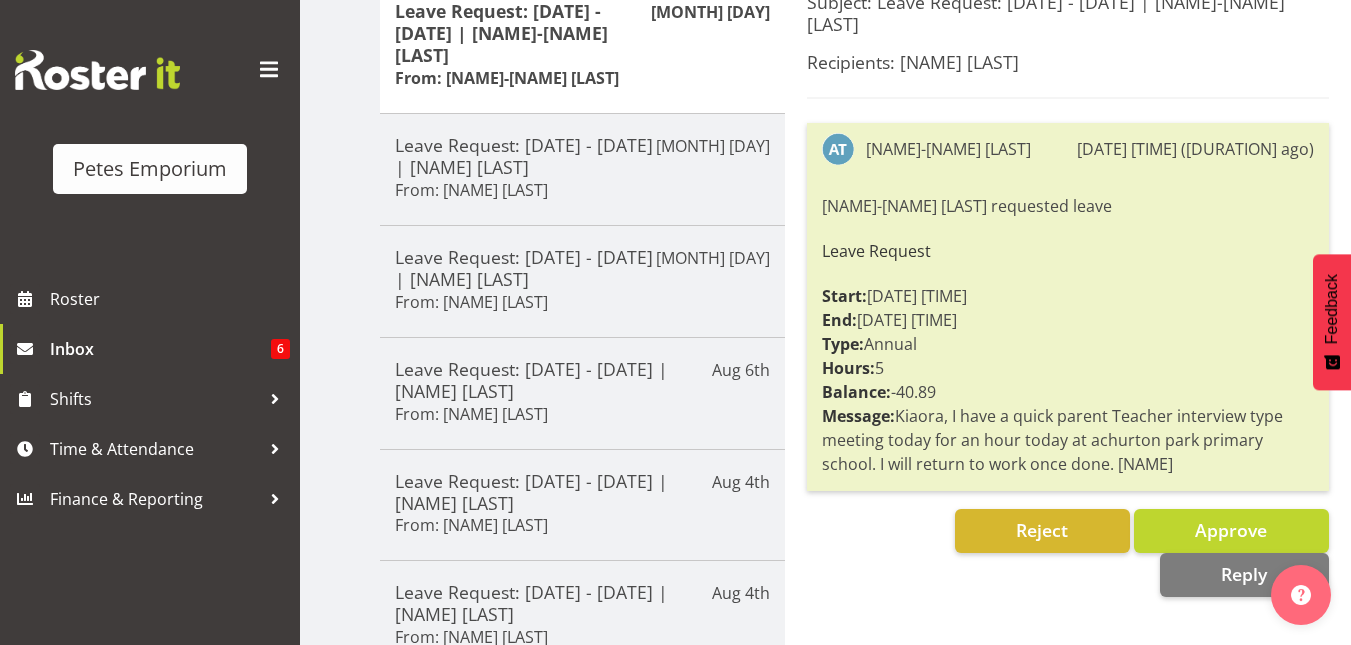 scroll, scrollTop: 294, scrollLeft: 0, axis: vertical 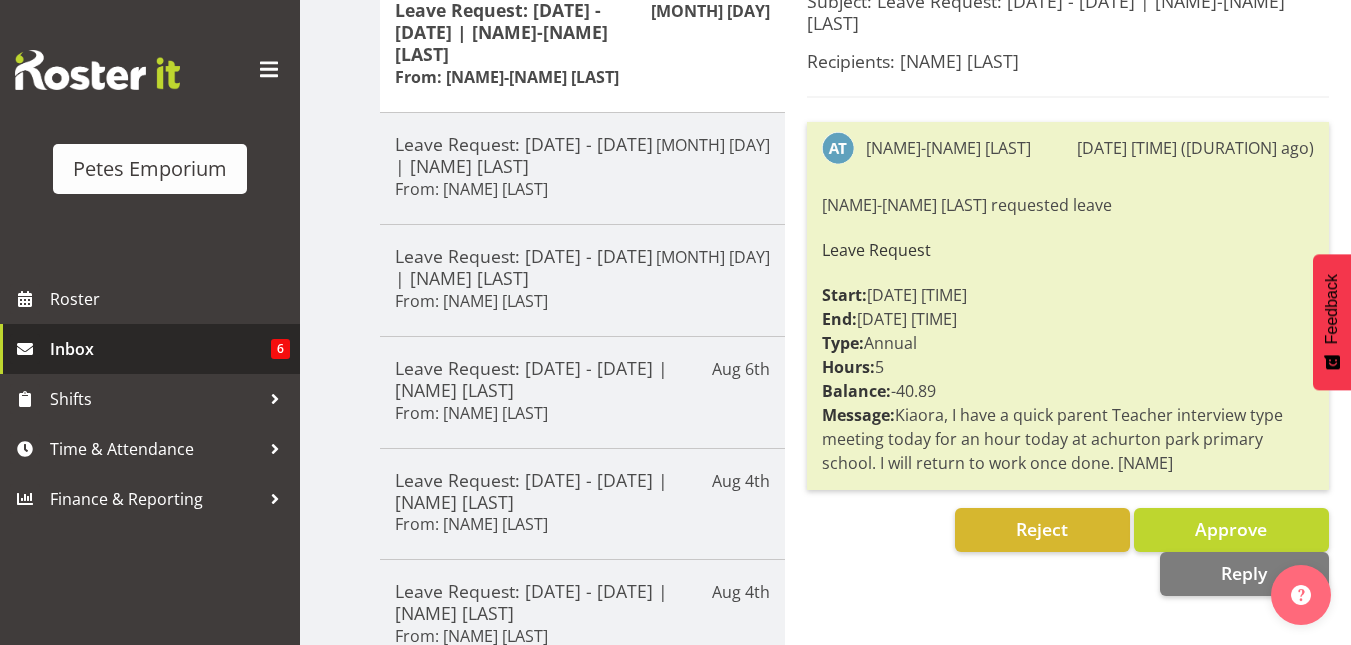 click on "Inbox" at bounding box center (160, 349) 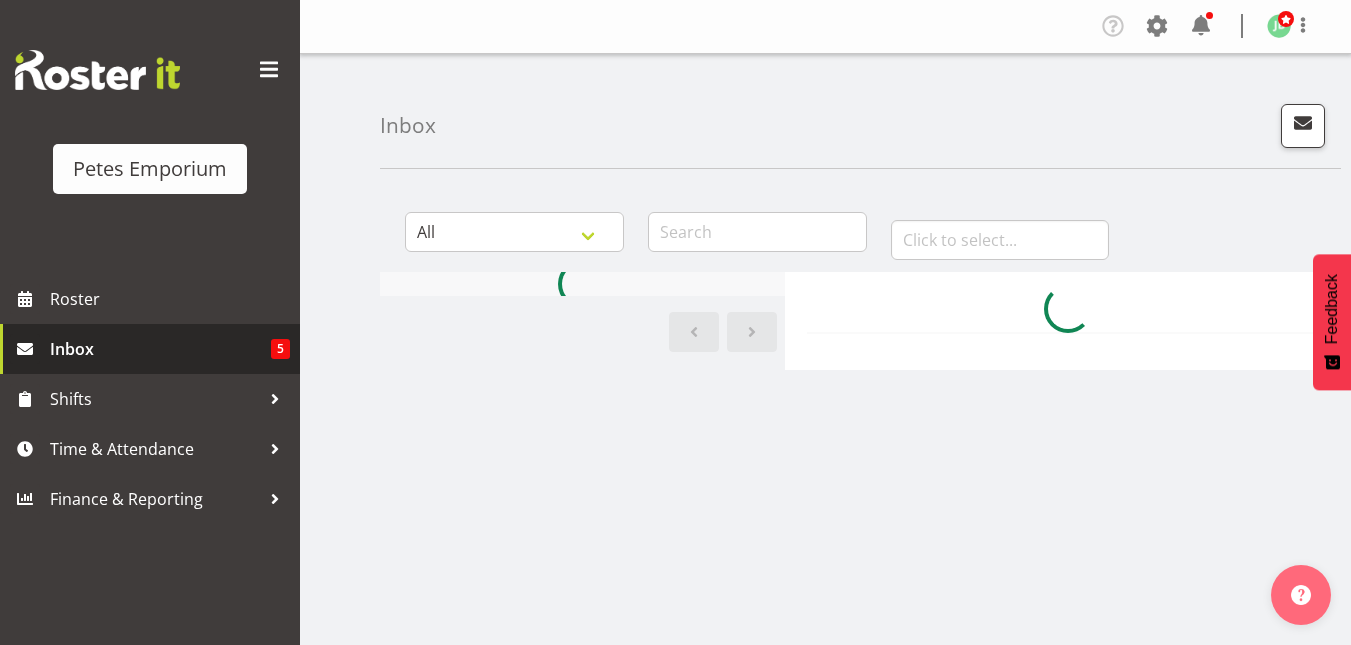 scroll, scrollTop: 0, scrollLeft: 0, axis: both 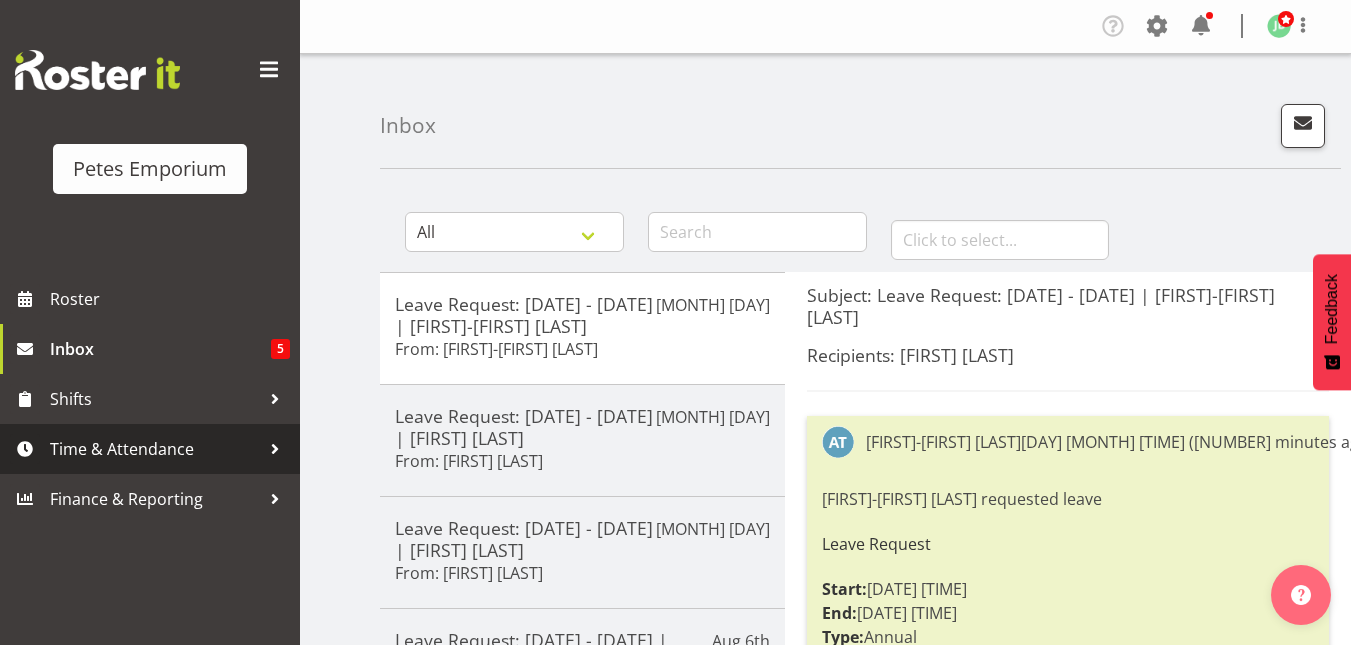 click on "Time & Attendance" at bounding box center (155, 449) 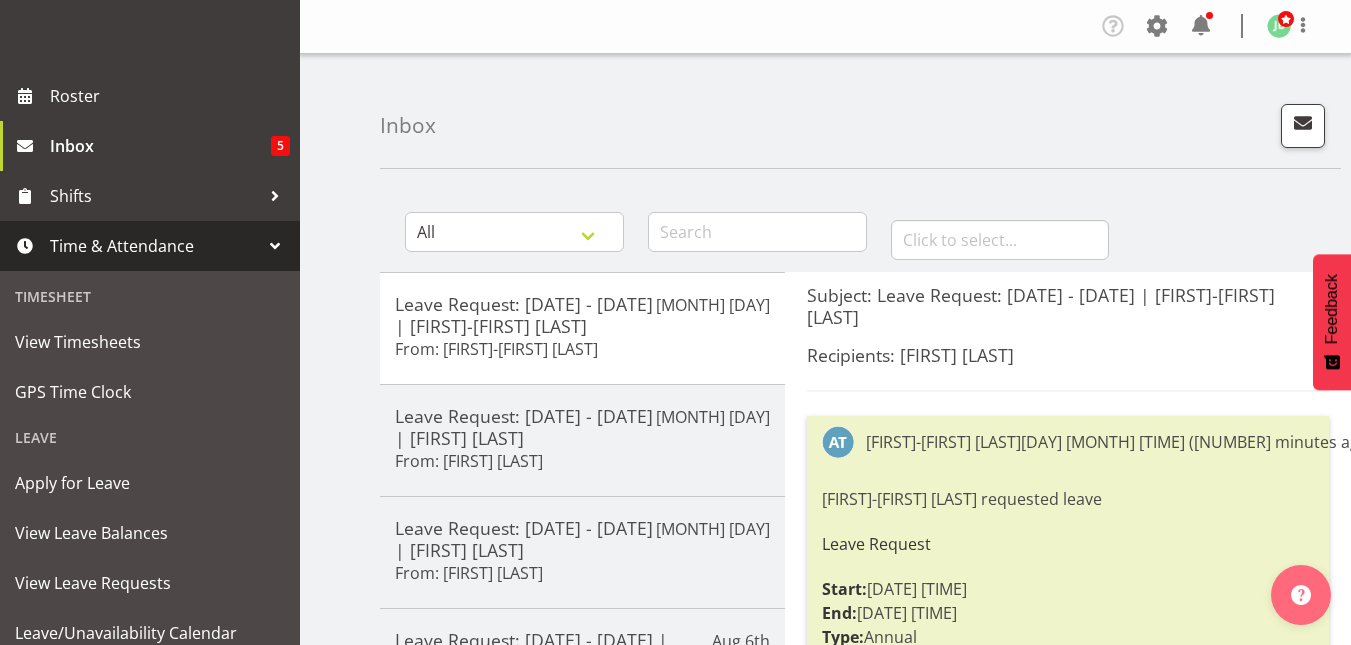 scroll, scrollTop: 205, scrollLeft: 0, axis: vertical 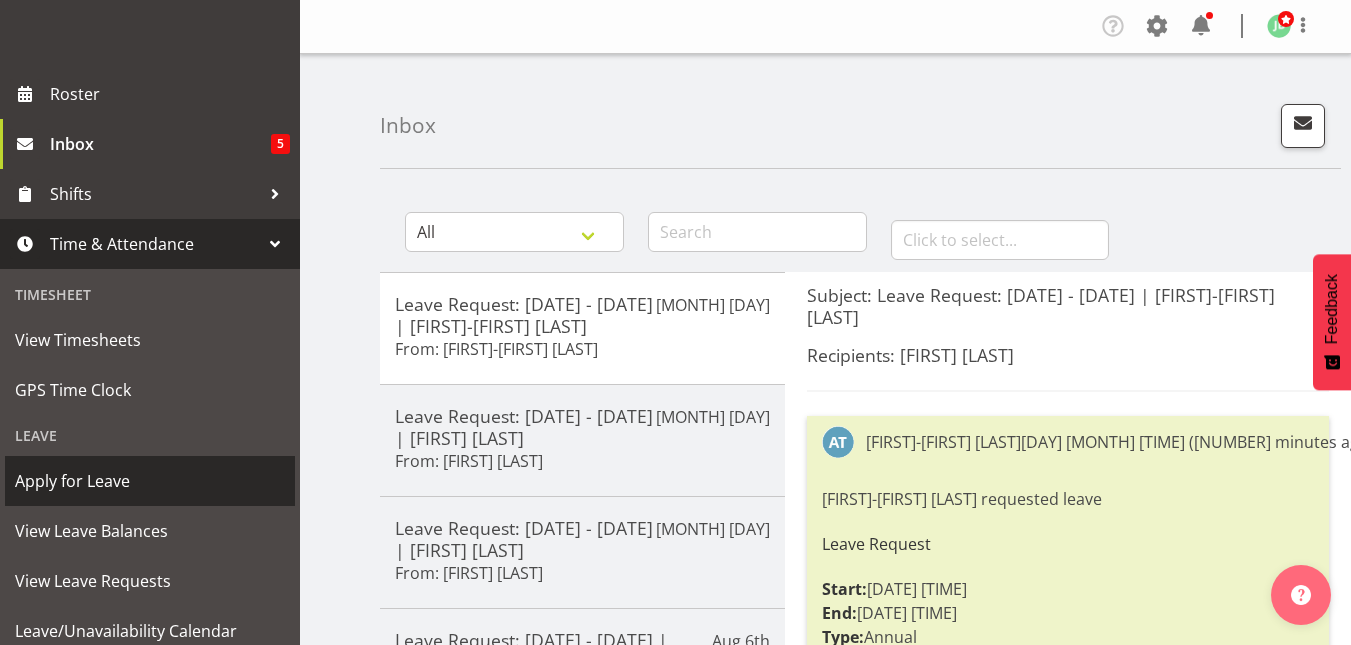 click on "Apply for Leave" at bounding box center (150, 481) 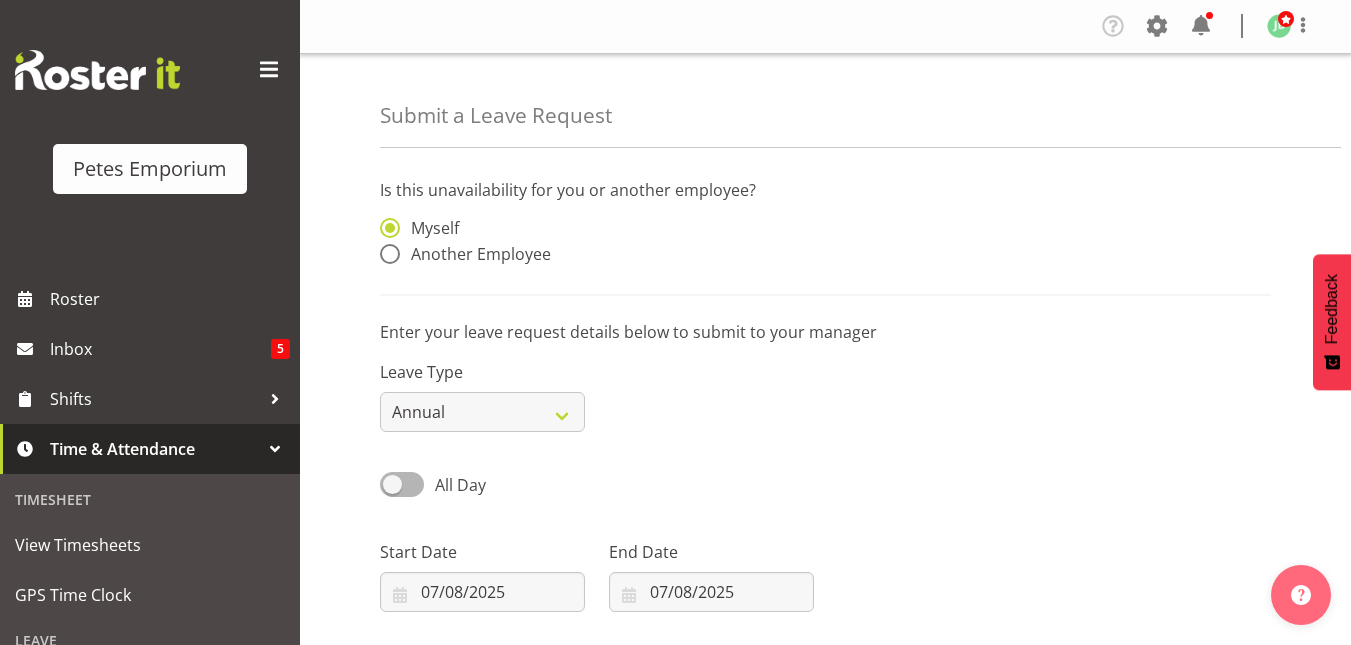 scroll, scrollTop: 0, scrollLeft: 0, axis: both 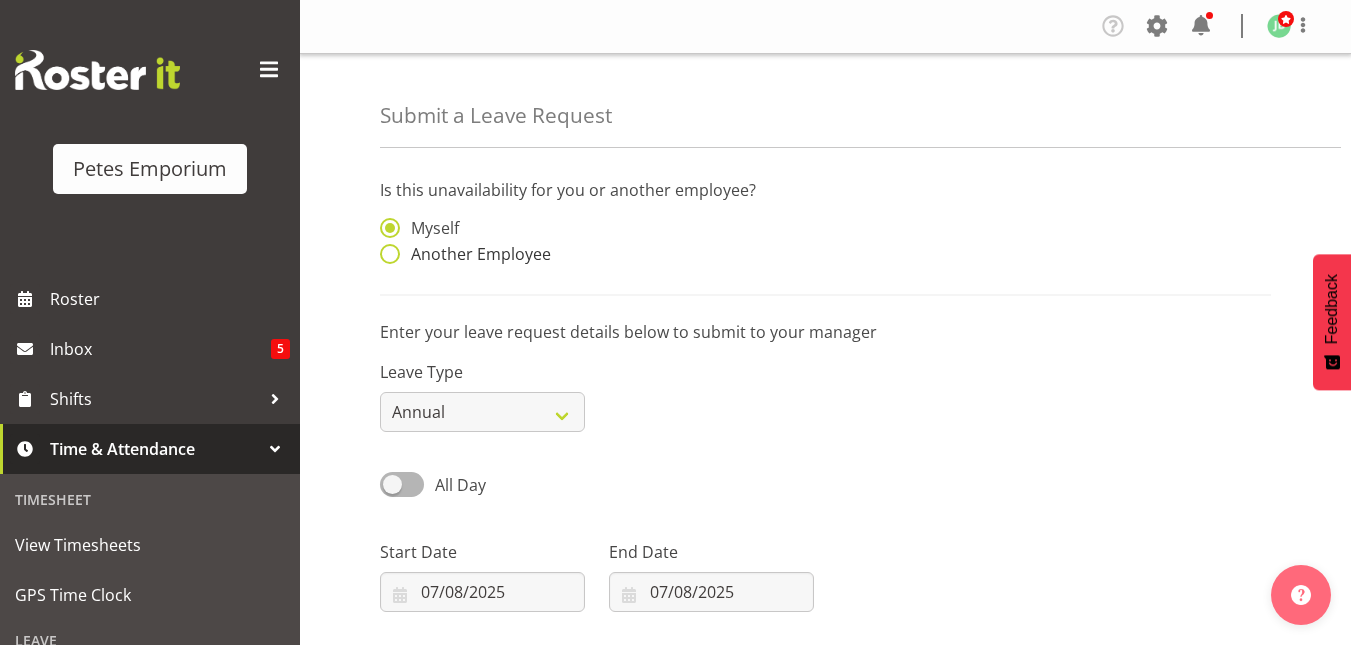 click at bounding box center [390, 254] 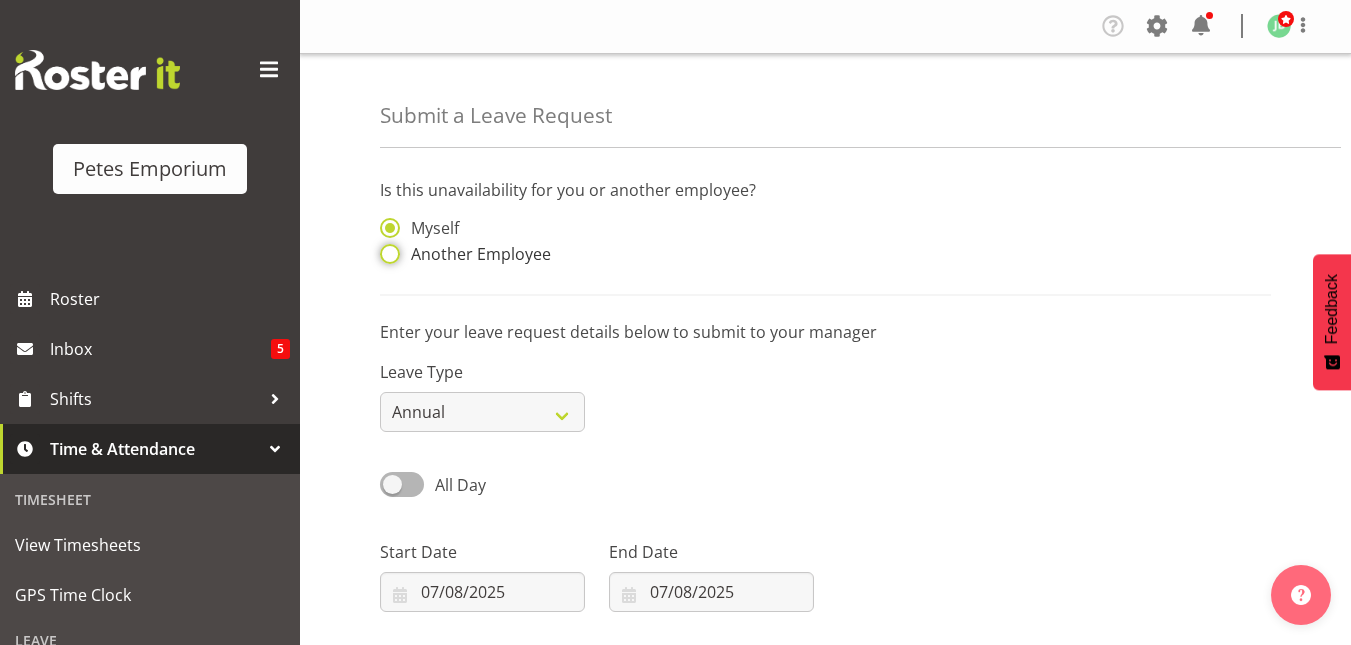 radio on "true" 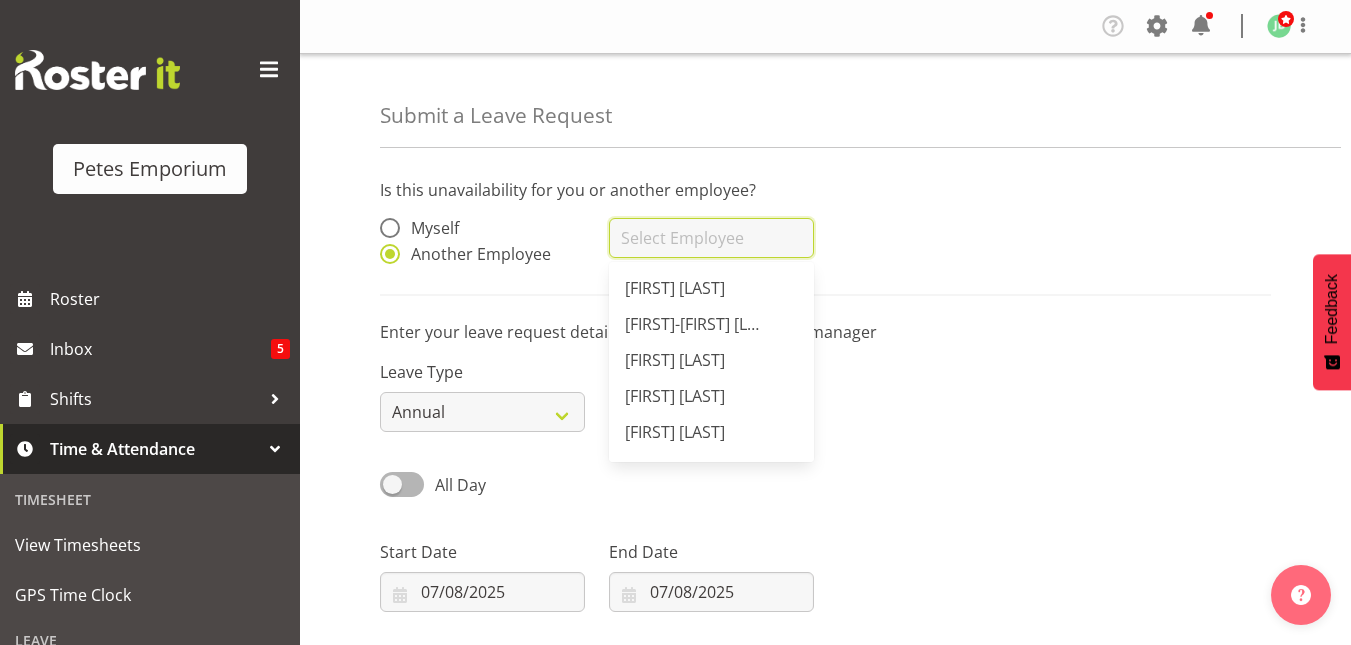 click at bounding box center (711, 238) 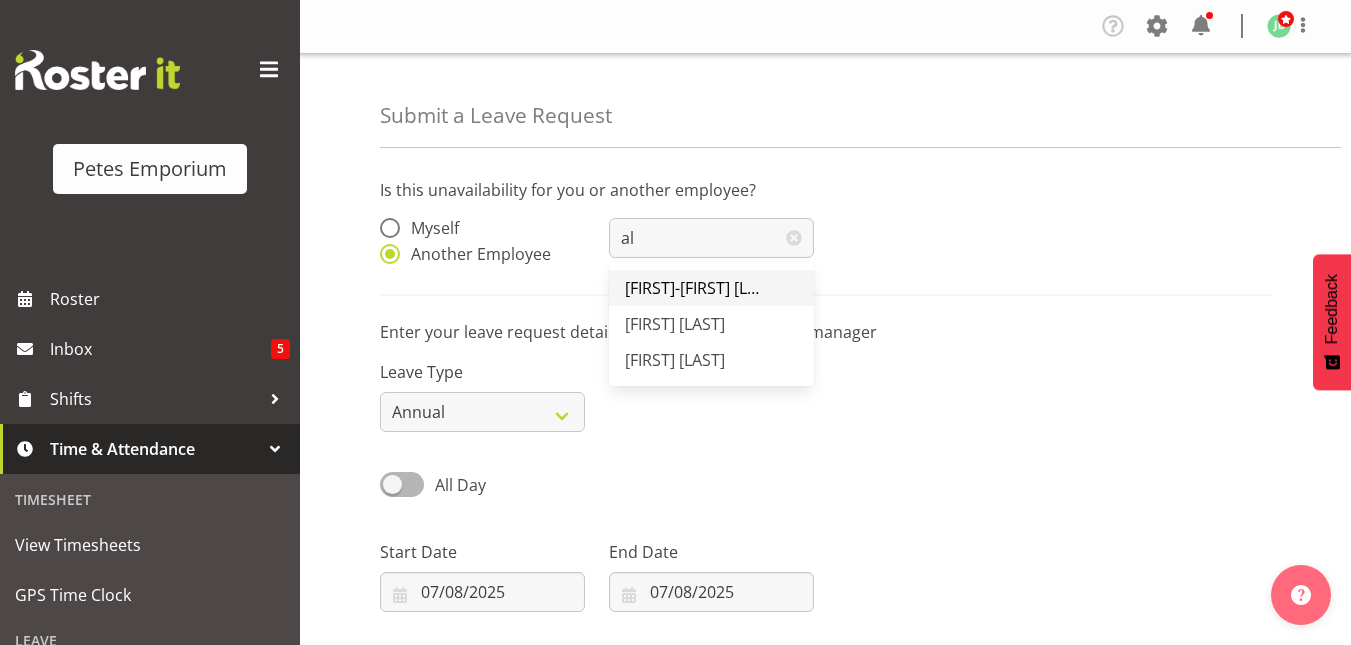 click on "[FIRST]-[FIRST] [LAST]" at bounding box center (702, 288) 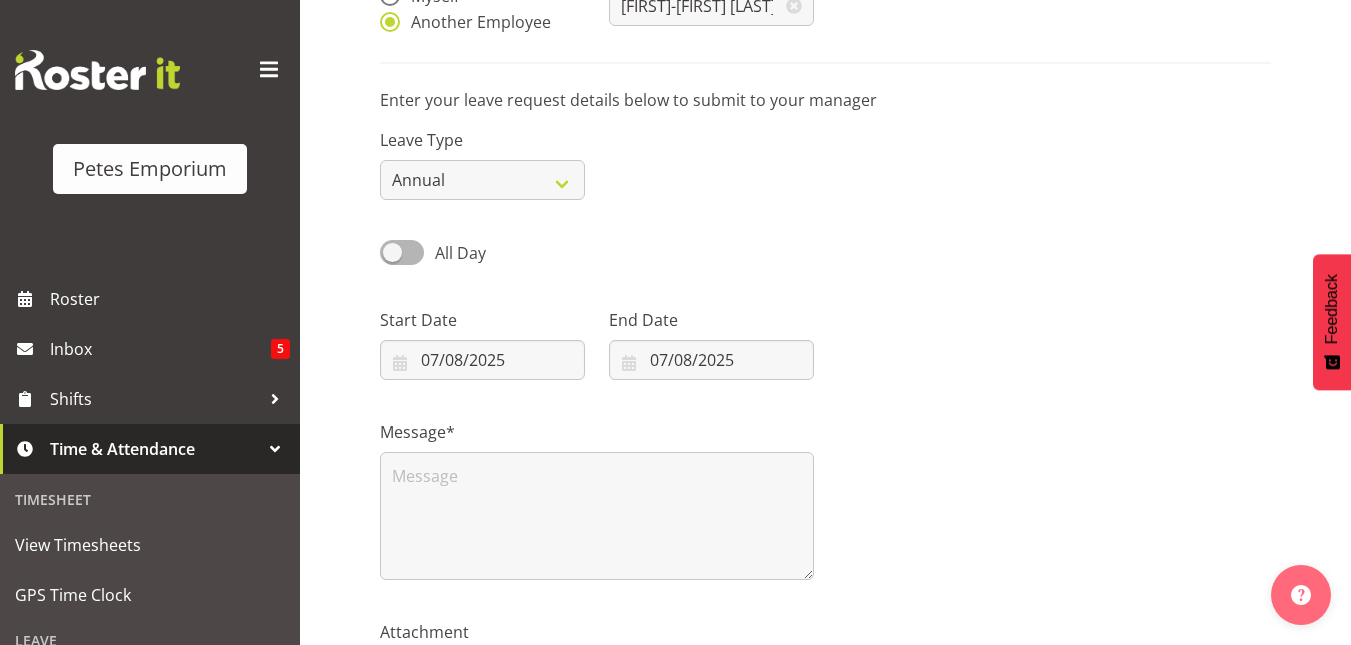 scroll, scrollTop: 234, scrollLeft: 0, axis: vertical 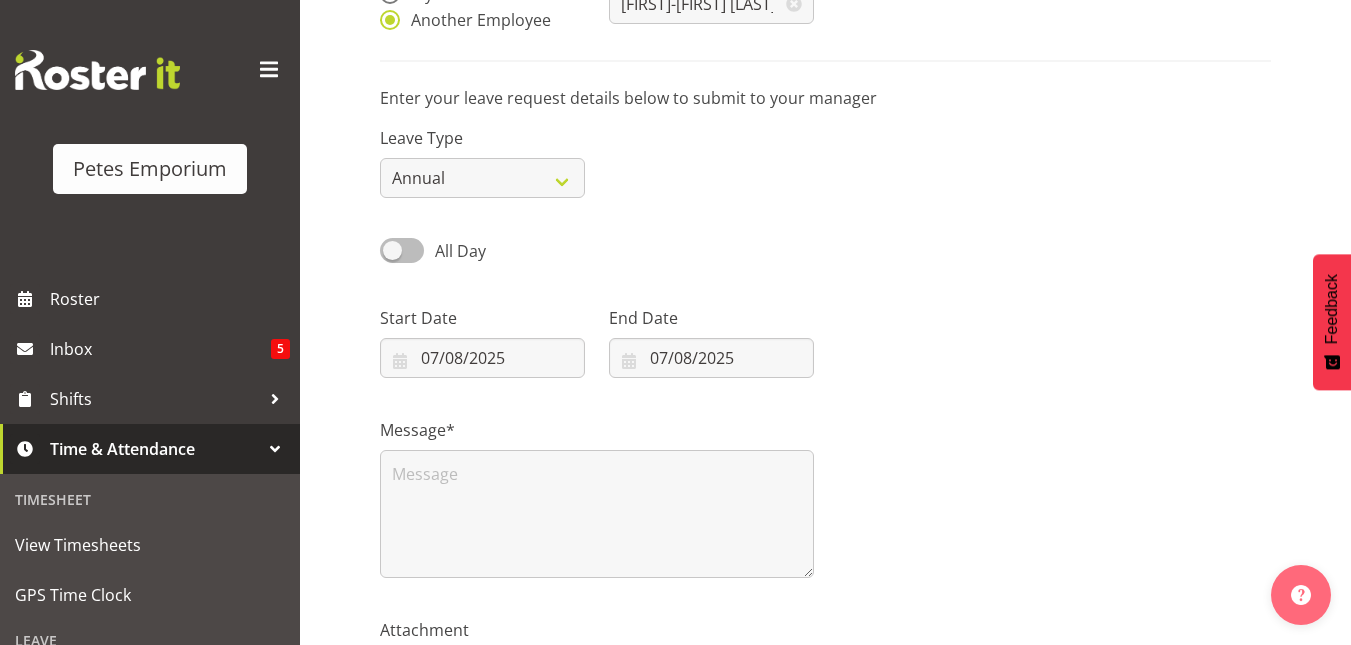 click at bounding box center (402, 250) 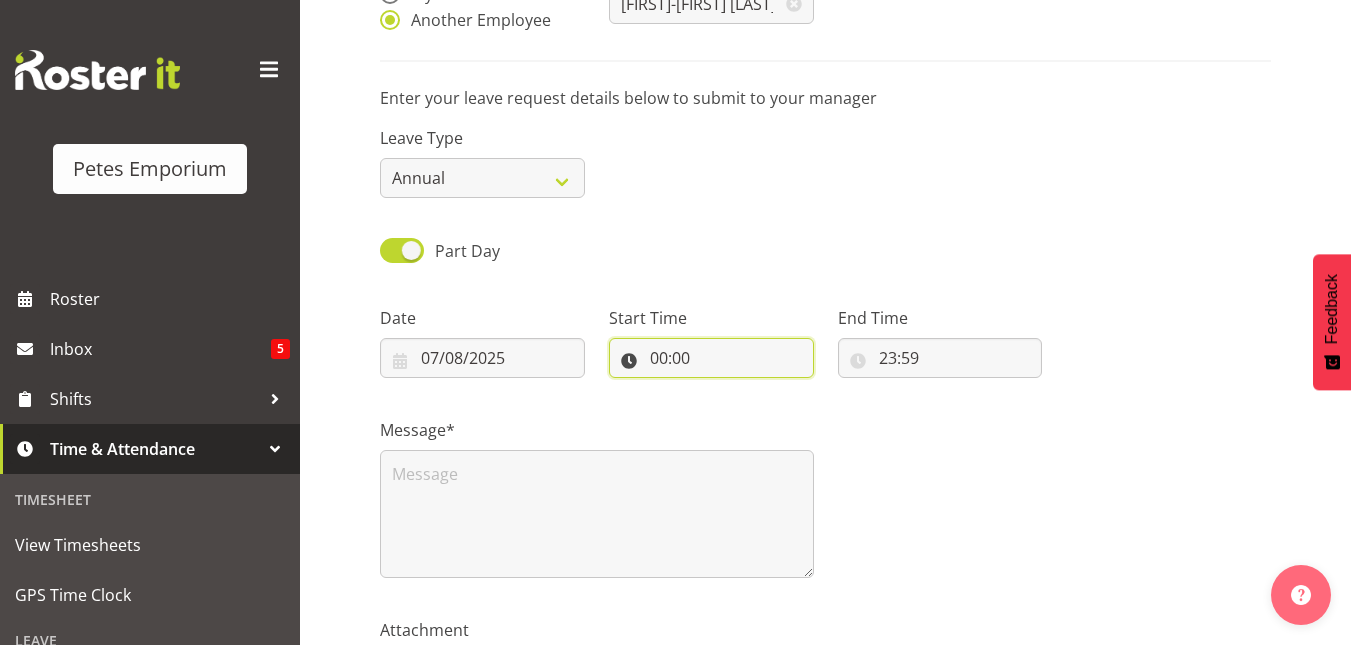 click on "00:00" at bounding box center [711, 358] 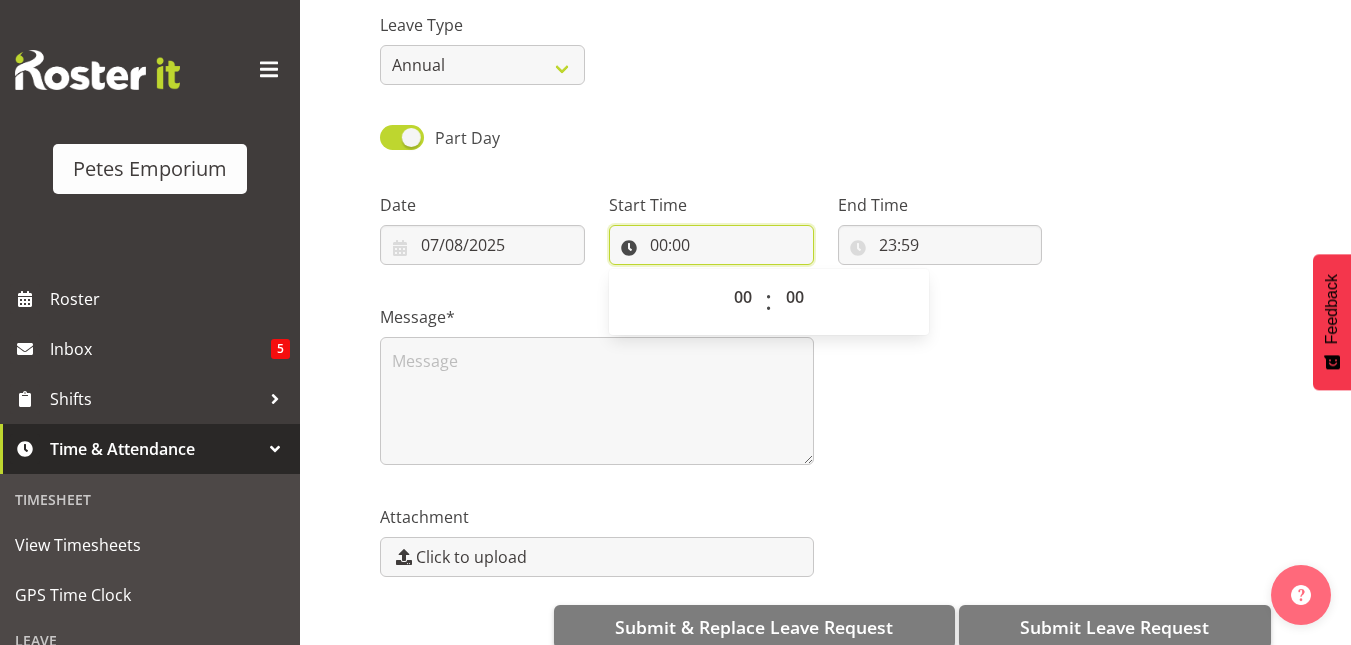 scroll, scrollTop: 348, scrollLeft: 0, axis: vertical 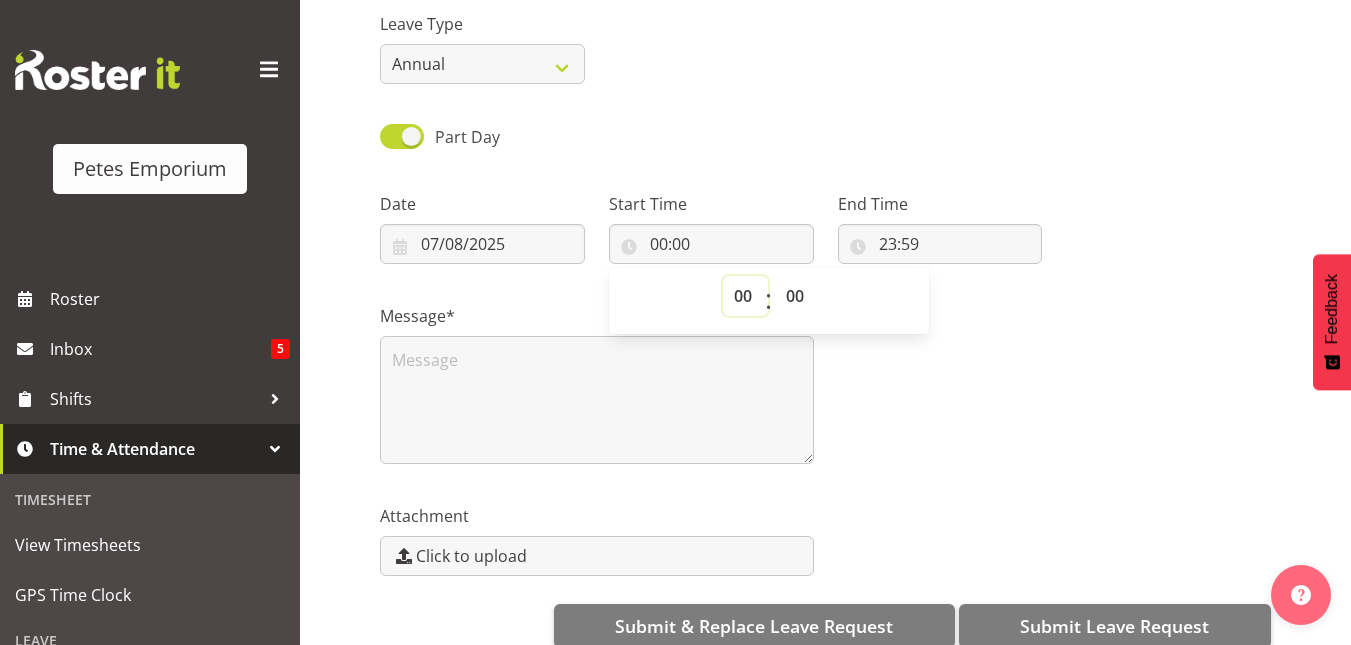 click on "00   01   02   03   04   05   06   07   08   09   10   11   12   13   14   15   16   17   18   19   20   21   22   23" at bounding box center [745, 296] 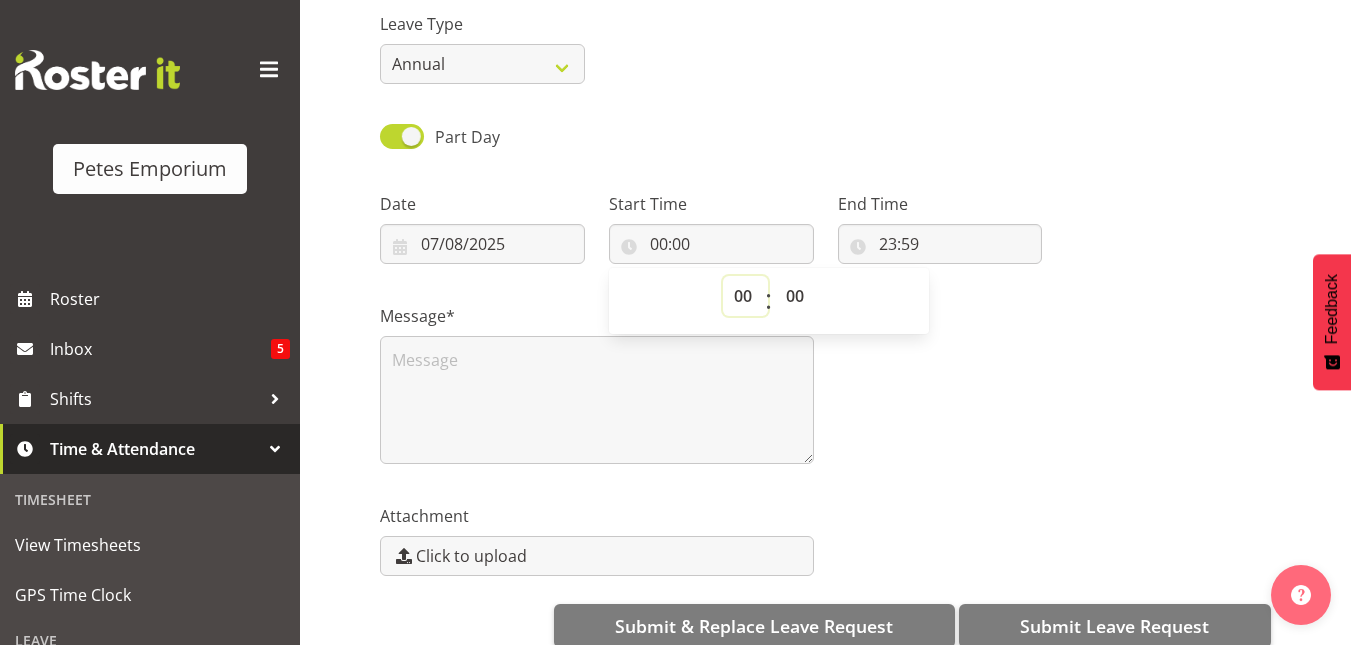 select on "15" 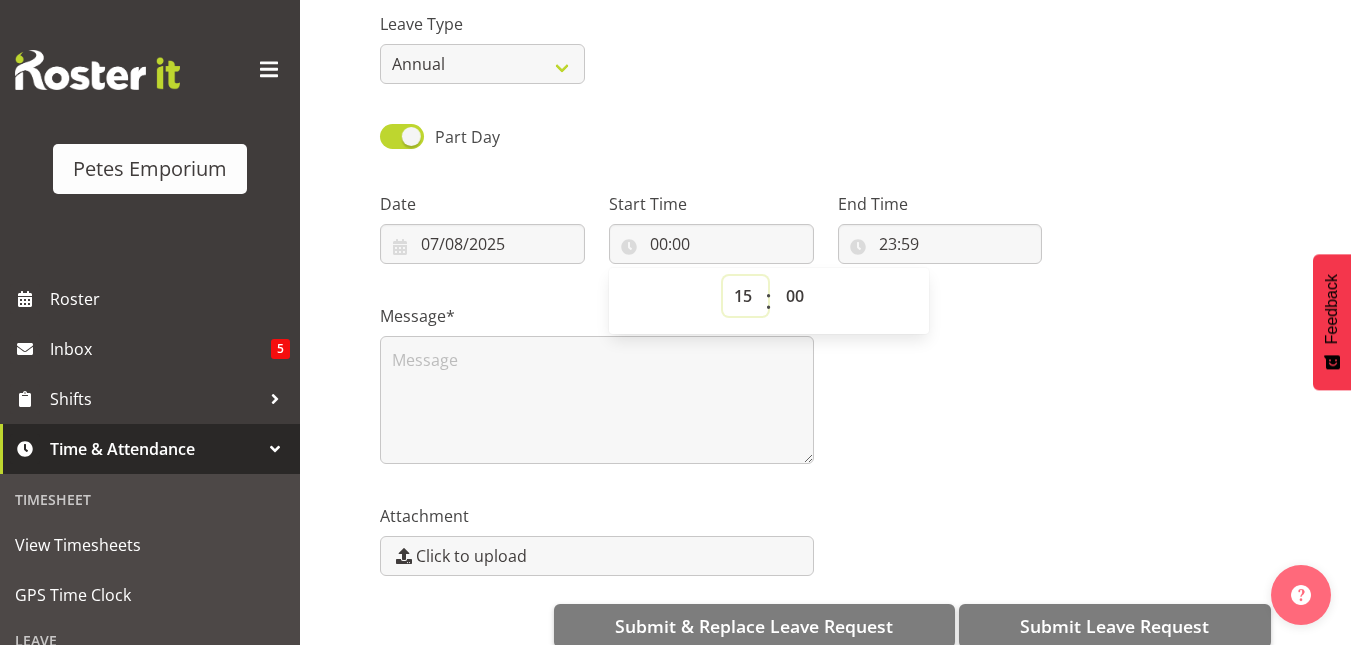 click on "00   01   02   03   04   05   06   07   08   09   10   11   12   13   14   15   16   17   18   19   20   21   22   23" at bounding box center [745, 296] 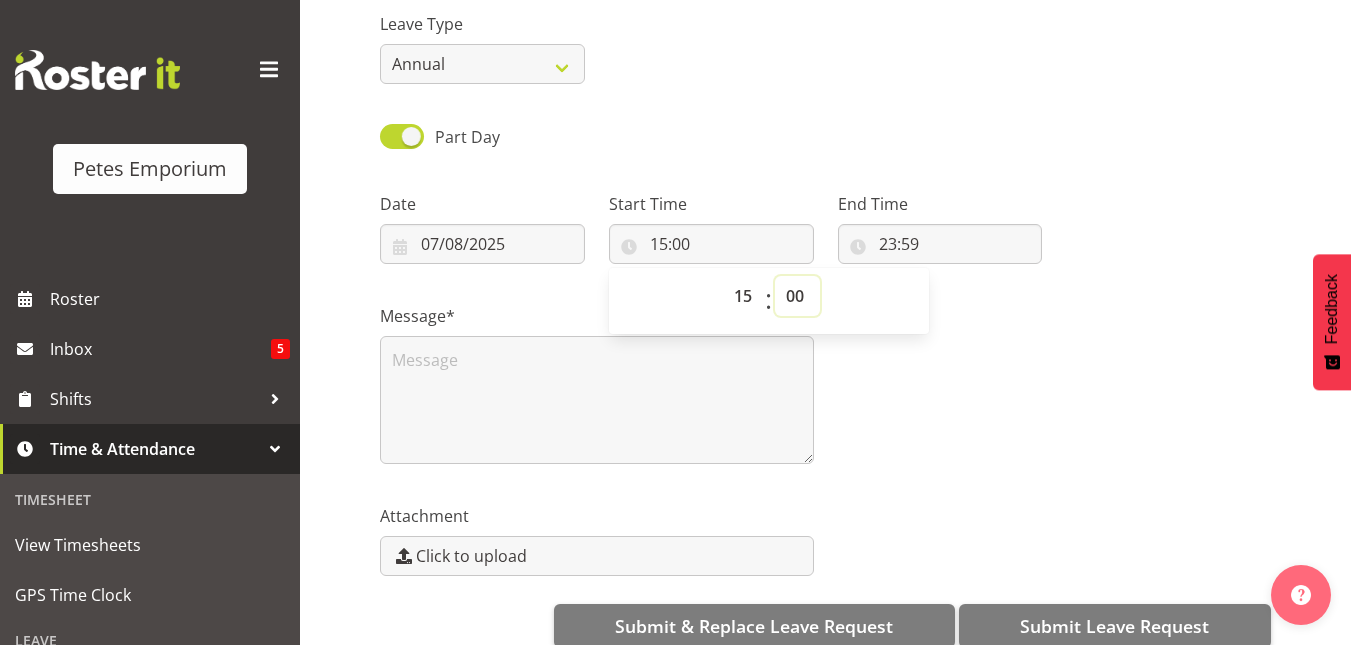 click on "00   01   02   03   04   05   06   07   08   09   10   11   12   13   14   15   16   17   18   19   20   21   22   23   24   25   26   27   28   29   30   31   32   33   34   35   36   37   38   39   40   41   42   43   44   45   46   47   48   49   50   51   52   53   54   55   56   57   58   59" at bounding box center (797, 296) 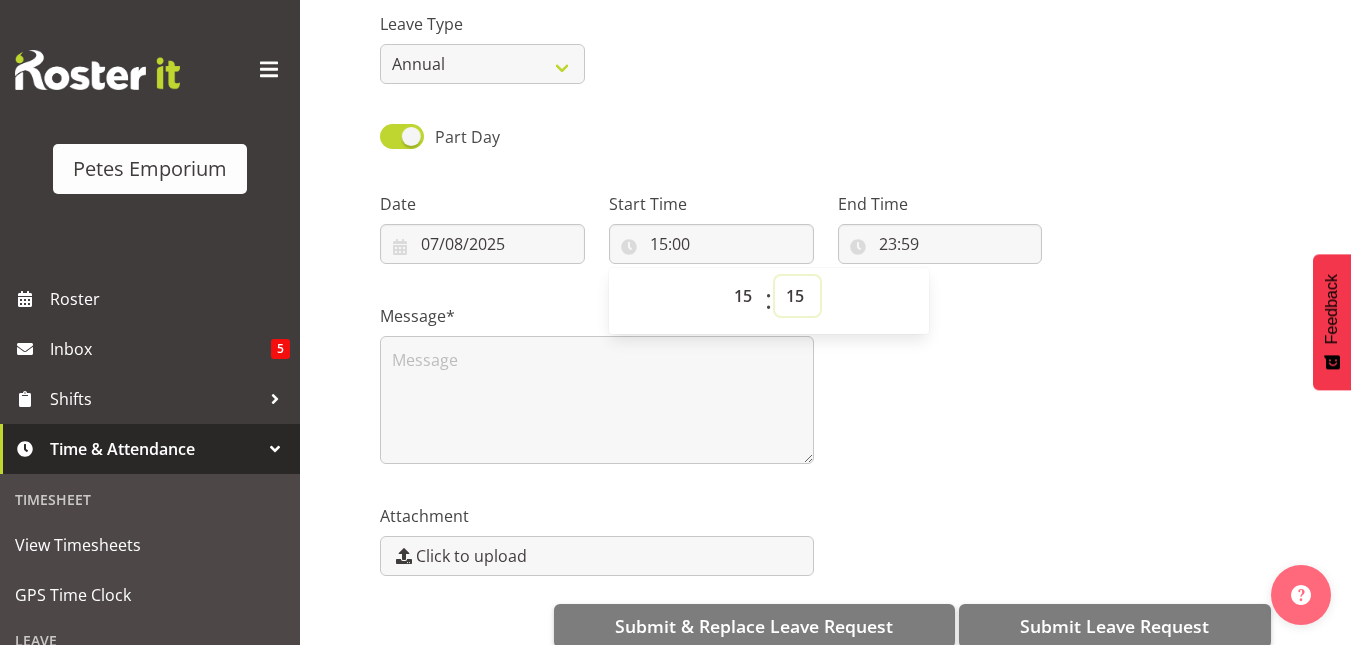 click on "00   01   02   03   04   05   06   07   08   09   10   11   12   13   14   15   16   17   18   19   20   21   22   23   24   25   26   27   28   29   30   31   32   33   34   35   36   37   38   39   40   41   42   43   44   45   46   47   48   49   50   51   52   53   54   55   56   57   58   59" at bounding box center (797, 296) 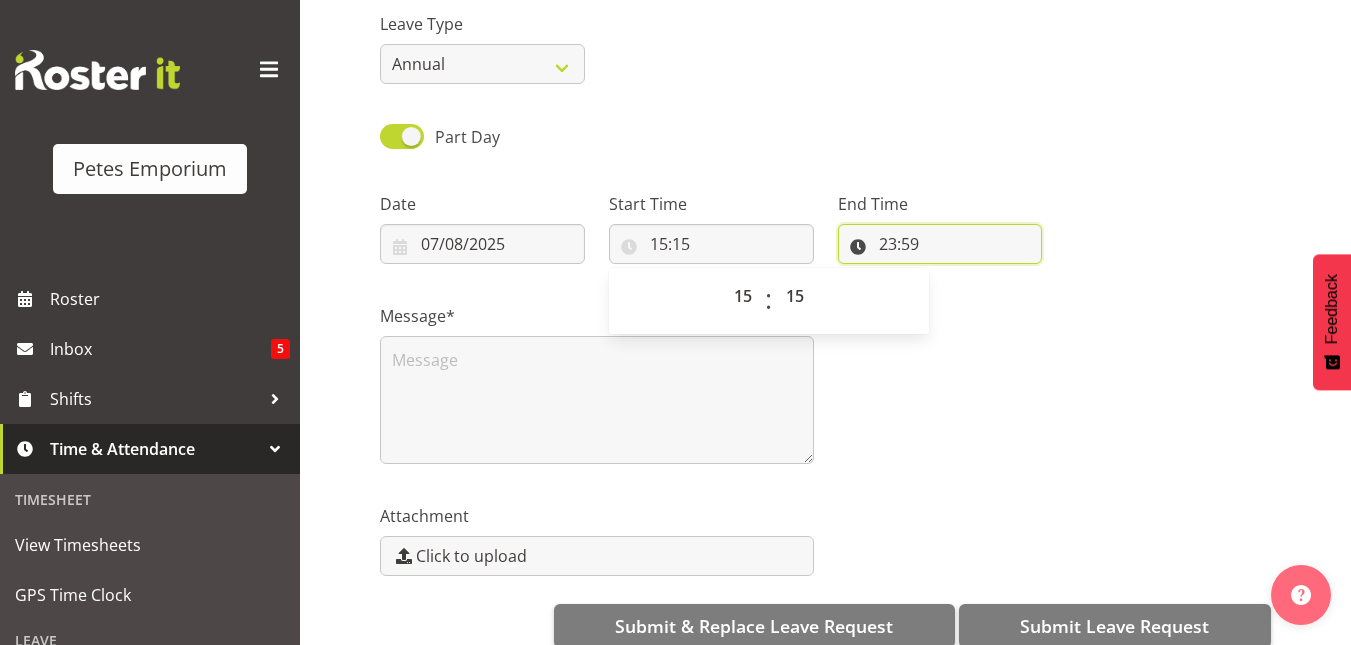 click on "23:59" at bounding box center (940, 244) 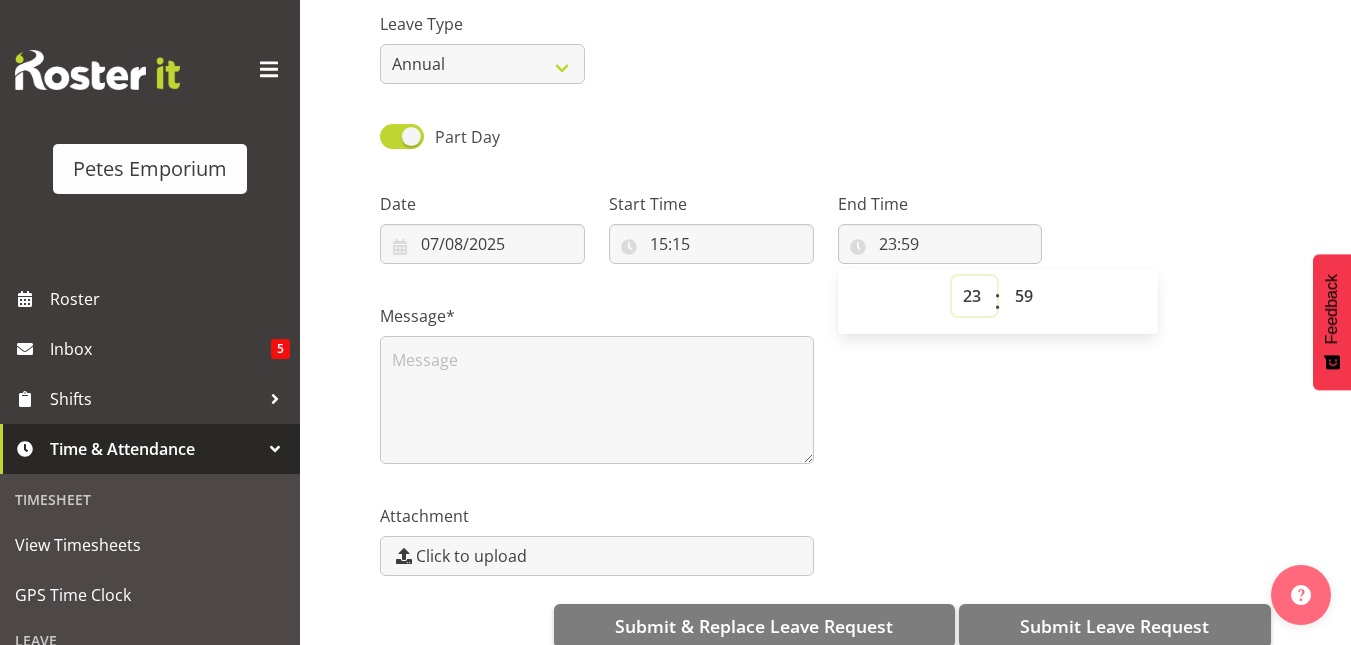 click on "00   01   02   03   04   05   06   07   08   09   10   11   12   13   14   15   16   17   18   19   20   21   22   23" at bounding box center [974, 296] 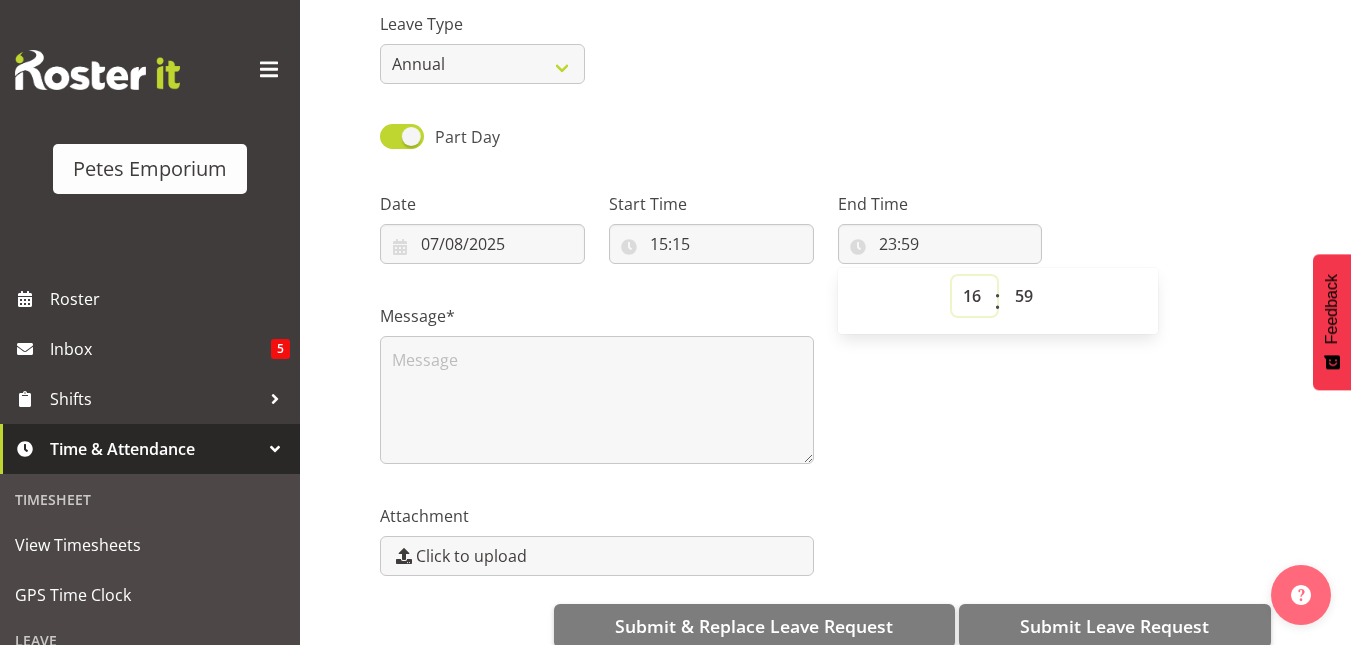 click on "00   01   02   03   04   05   06   07   08   09   10   11   12   13   14   15   16   17   18   19   20   21   22   23" at bounding box center (974, 296) 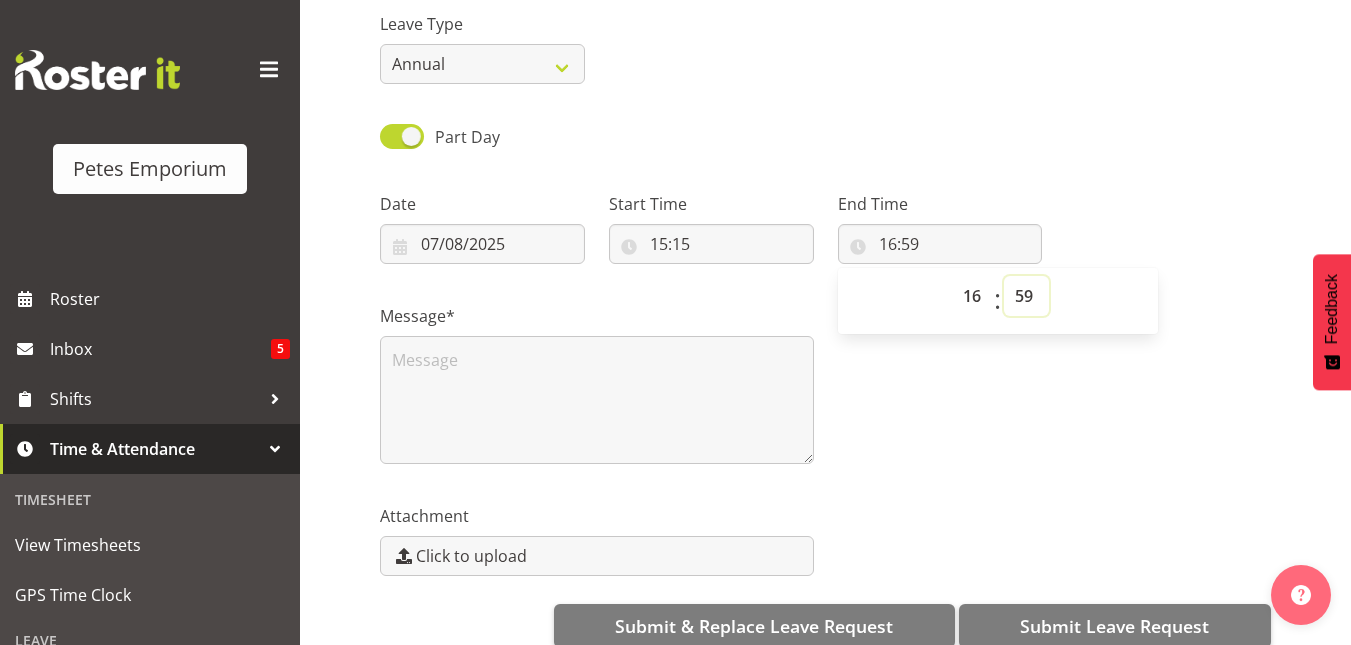 click on "00   01   02   03   04   05   06   07   08   09   10   11   12   13   14   15   16   17   18   19   20   21   22   23   24   25   26   27   28   29   30   31   32   33   34   35   36   37   38   39   40   41   42   43   44   45   46   47   48   49   50   51   52   53   54   55   56   57   58   59" at bounding box center [1026, 296] 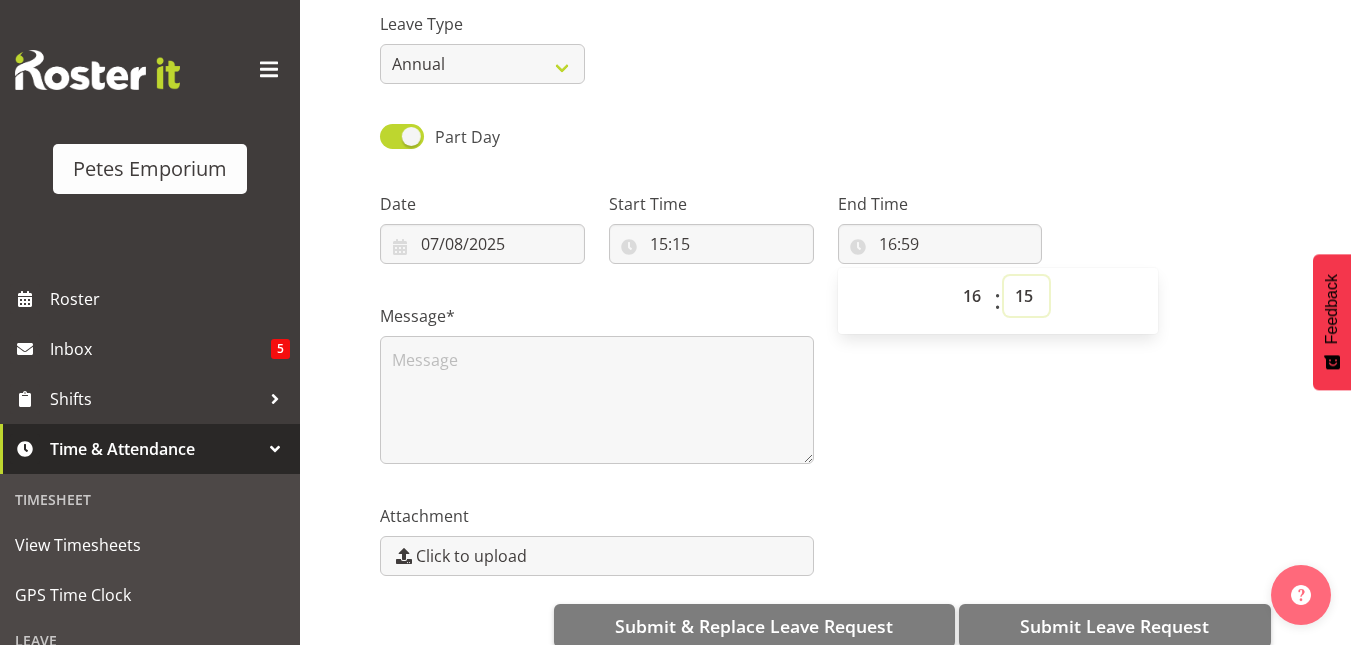 click on "00   01   02   03   04   05   06   07   08   09   10   11   12   13   14   15   16   17   18   19   20   21   22   23   24   25   26   27   28   29   30   31   32   33   34   35   36   37   38   39   40   41   42   43   44   45   46   47   48   49   50   51   52   53   54   55   56   57   58   59" at bounding box center [1026, 296] 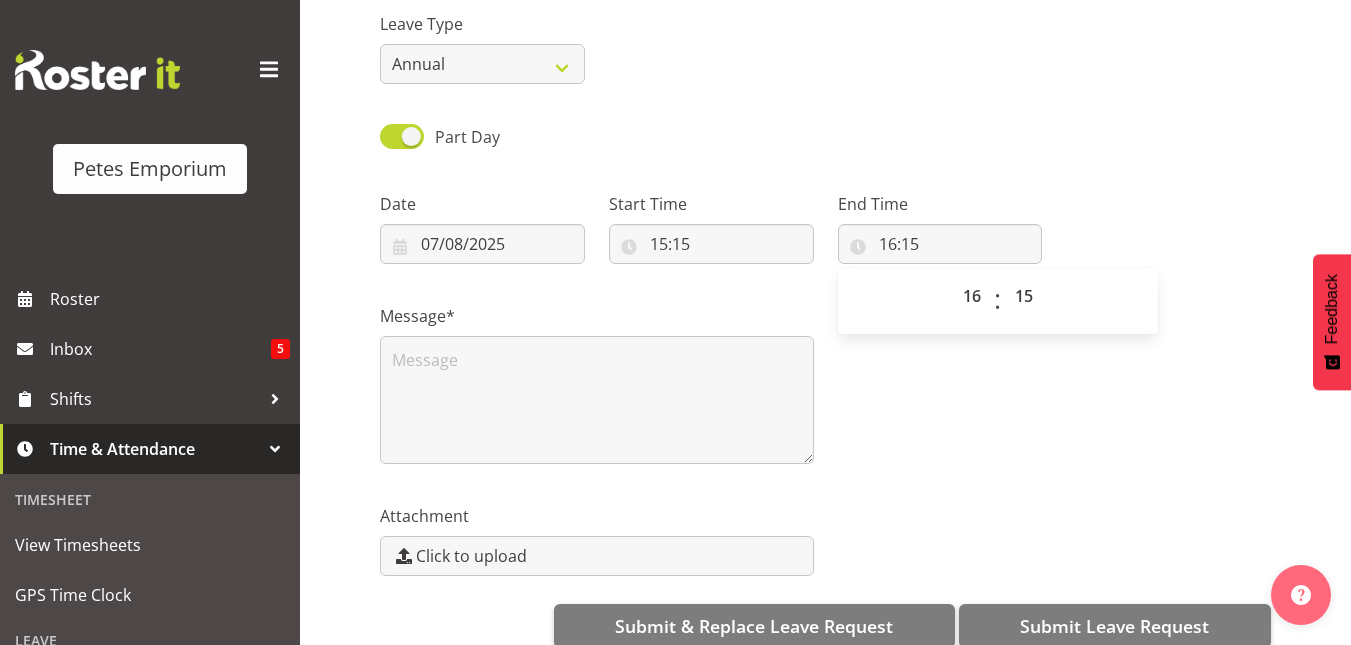 click on "Leave Type Annual Sick Leave Without Pay Bereavement Domestic Violence Parental Jury Service Day In Lieu   Other" at bounding box center (825, 40) 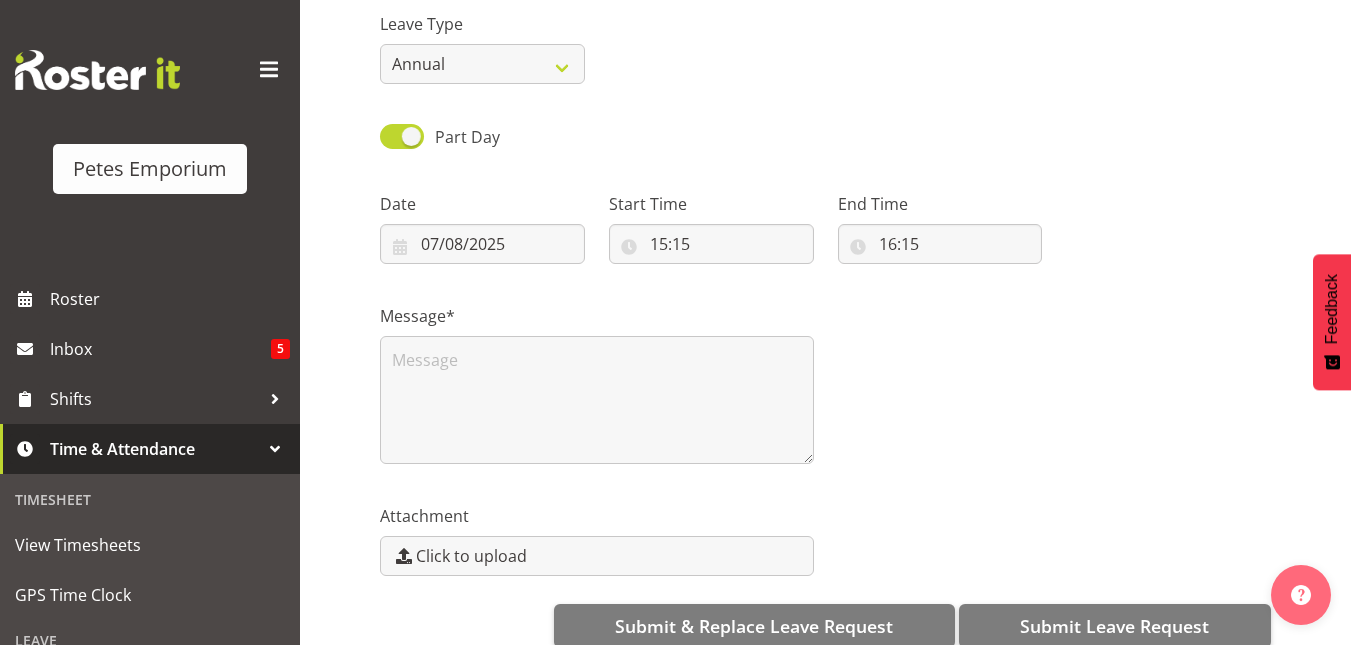 click on "Message*" at bounding box center [597, 384] 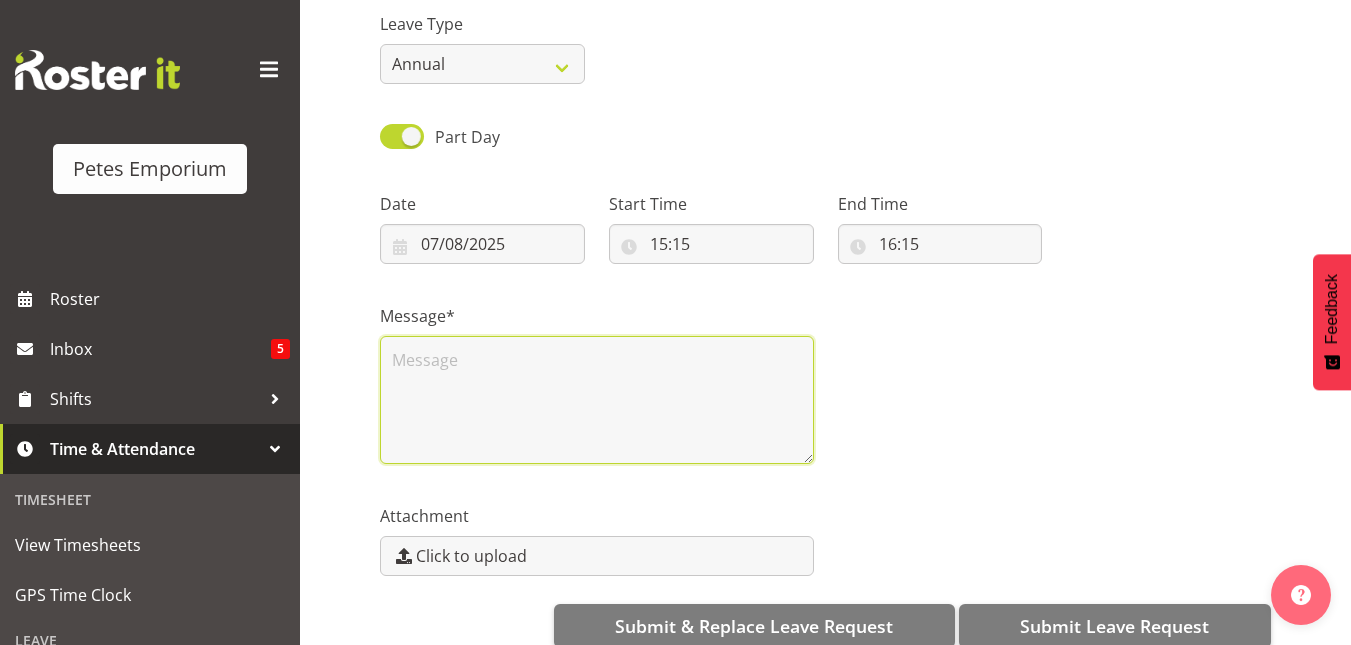 click at bounding box center [597, 400] 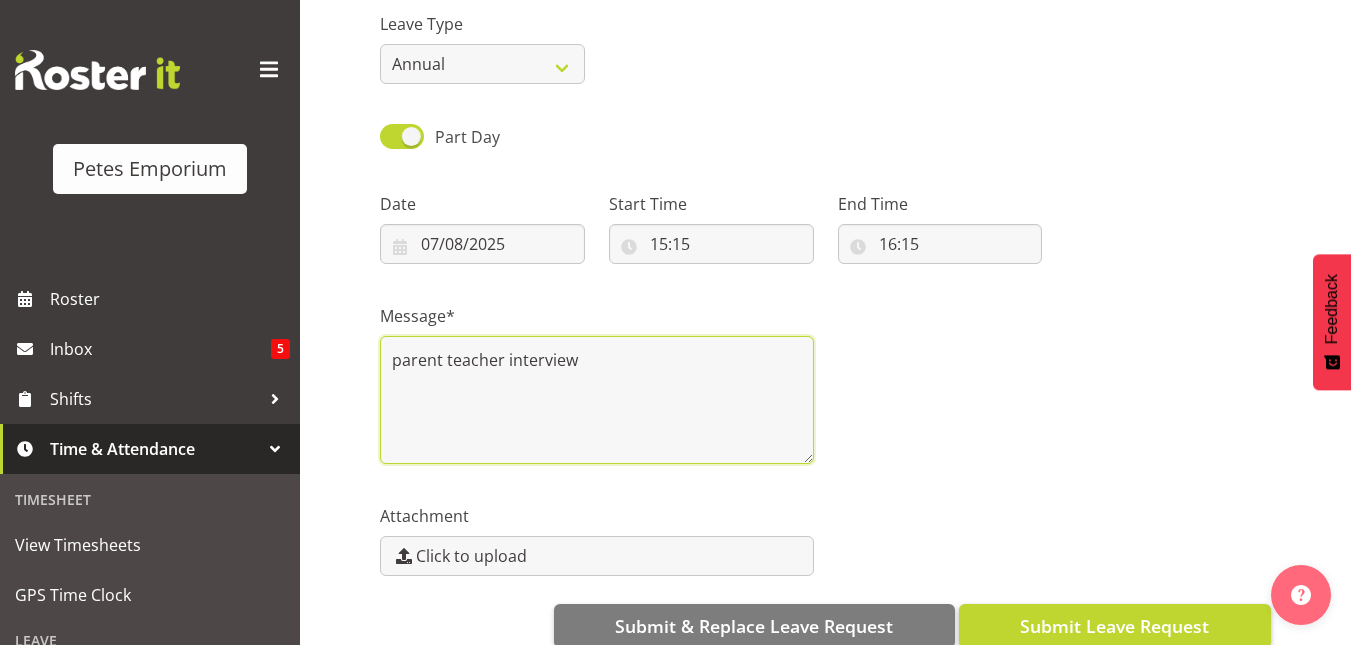 type on "parent teacher interview" 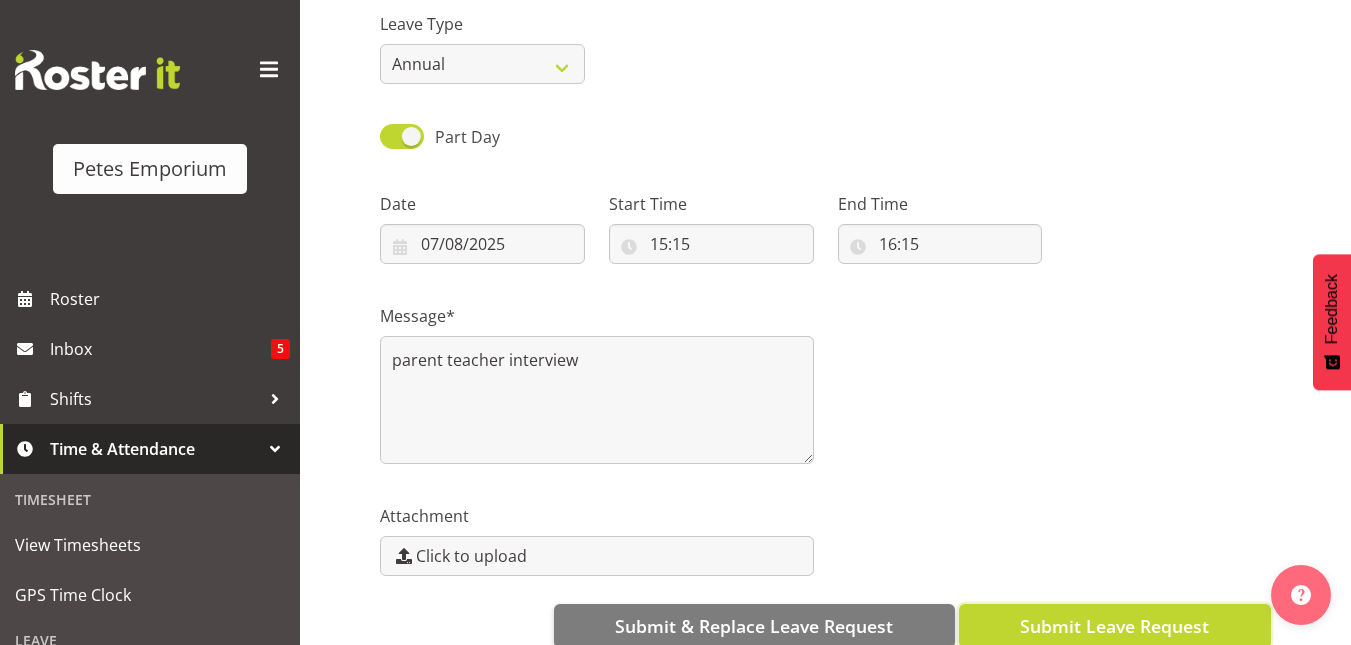 click on "Submit Leave Request" at bounding box center (1114, 626) 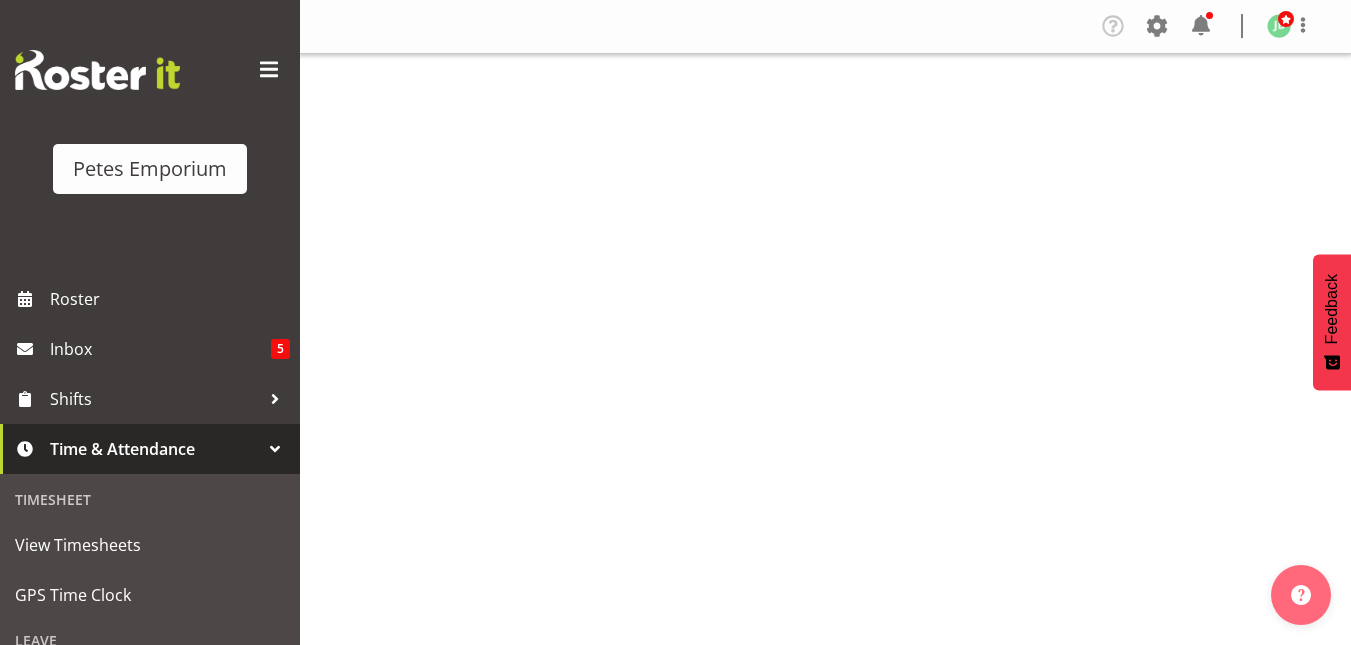 scroll, scrollTop: 0, scrollLeft: 0, axis: both 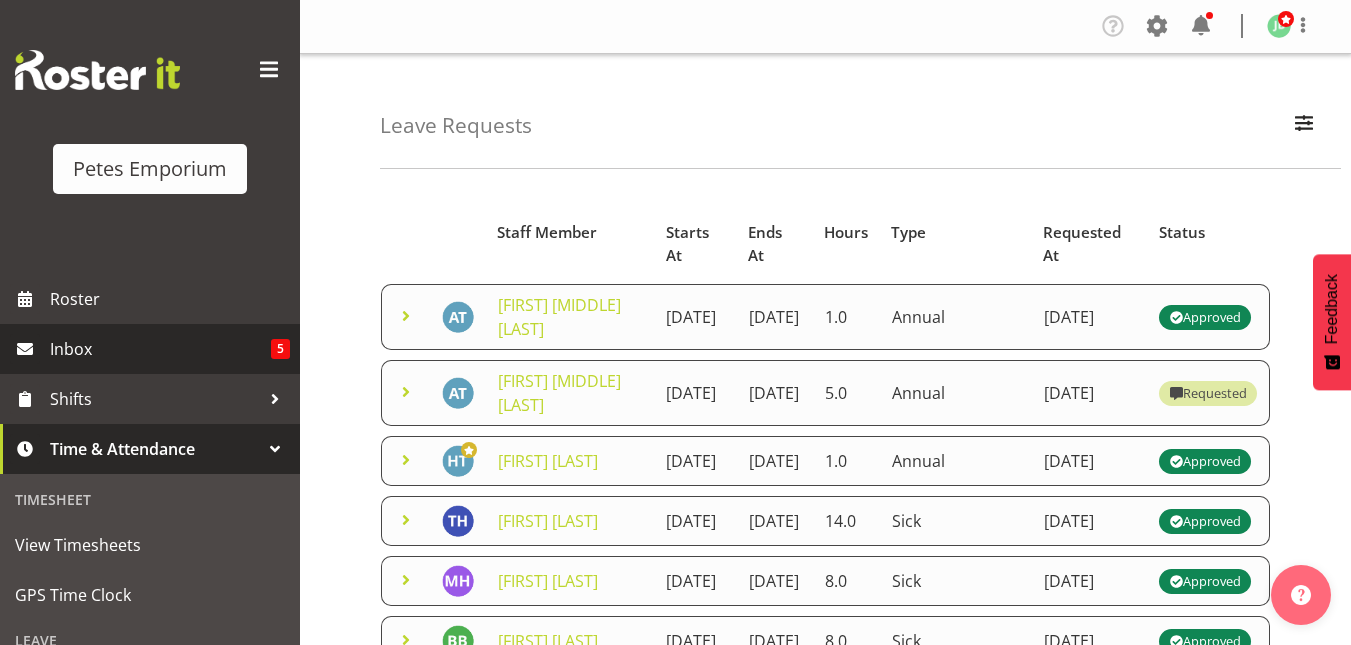 click on "Inbox" at bounding box center (160, 349) 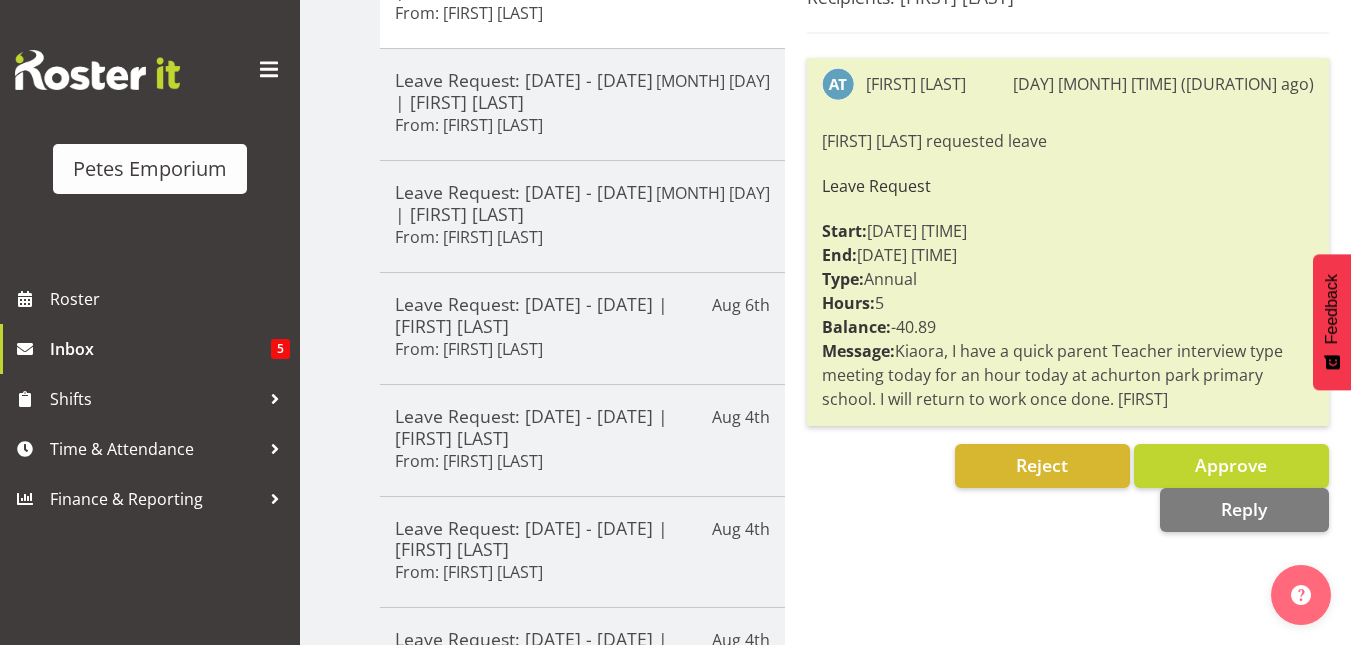 scroll, scrollTop: 339, scrollLeft: 0, axis: vertical 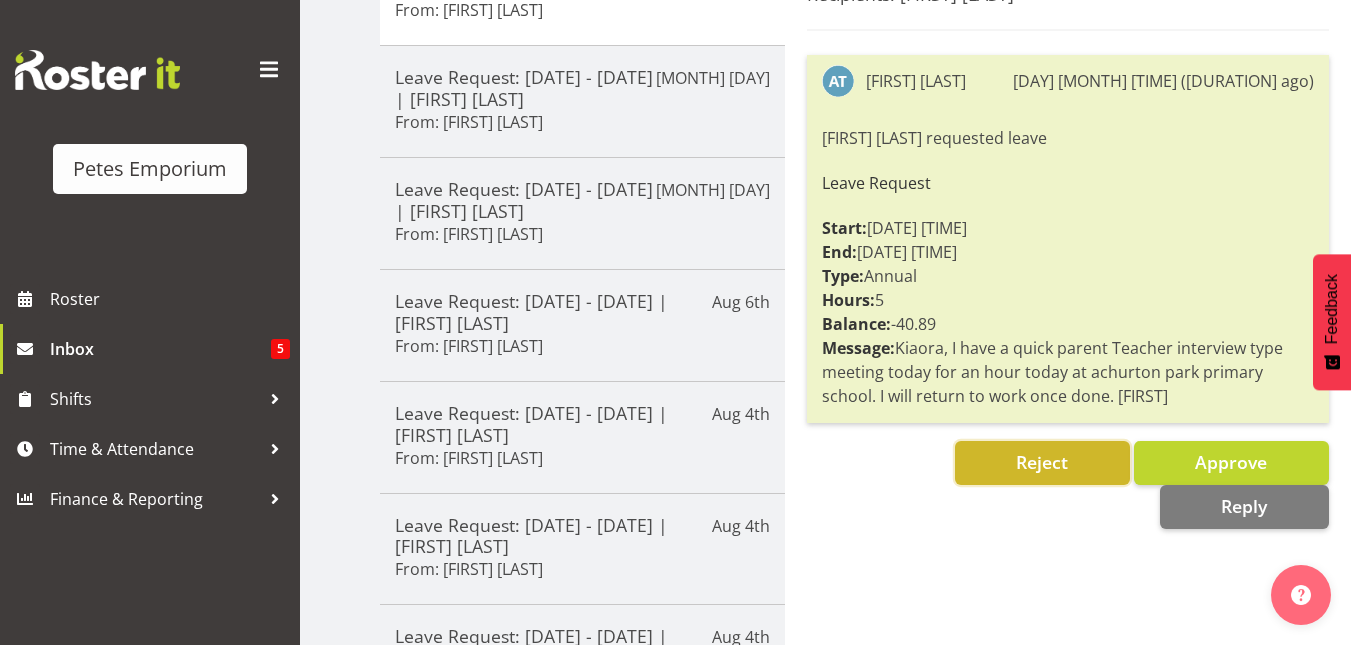 click on "Reject" at bounding box center [1042, 462] 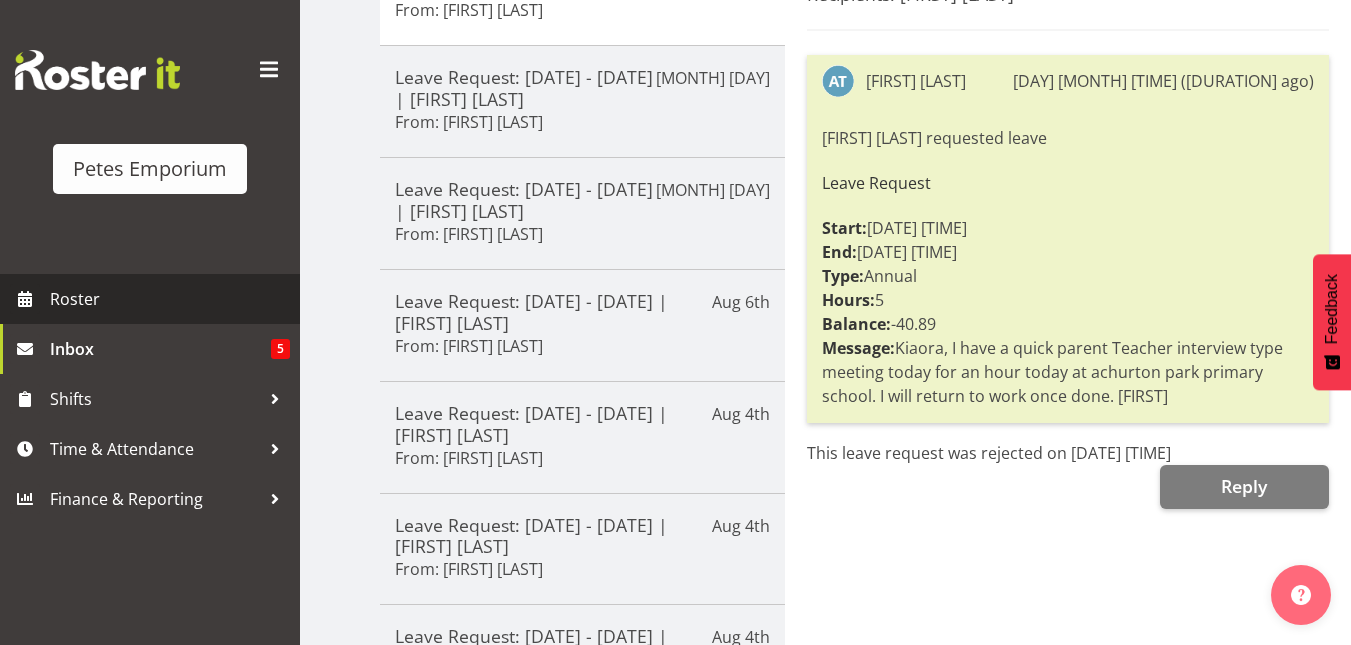 click on "Roster" at bounding box center [170, 299] 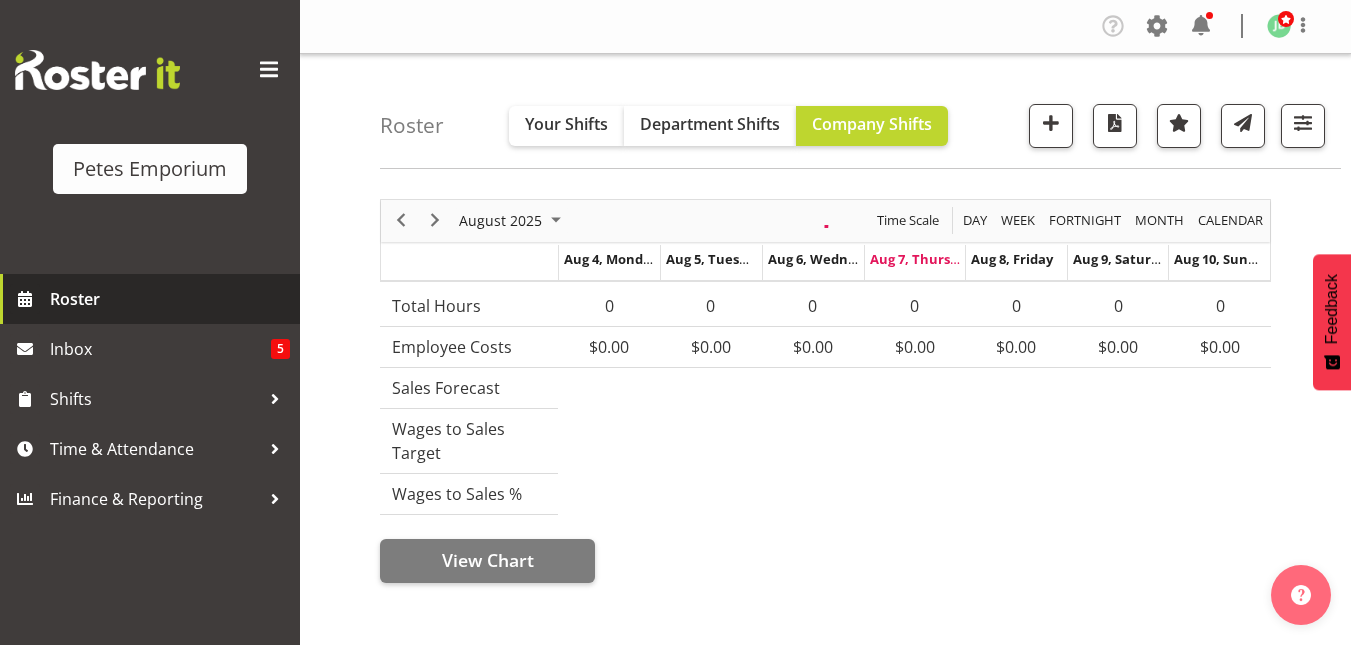 scroll, scrollTop: 0, scrollLeft: 0, axis: both 